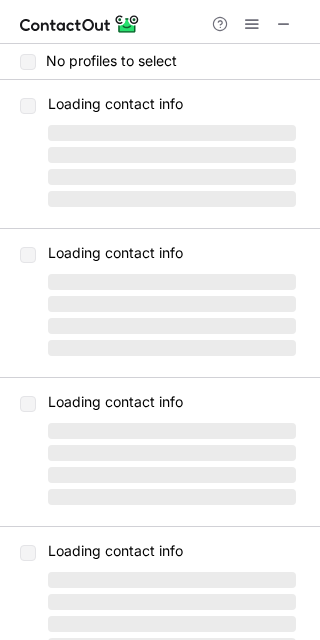 scroll, scrollTop: 0, scrollLeft: 0, axis: both 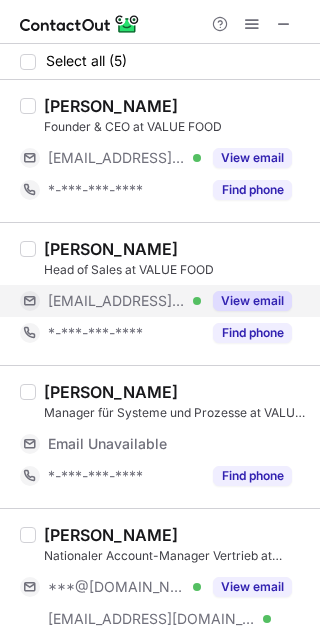 click on "View email" at bounding box center [252, 301] 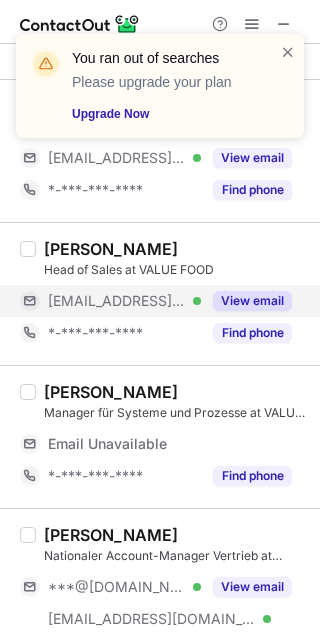 click on "Jonathan Kaiser Manager für Systeme und Prozesse at VALUE FOOD Email Unavailable Email address *-***-***-**** Find phone" at bounding box center [160, 436] 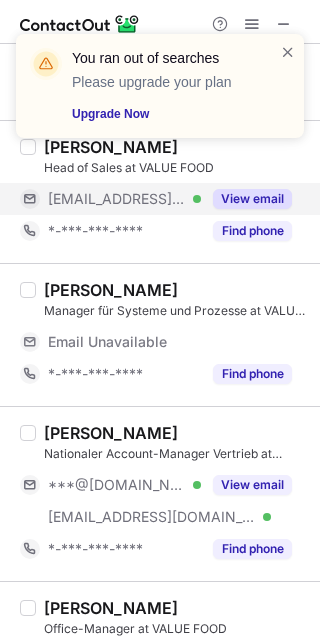 scroll, scrollTop: 186, scrollLeft: 0, axis: vertical 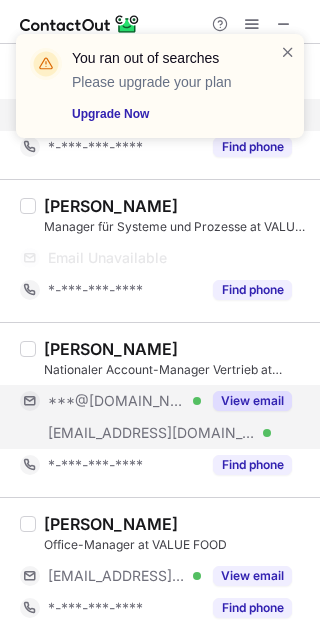 click on "View email" at bounding box center [252, 401] 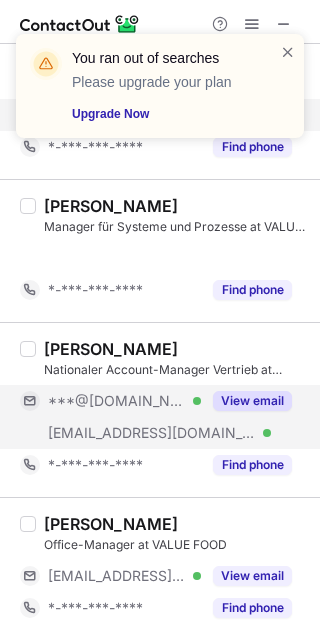 scroll, scrollTop: 154, scrollLeft: 0, axis: vertical 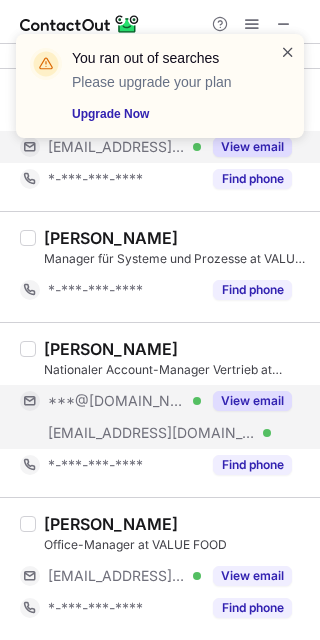 click on "You ran out of searches Please upgrade your plan Upgrade Now" at bounding box center (160, 86) 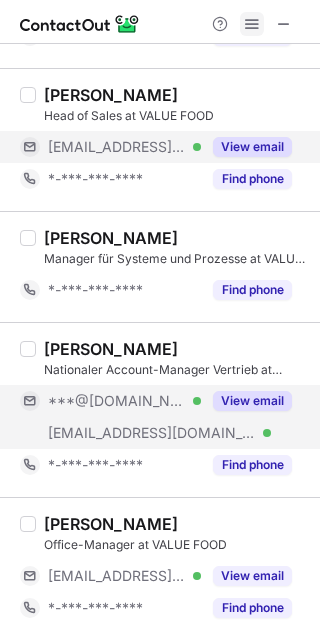 click at bounding box center (252, 24) 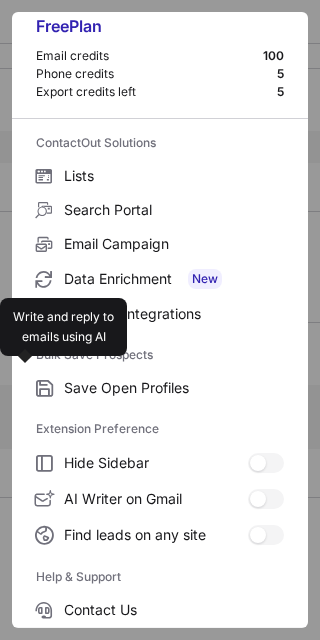 scroll, scrollTop: 193, scrollLeft: 0, axis: vertical 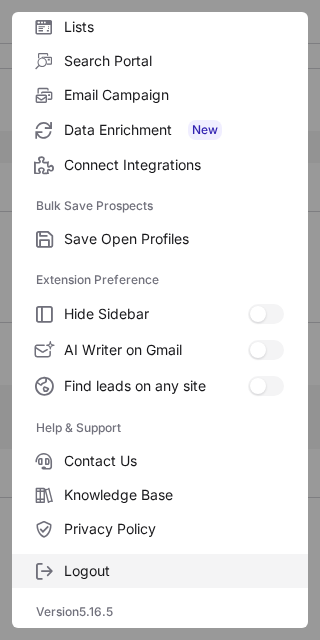click on "Logout" at bounding box center (160, 571) 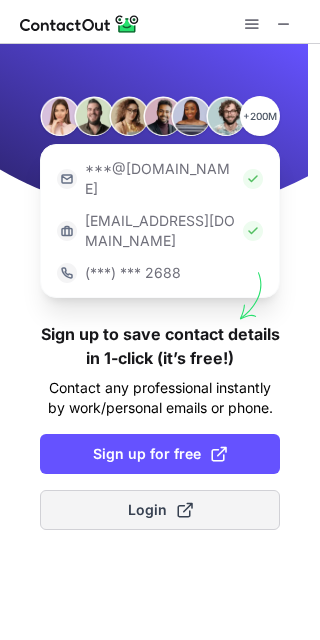click on "Login" at bounding box center (160, 510) 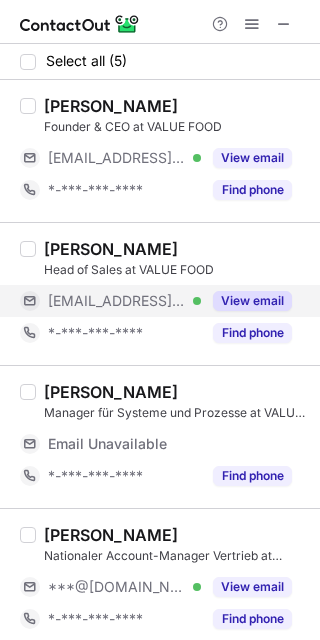 drag, startPoint x: 215, startPoint y: 292, endPoint x: 189, endPoint y: 286, distance: 26.683329 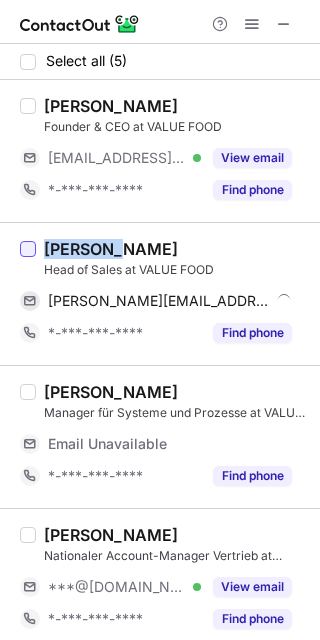 drag, startPoint x: 99, startPoint y: 247, endPoint x: 34, endPoint y: 246, distance: 65.00769 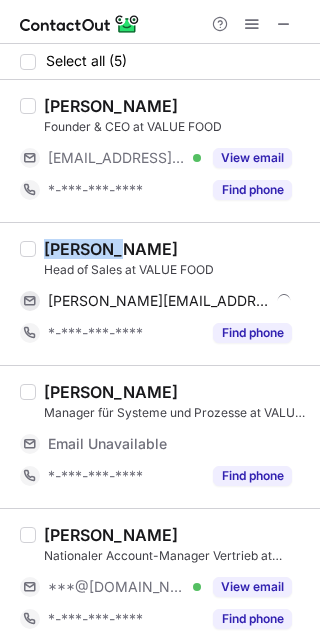 copy on "Philipp" 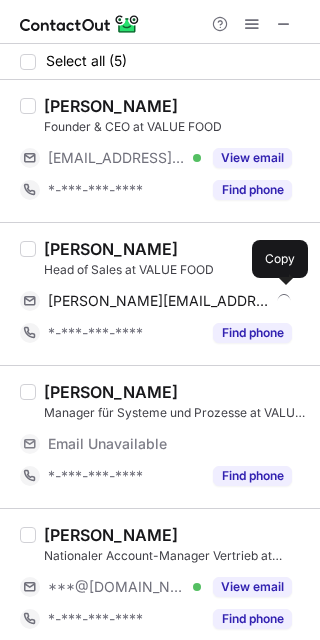 drag, startPoint x: 153, startPoint y: 299, endPoint x: 216, endPoint y: 276, distance: 67.06713 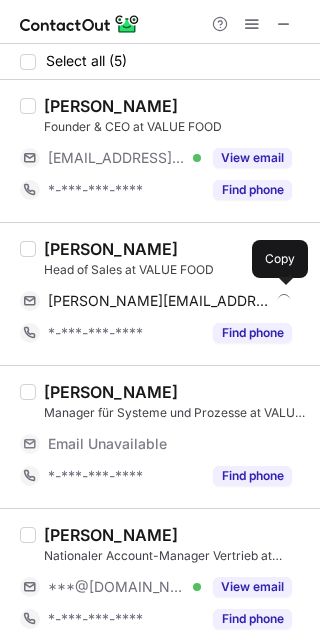 click on "philipp@valuenetworx.de" at bounding box center (159, 301) 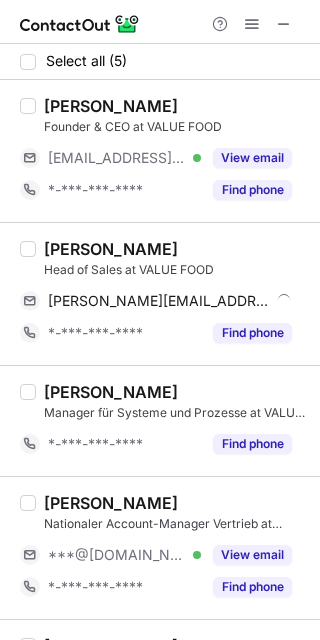 click on "Jonathan Kaiser" at bounding box center (176, 392) 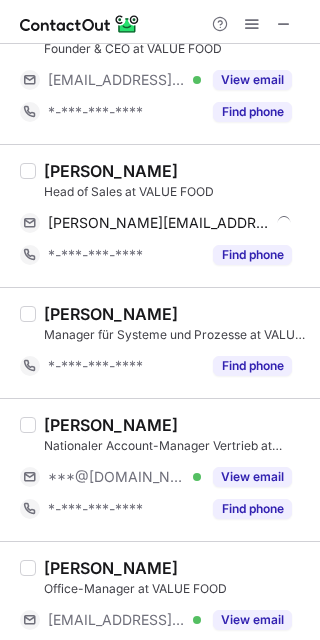 scroll, scrollTop: 122, scrollLeft: 0, axis: vertical 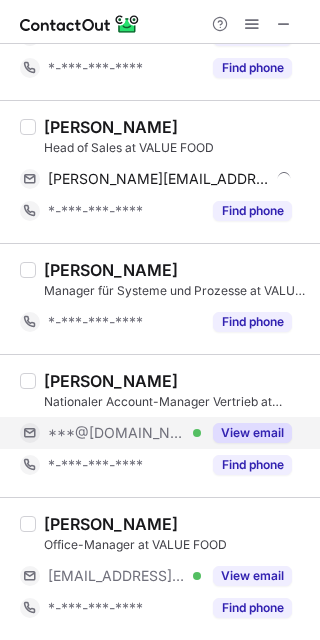 click on "View email" at bounding box center (246, 433) 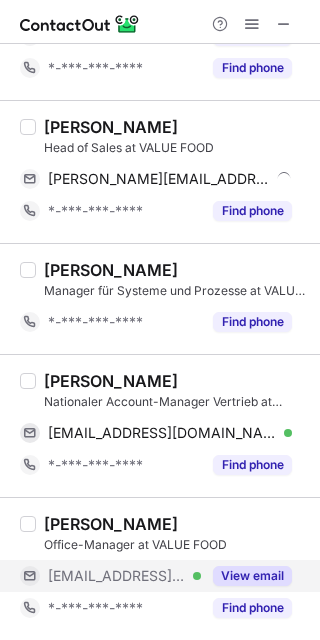 click on "View email" at bounding box center (252, 576) 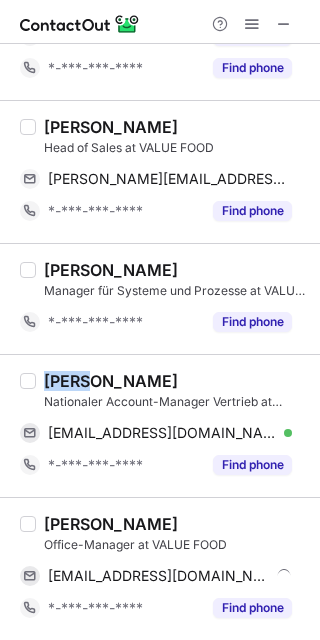drag, startPoint x: 90, startPoint y: 380, endPoint x: 59, endPoint y: 372, distance: 32.01562 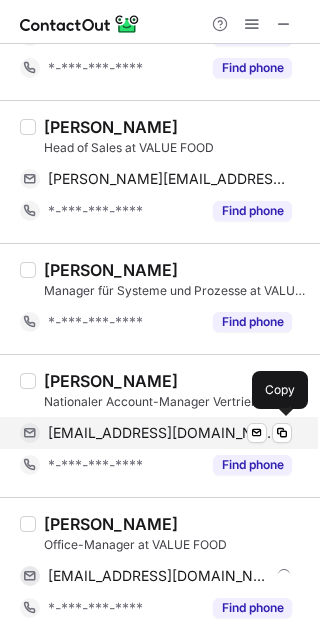 click on "jonas.farischon@icloud.com" at bounding box center [162, 433] 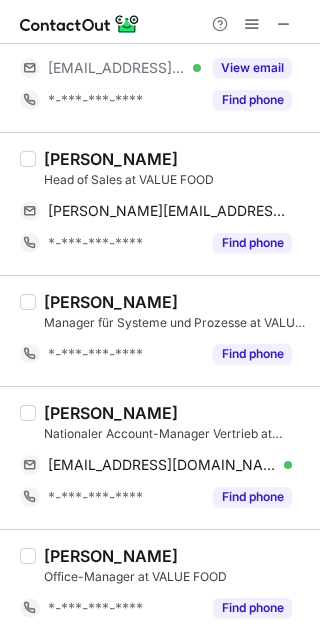 scroll, scrollTop: 91, scrollLeft: 0, axis: vertical 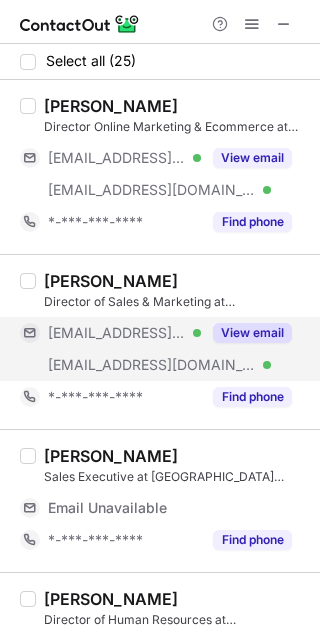 drag, startPoint x: 222, startPoint y: 337, endPoint x: 205, endPoint y: 338, distance: 17.029387 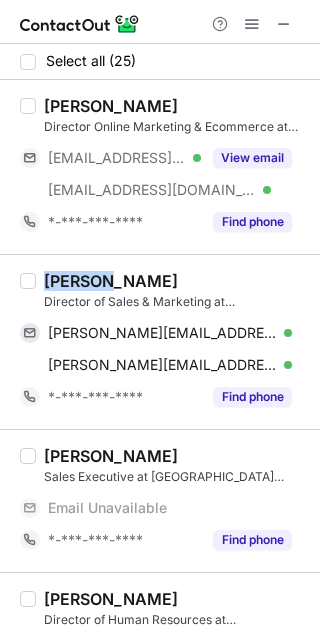 drag, startPoint x: 105, startPoint y: 278, endPoint x: 46, endPoint y: 278, distance: 59 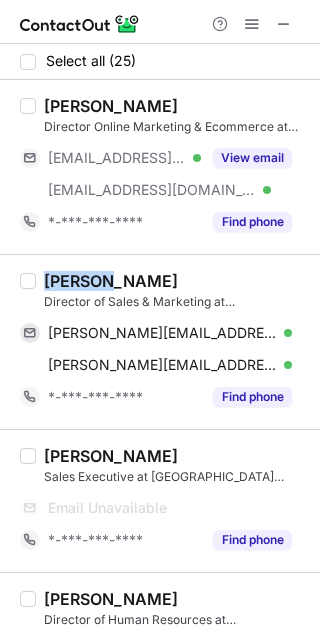 copy on "Roberto" 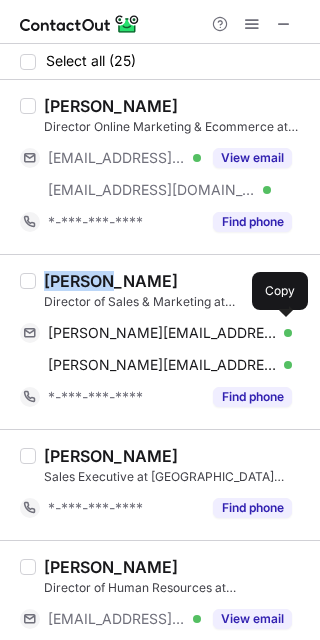 drag, startPoint x: 157, startPoint y: 337, endPoint x: 173, endPoint y: 310, distance: 31.38471 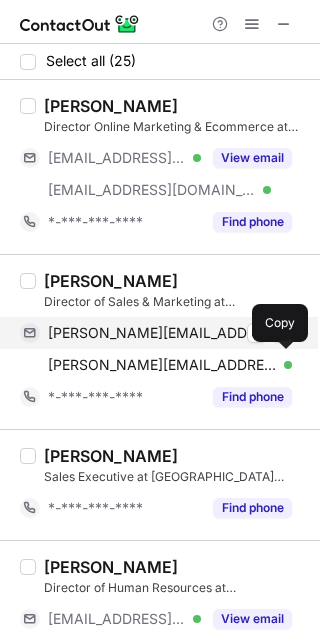 drag, startPoint x: 187, startPoint y: 368, endPoint x: 192, endPoint y: 342, distance: 26.476404 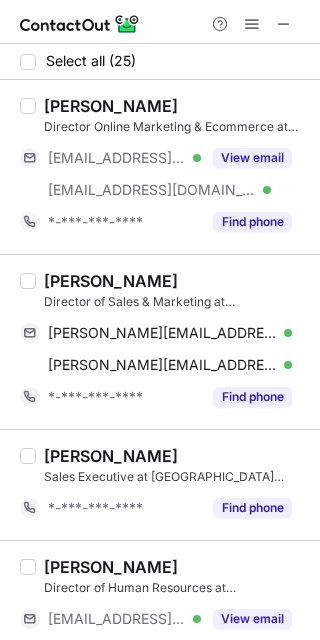 click on "Paula Żeleźnik" at bounding box center (176, 456) 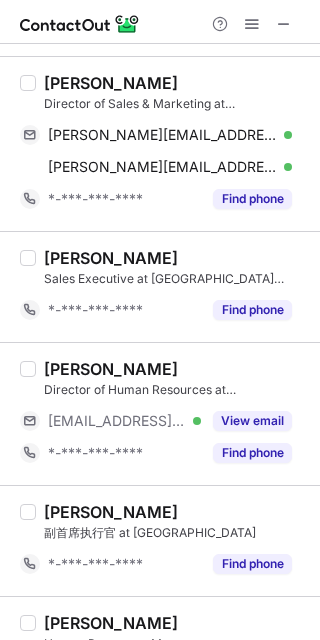 scroll, scrollTop: 222, scrollLeft: 0, axis: vertical 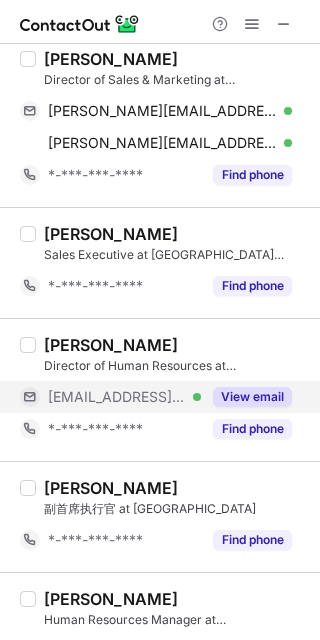 click on "View email" at bounding box center (252, 397) 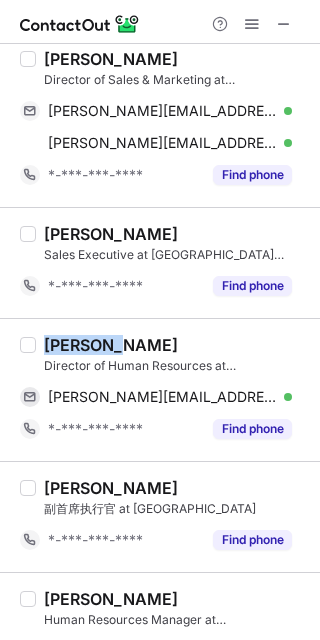 drag, startPoint x: 102, startPoint y: 342, endPoint x: 41, endPoint y: 343, distance: 61.008198 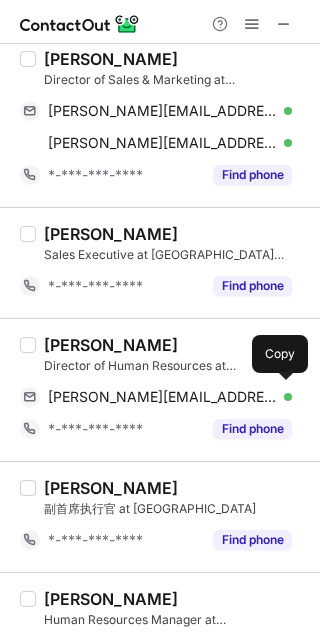 drag, startPoint x: 141, startPoint y: 399, endPoint x: 178, endPoint y: 372, distance: 45.80393 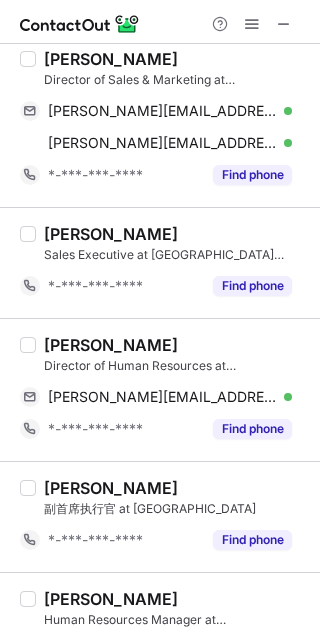 click on "邹辉" at bounding box center [176, 488] 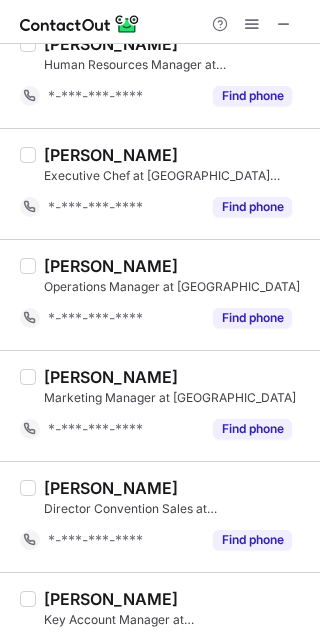 scroll, scrollTop: 1000, scrollLeft: 0, axis: vertical 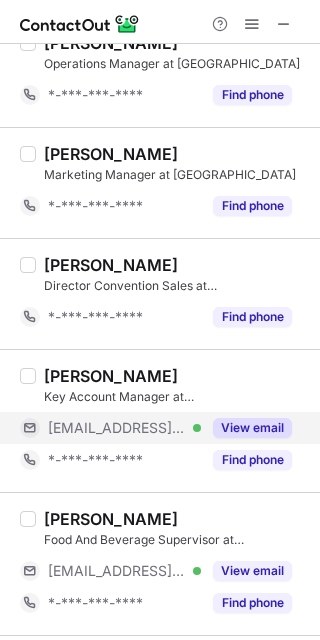 click on "View email" at bounding box center [252, 428] 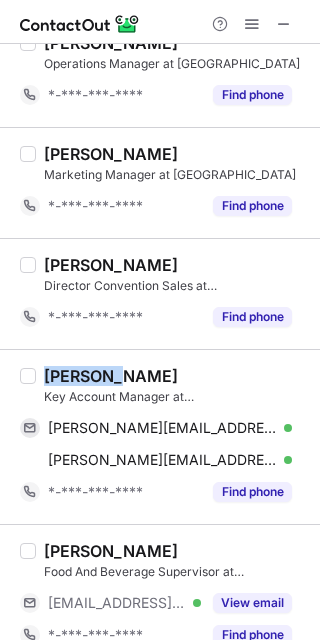 drag, startPoint x: 118, startPoint y: 379, endPoint x: 37, endPoint y: 372, distance: 81.3019 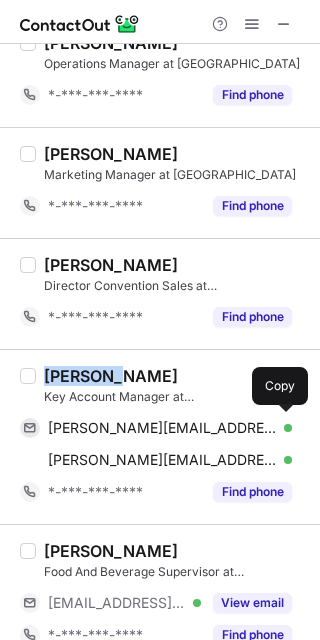 click on "jon.j.poston@googlemail.com" at bounding box center [162, 428] 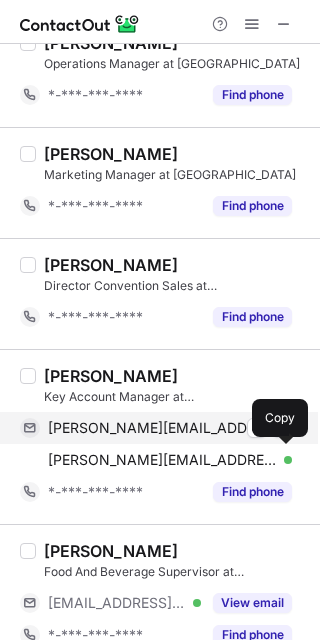 drag, startPoint x: 170, startPoint y: 462, endPoint x: 202, endPoint y: 435, distance: 41.868843 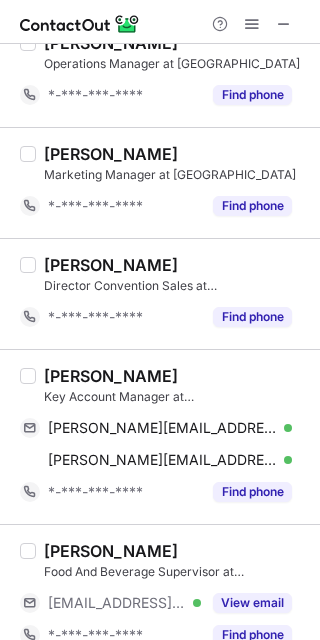 click on "Marvin Wernicke Food And Beverage Supervisor at Crowne Plaza Berlin City Centre Ku'damm ***@web.de Verified View email *-***-***-**** Find phone" at bounding box center [160, 595] 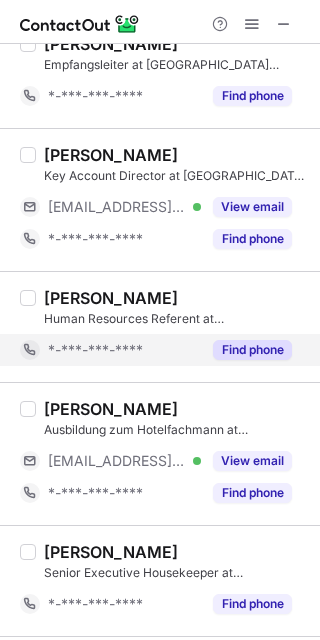 scroll, scrollTop: 1666, scrollLeft: 0, axis: vertical 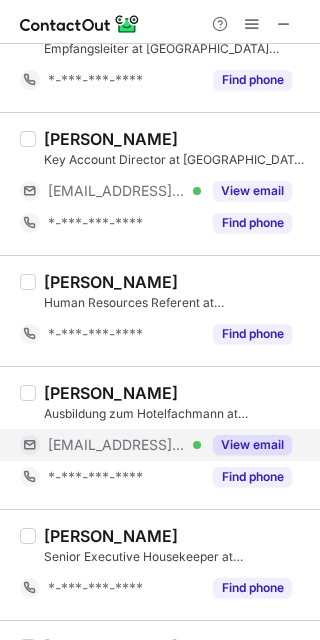 click on "View email" at bounding box center (252, 445) 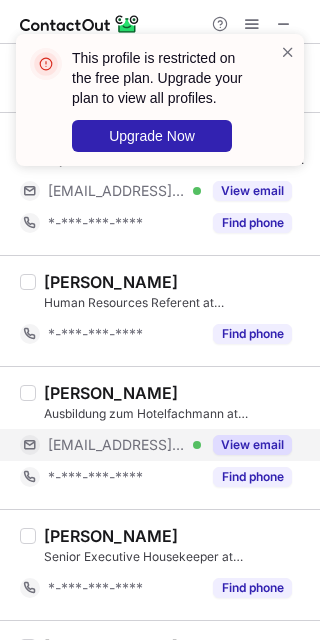 click on "Viktor Paetzel" at bounding box center [176, 393] 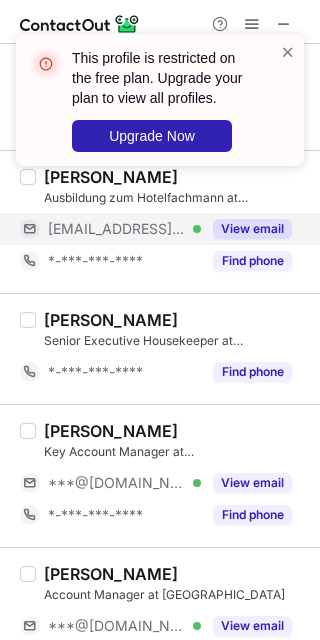 scroll, scrollTop: 1888, scrollLeft: 0, axis: vertical 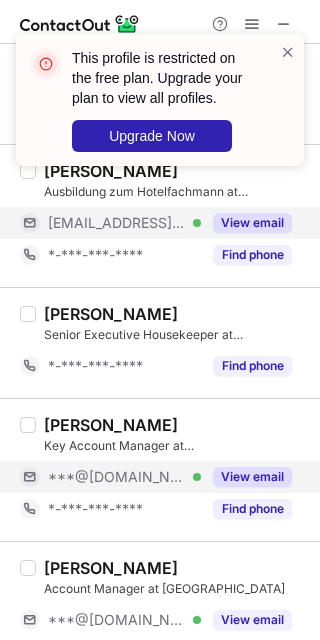 click on "View email" at bounding box center (252, 477) 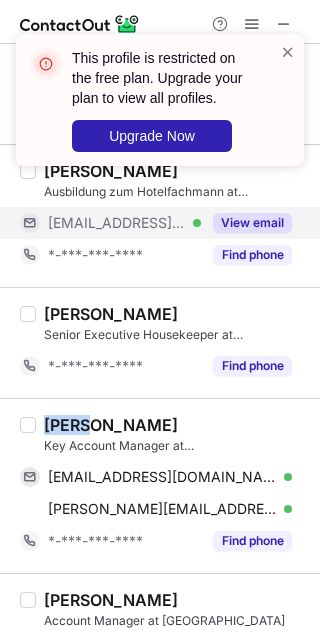 drag, startPoint x: 83, startPoint y: 425, endPoint x: 47, endPoint y: 425, distance: 36 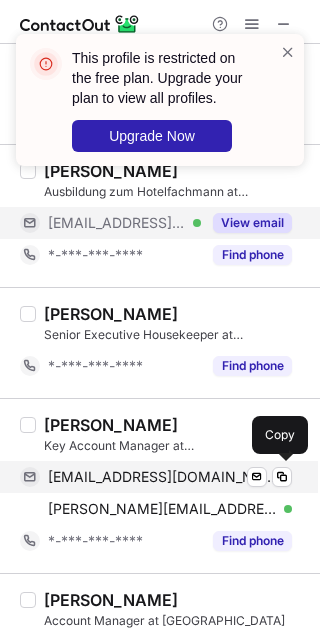 click on "dreamboatqiu@gmail.com" at bounding box center (162, 477) 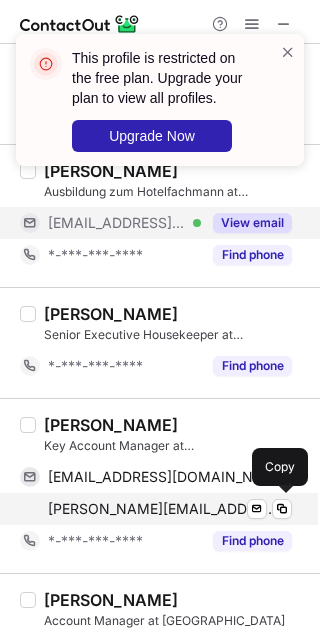 click on "c.qiu@cp-berlin.com" at bounding box center [162, 509] 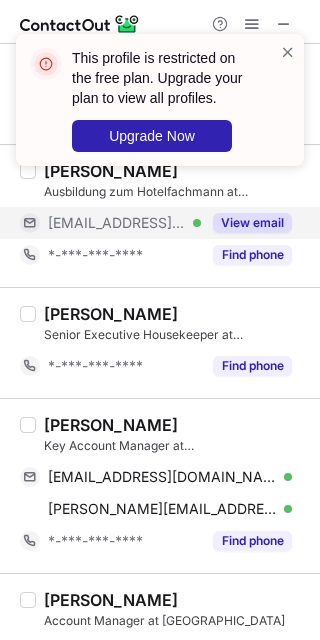 click on "Carol Qiu Key Account Manager at Crowne Plaza Berlin City Centre Ku'damm dreamboatqiu@gmail.com Verified Send email Copy c.qiu@cp-berlin.com Verified Send email Copy *-***-***-**** Find phone" at bounding box center [160, 485] 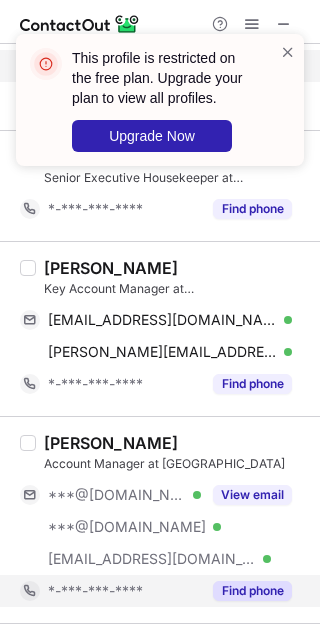 scroll, scrollTop: 2111, scrollLeft: 0, axis: vertical 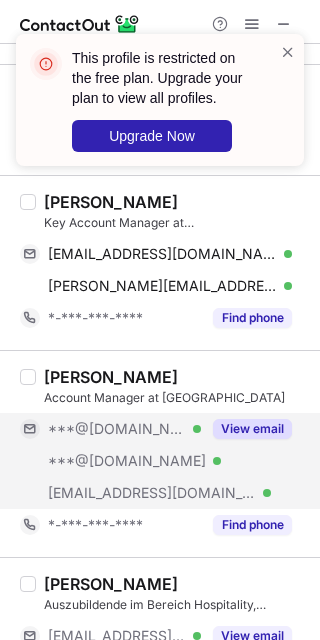 click on "View email" at bounding box center [246, 429] 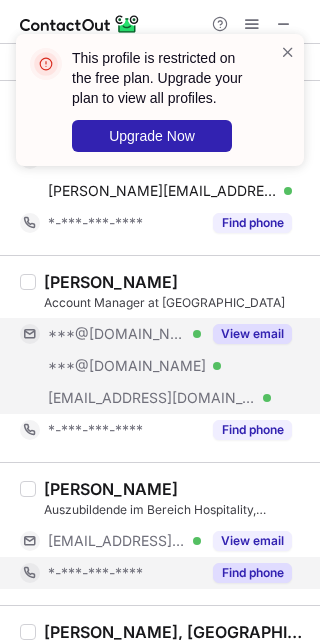 scroll, scrollTop: 2222, scrollLeft: 0, axis: vertical 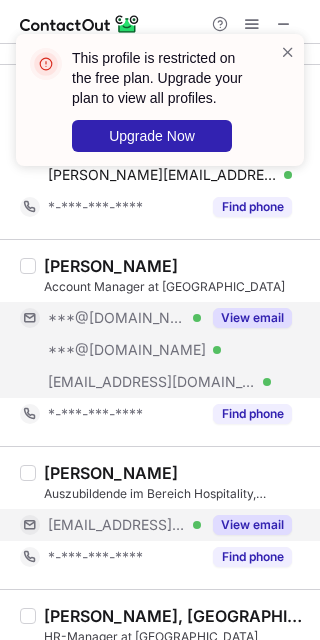 click on "View email" at bounding box center [252, 525] 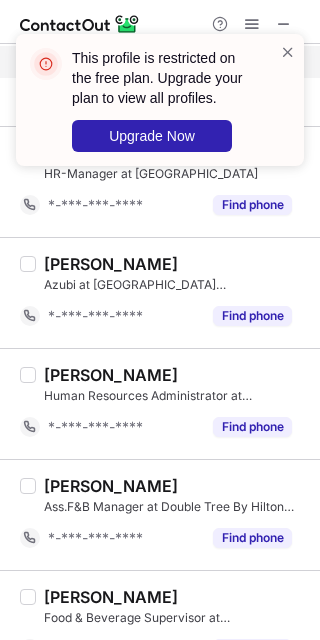 scroll, scrollTop: 2727, scrollLeft: 0, axis: vertical 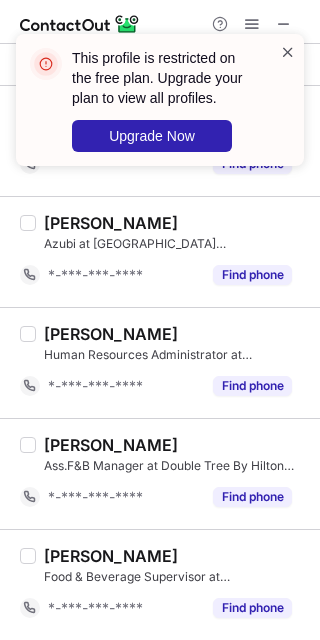 click at bounding box center [288, 52] 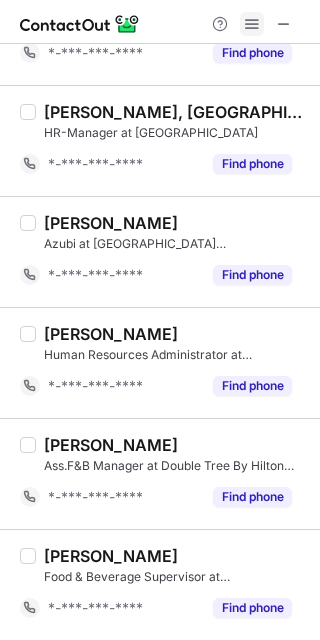 click at bounding box center (252, 24) 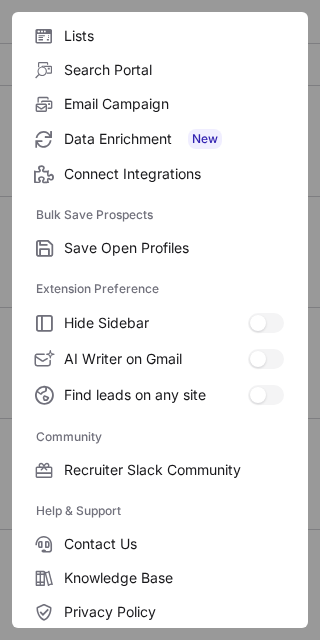 scroll, scrollTop: 266, scrollLeft: 0, axis: vertical 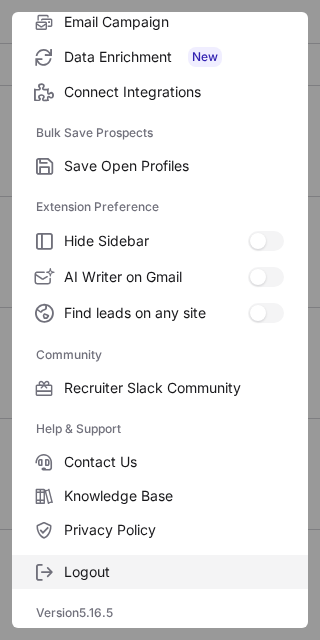 click on "Logout" at bounding box center (174, 572) 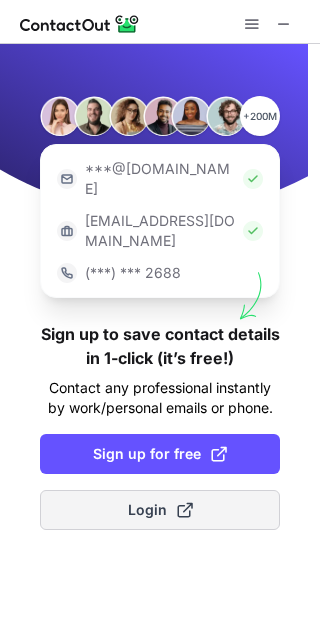 click at bounding box center [185, 510] 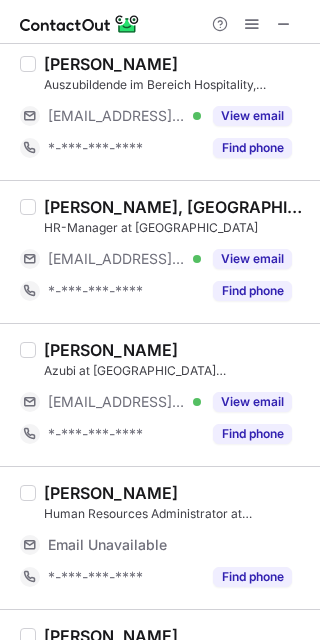scroll, scrollTop: 3240, scrollLeft: 0, axis: vertical 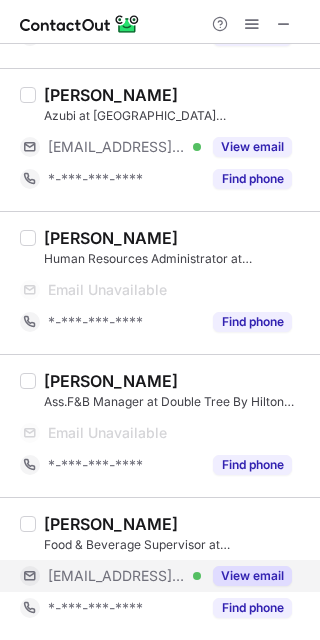 click on "View email" at bounding box center [252, 576] 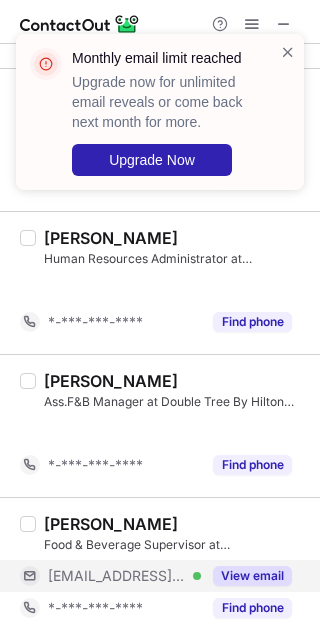 scroll, scrollTop: 3144, scrollLeft: 0, axis: vertical 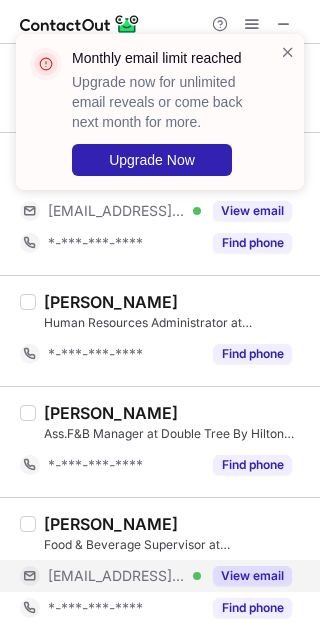 click on "Monthly email limit reached Upgrade now for unlimited email reveals or come back next month for more. Upgrade Now" at bounding box center [160, 120] 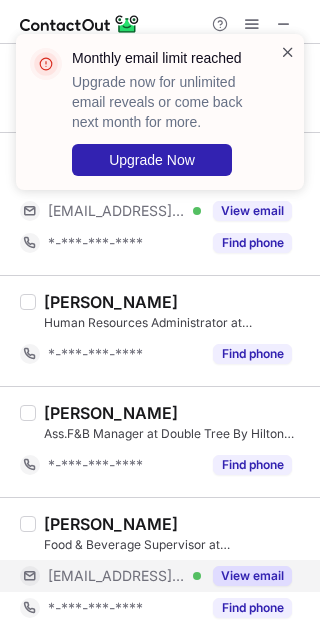 click at bounding box center (288, 52) 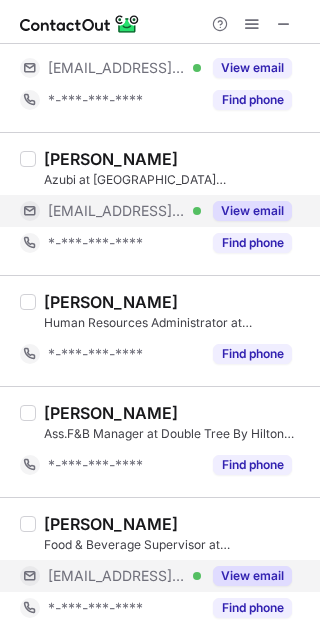 click on "View email" at bounding box center (252, 211) 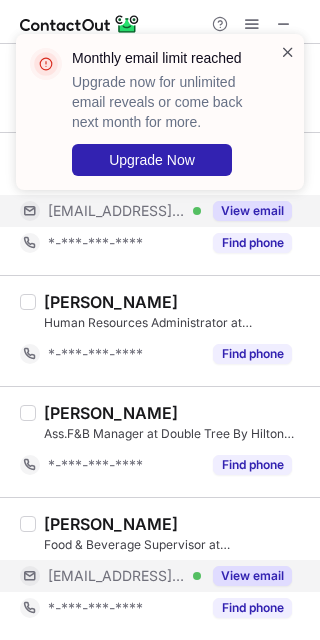 click at bounding box center (288, 52) 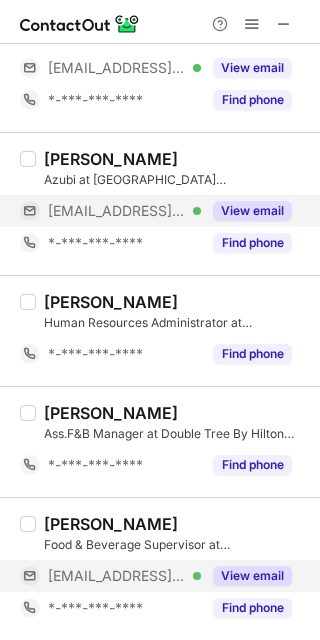 click on "Monthly email limit reached Upgrade now for unlimited email reveals or come back next month for more. Upgrade Now" at bounding box center (160, 120) 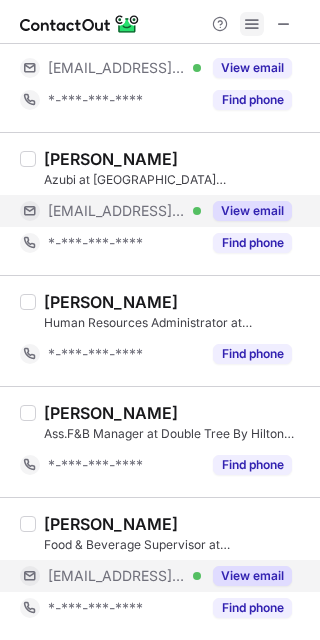 click at bounding box center [252, 24] 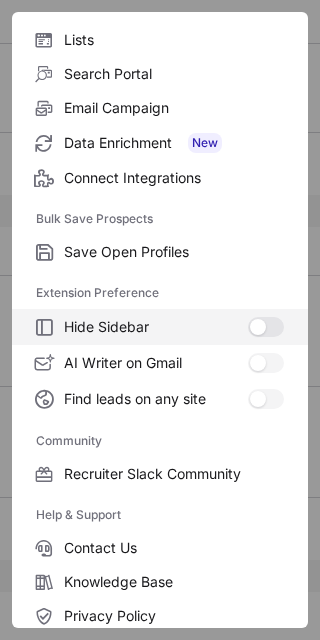 scroll, scrollTop: 266, scrollLeft: 0, axis: vertical 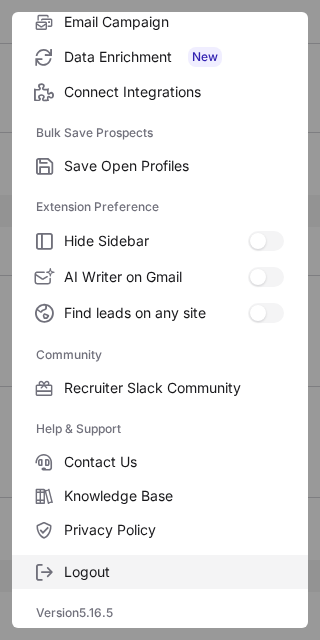 click on "Logout" at bounding box center [160, 572] 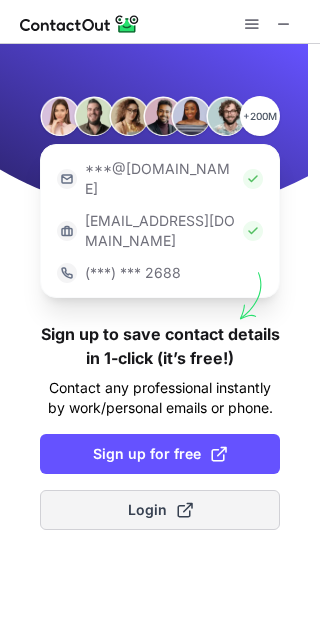click on "Login" at bounding box center [160, 510] 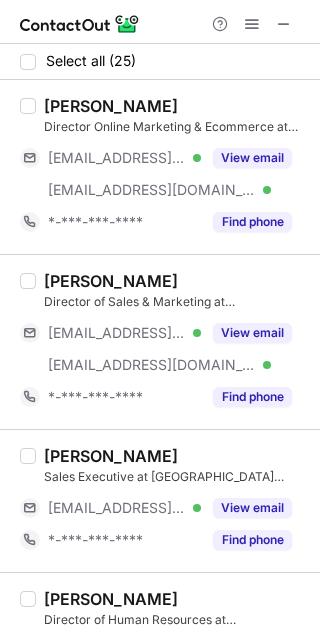 drag, startPoint x: 180, startPoint y: 446, endPoint x: 182, endPoint y: 428, distance: 18.110771 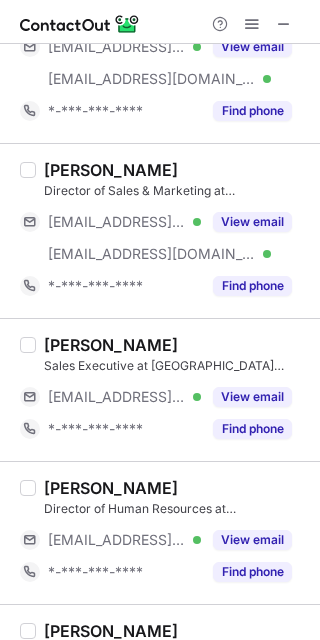 scroll, scrollTop: 0, scrollLeft: 0, axis: both 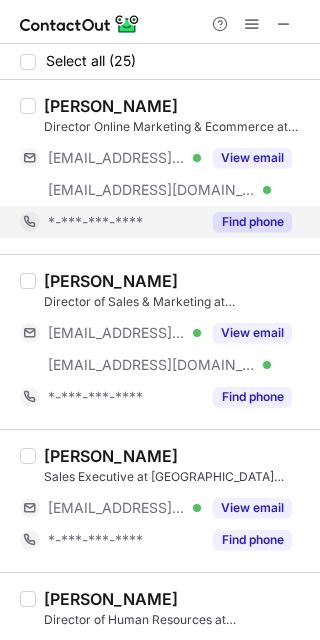 click on "*-***-***-****" at bounding box center (110, 222) 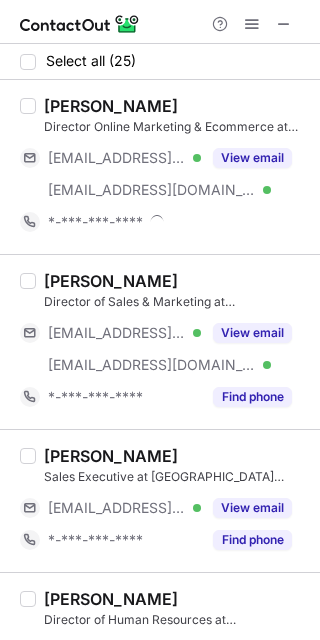 click on "Roberto Antonelli Director of Sales & Marketing at Crowne Plaza Berlin City Centre Ku'damm ***@arcor.de Verified ***@cp-berlin.com Verified View email *-***-***-**** Find phone" at bounding box center [160, 341] 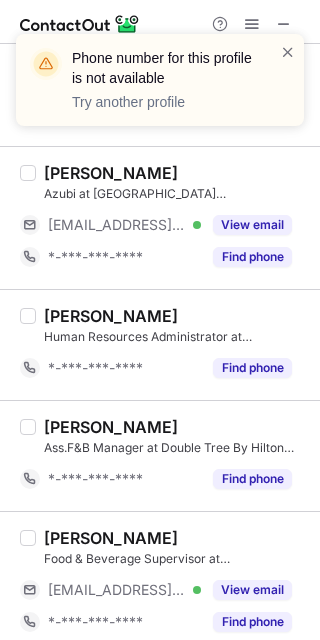 scroll, scrollTop: 3112, scrollLeft: 0, axis: vertical 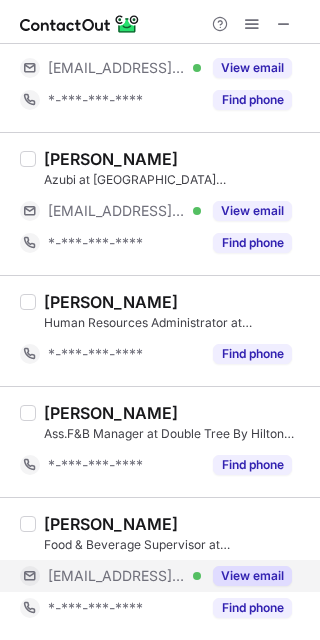 click on "View email" at bounding box center [252, 576] 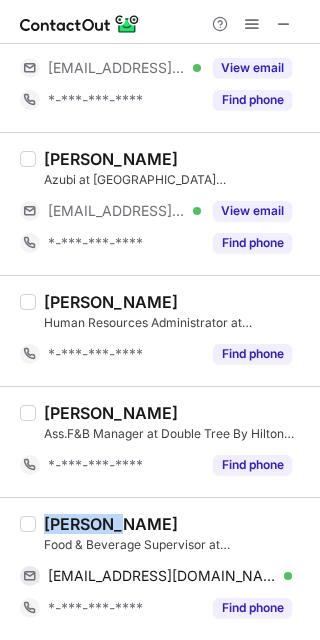 drag, startPoint x: 123, startPoint y: 521, endPoint x: 42, endPoint y: 521, distance: 81 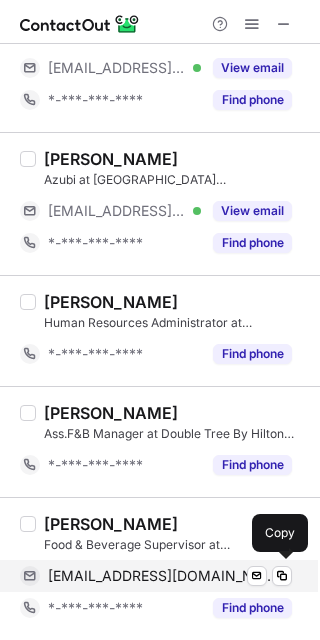 click on "m.azizia@cp-berlin.com" at bounding box center [162, 576] 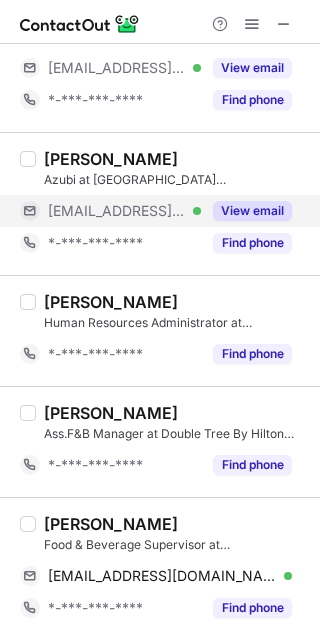 click on "View email" at bounding box center [252, 211] 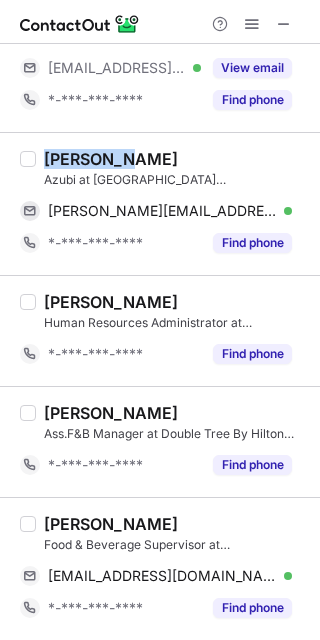 drag, startPoint x: 122, startPoint y: 157, endPoint x: 46, endPoint y: 156, distance: 76.00658 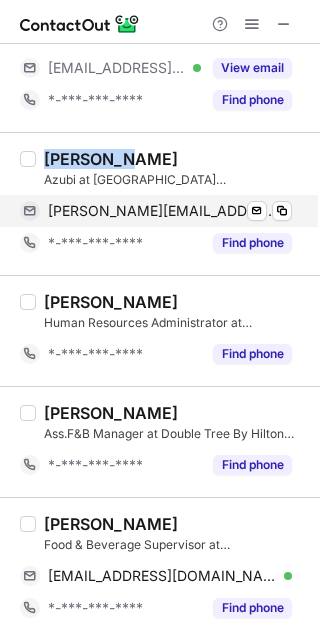 copy on "Aleksandr" 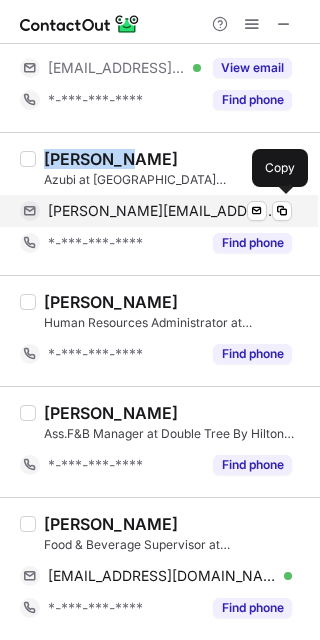 drag, startPoint x: 137, startPoint y: 213, endPoint x: 168, endPoint y: 223, distance: 32.572994 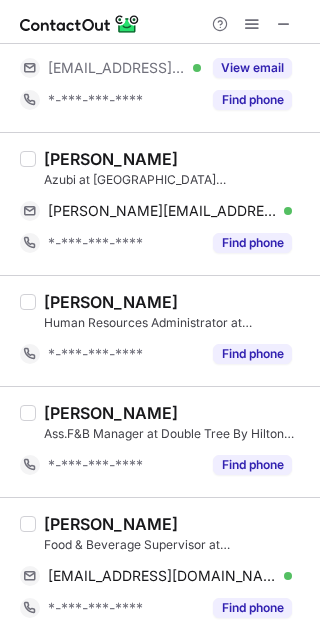 click on "Simone Hahn Human Resources Administrator at Crowne Plaza Berlin City Centre Ku'damm *-***-***-**** Find phone" at bounding box center [160, 330] 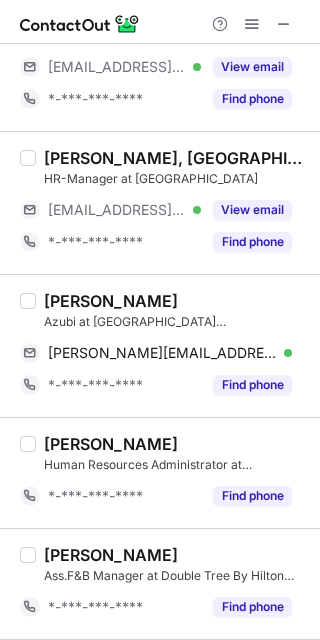scroll, scrollTop: 2890, scrollLeft: 0, axis: vertical 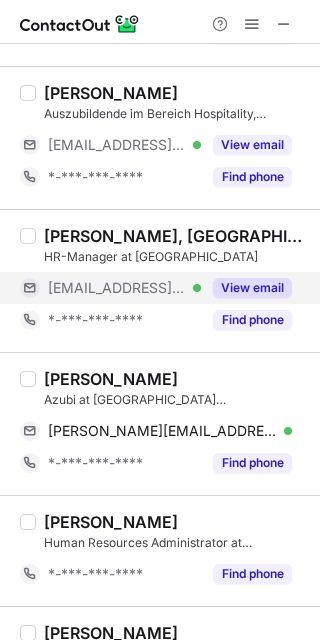 click on "View email" at bounding box center (252, 288) 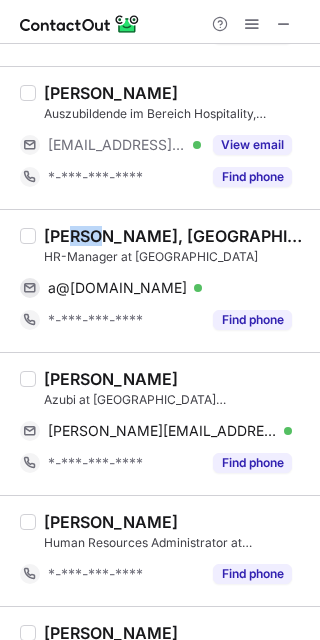 drag, startPoint x: 96, startPoint y: 239, endPoint x: 59, endPoint y: 240, distance: 37.01351 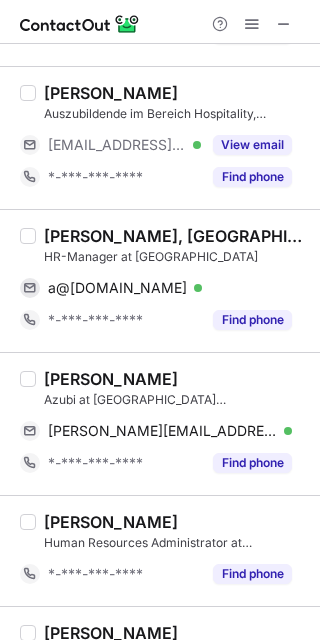 click on "Albers, Berlin HR-Manager at Crowne Plaza Berlin City Centre a@cp-berlin.com Verified Send email Copy *-***-***-**** Find phone" at bounding box center [172, 281] 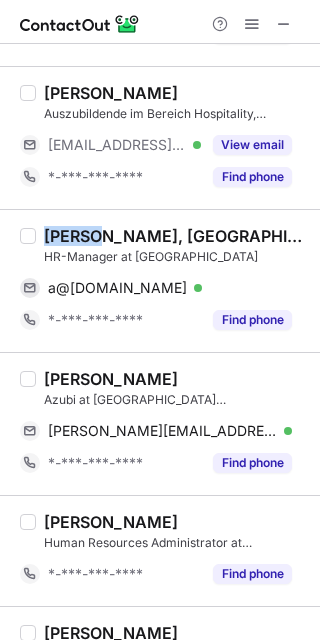 drag, startPoint x: 95, startPoint y: 239, endPoint x: 47, endPoint y: 238, distance: 48.010414 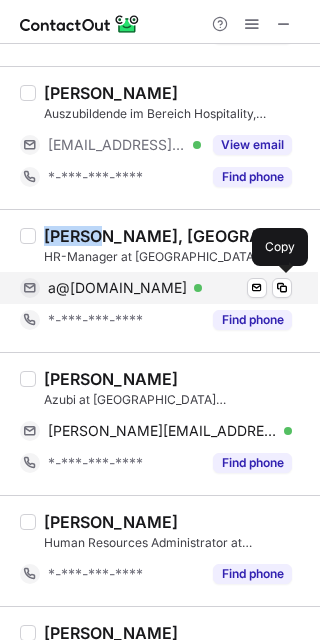 drag, startPoint x: 167, startPoint y: 289, endPoint x: 191, endPoint y: 271, distance: 30 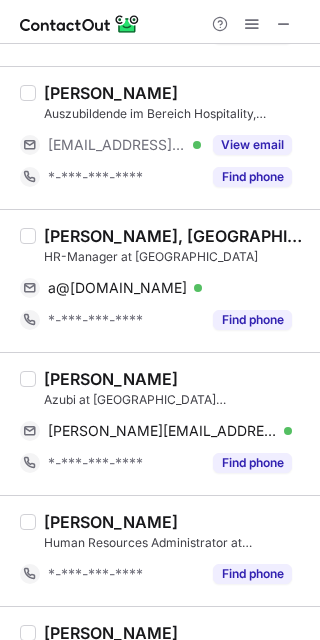 click on "Albers, Berlin HR-Manager at Crowne Plaza Berlin City Centre a@cp-berlin.com Verified Send email Copy *-***-***-**** Find phone" at bounding box center [160, 280] 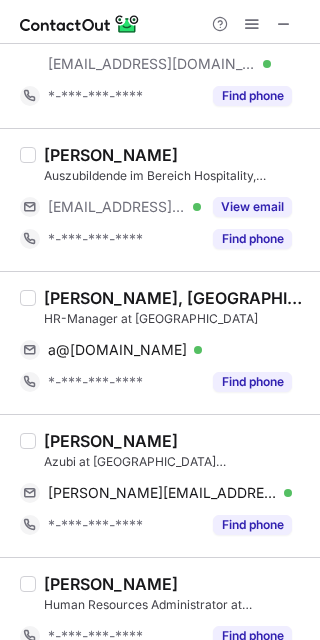 scroll, scrollTop: 2778, scrollLeft: 0, axis: vertical 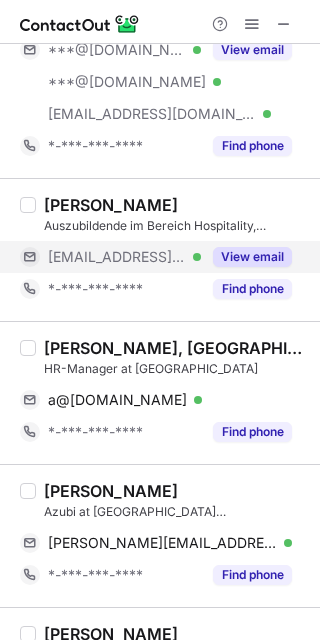 drag, startPoint x: 243, startPoint y: 265, endPoint x: 211, endPoint y: 252, distance: 34.539833 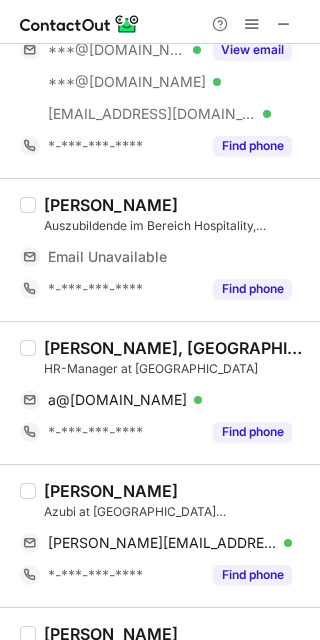 click on "Anna Cosmos Account Manager at Crowne Plaza Berlin City Centre ***@yahoo.com Verified ***@hotmail.com Verified ***@cp-berlin.com Verified View email *-***-***-**** Find phone" at bounding box center [160, 74] 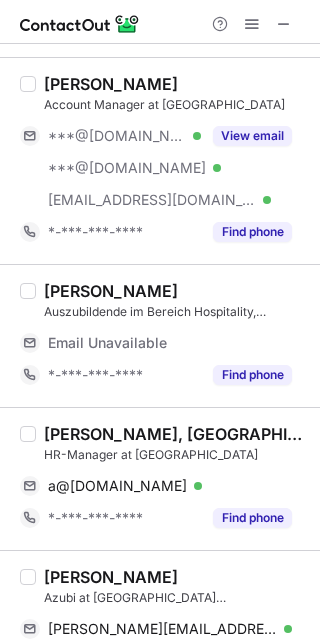 scroll, scrollTop: 2667, scrollLeft: 0, axis: vertical 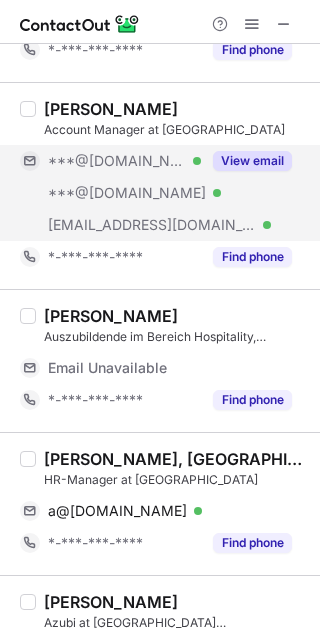 click on "View email" at bounding box center [246, 161] 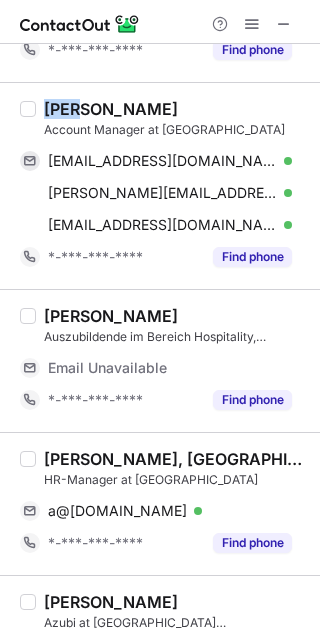 drag, startPoint x: 84, startPoint y: 110, endPoint x: 44, endPoint y: 117, distance: 40.60788 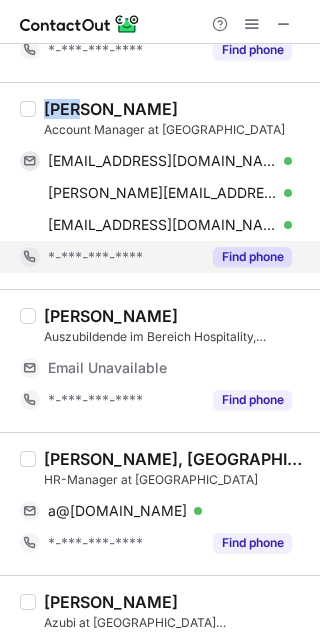 copy on "Anna" 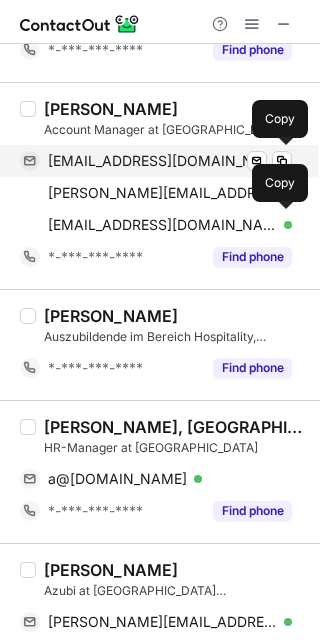 drag, startPoint x: 141, startPoint y: 170, endPoint x: 176, endPoint y: 170, distance: 35 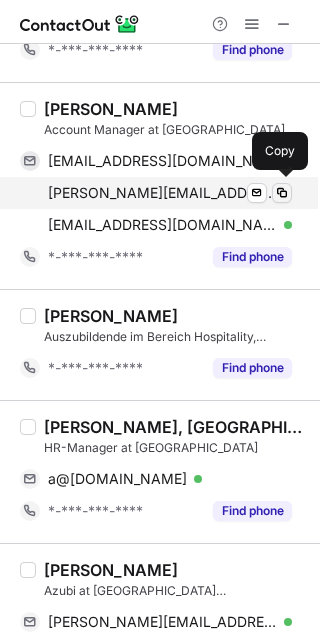 drag, startPoint x: 163, startPoint y: 195, endPoint x: 283, endPoint y: 192, distance: 120.03749 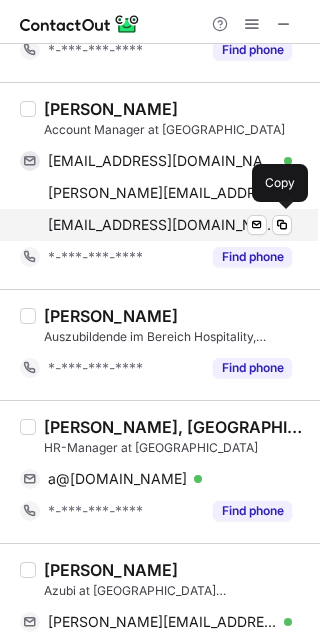 click on "a.cosmos@cp-berlin.com" at bounding box center (162, 225) 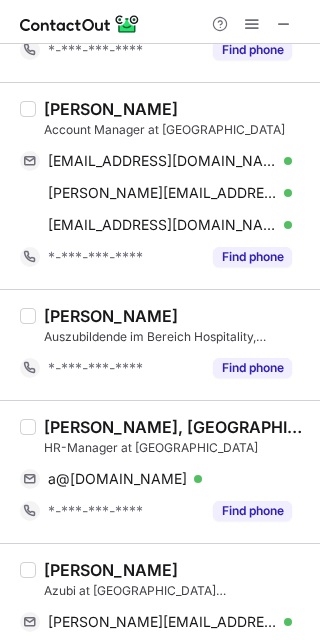 click on "Sophie Bialas Auszubildende im Bereich Hospitality, Hotelfachfrau at Crowne Plaza Berlin City Centre Ku'damm *-***-***-**** Find phone" at bounding box center (160, 344) 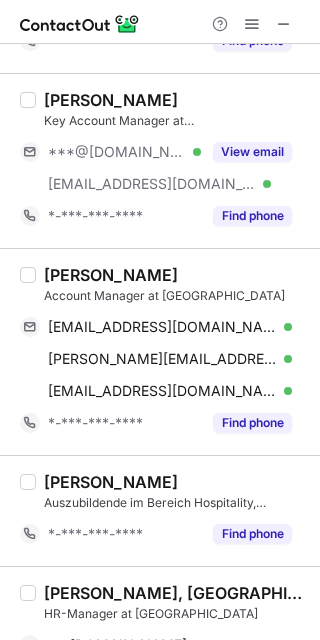 scroll, scrollTop: 2445, scrollLeft: 0, axis: vertical 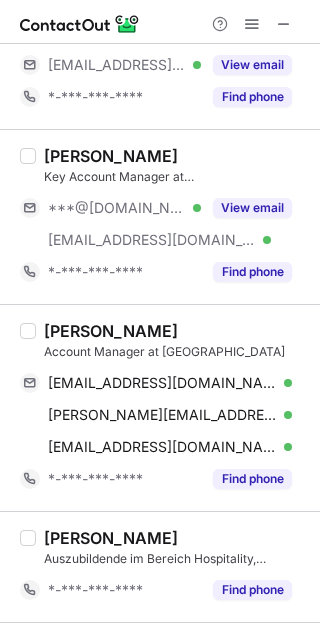 click on "Carol Qiu" at bounding box center (176, 156) 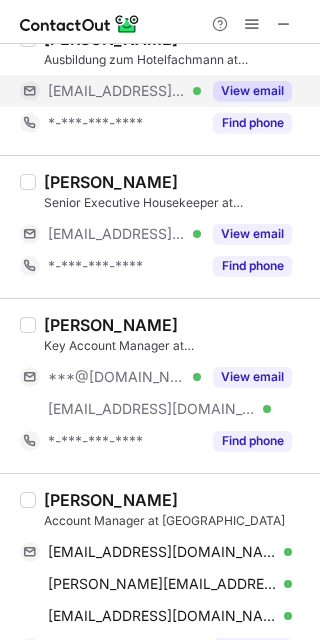 scroll, scrollTop: 2223, scrollLeft: 0, axis: vertical 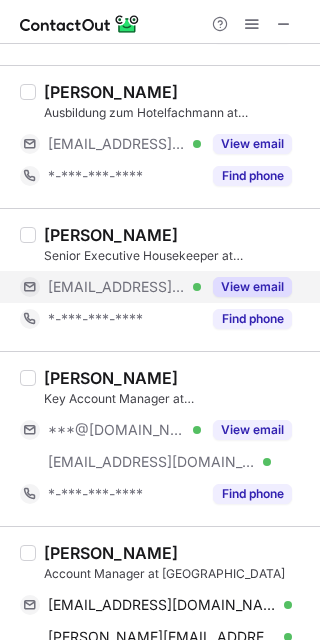 drag, startPoint x: 230, startPoint y: 288, endPoint x: 216, endPoint y: 289, distance: 14.035668 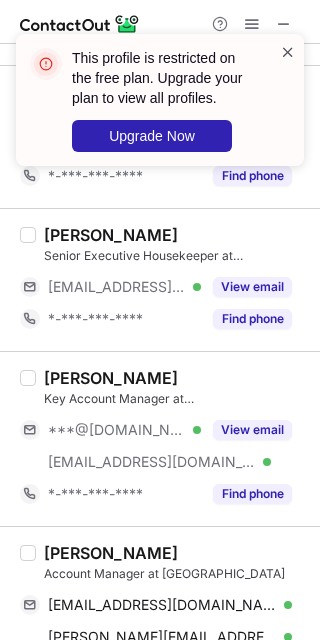 click at bounding box center (288, 52) 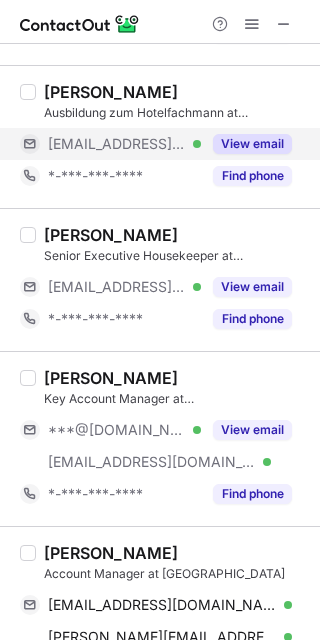 click on "View email" at bounding box center (252, 144) 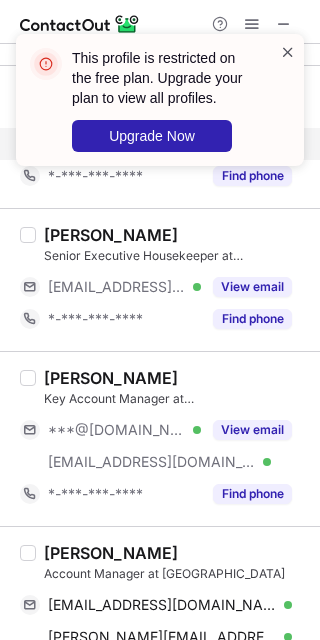 click at bounding box center (288, 52) 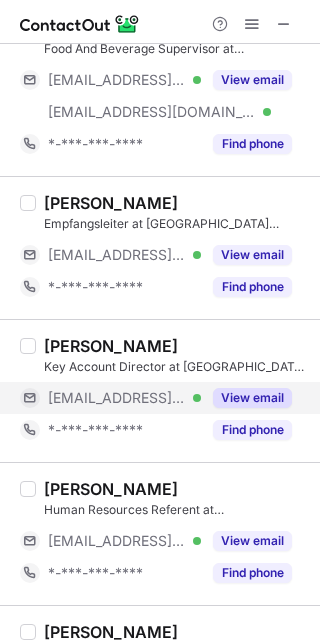 scroll, scrollTop: 1667, scrollLeft: 0, axis: vertical 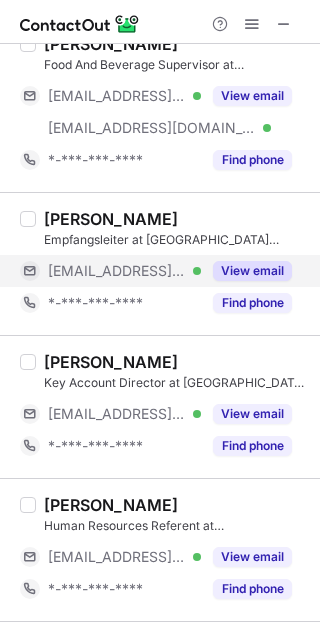 click on "View email" at bounding box center [252, 271] 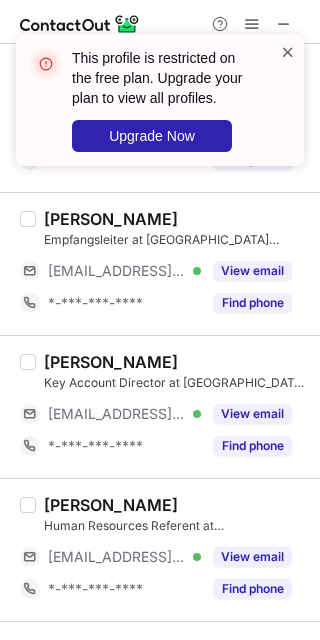 click at bounding box center (288, 52) 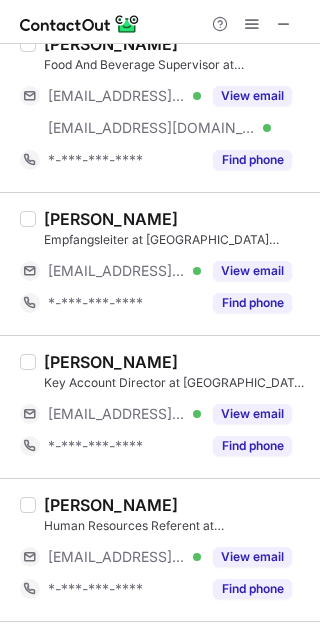 click on "Marvin Wernicke Food And Beverage Supervisor at Crowne Plaza Berlin City Centre Ku'damm ***@web.de Verified ***@cp-berlin.com Verified View email *-***-***-**** Find phone" at bounding box center (160, 104) 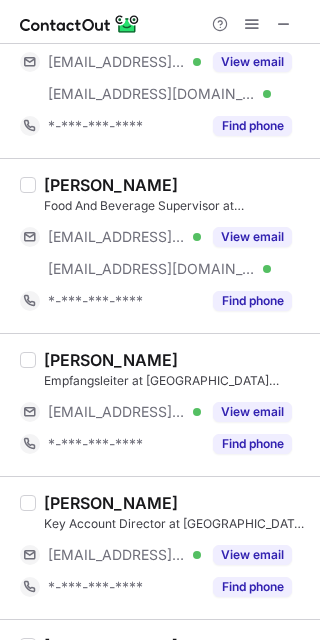 scroll, scrollTop: 1445, scrollLeft: 0, axis: vertical 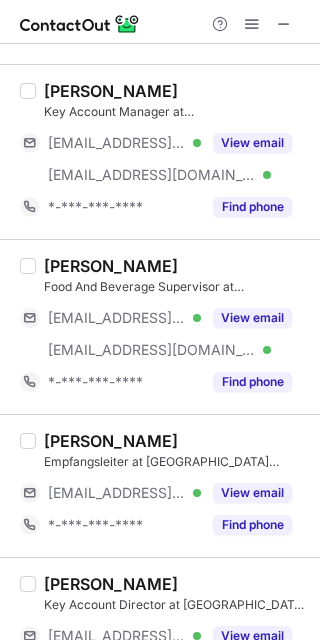 click on "Marvin Wernicke" at bounding box center (176, 266) 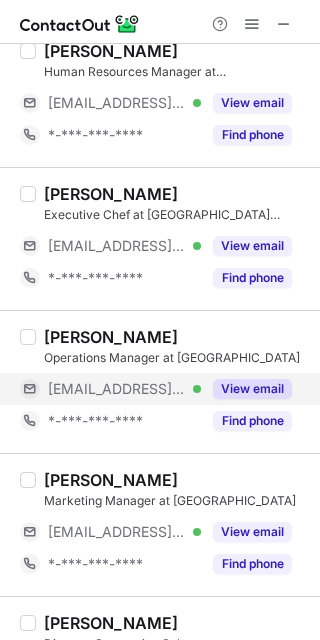 scroll, scrollTop: 778, scrollLeft: 0, axis: vertical 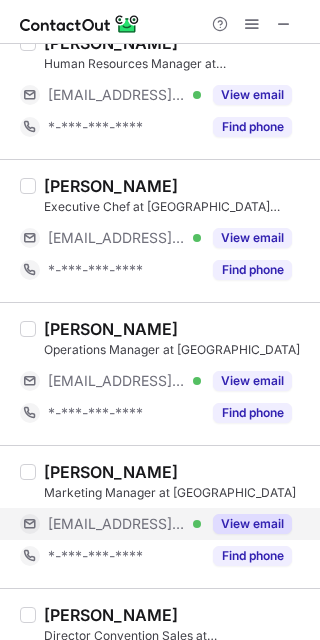 click on "View email" at bounding box center [252, 524] 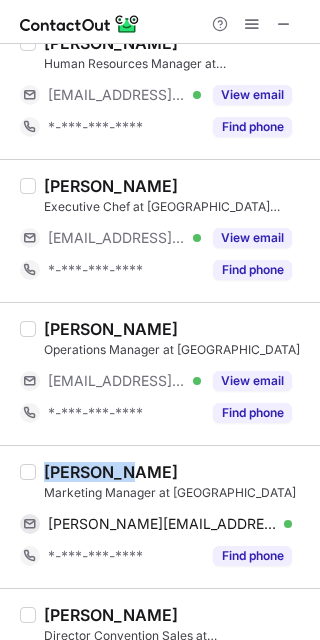 drag, startPoint x: 111, startPoint y: 467, endPoint x: 47, endPoint y: 461, distance: 64.28063 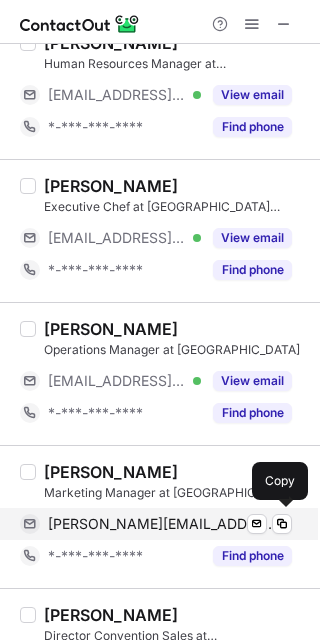 click on "s.horn@cp-berlin.com" at bounding box center (162, 524) 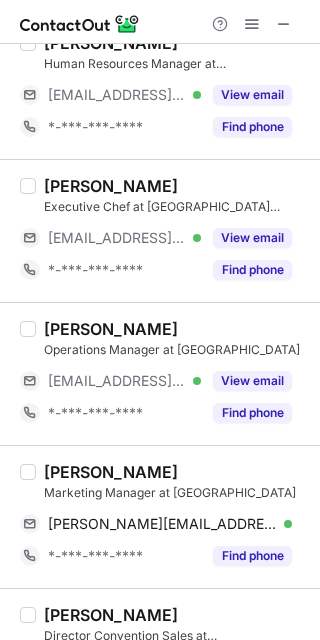 click on "Stefanie Horn Marketing Manager at Crowne Plaza Berlin City Centre s.horn@cp-berlin.com Verified Send email Copy *-***-***-**** Find phone" at bounding box center (160, 516) 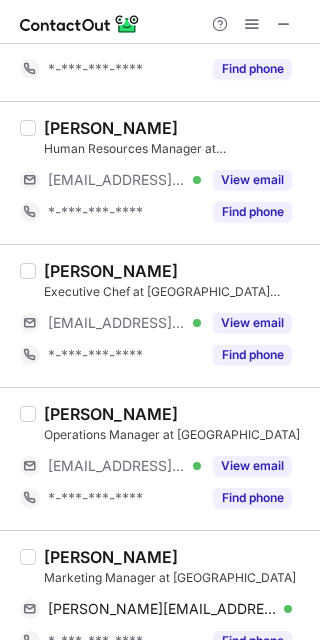scroll, scrollTop: 667, scrollLeft: 0, axis: vertical 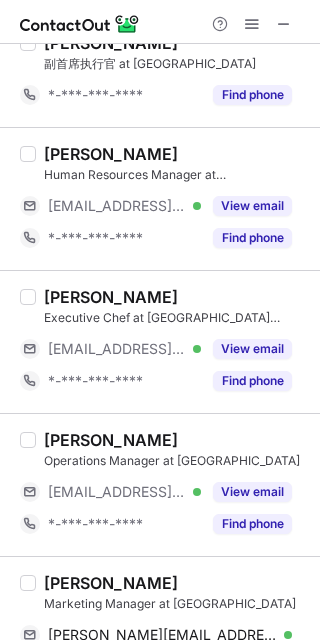 drag, startPoint x: 251, startPoint y: 486, endPoint x: 240, endPoint y: 471, distance: 18.601076 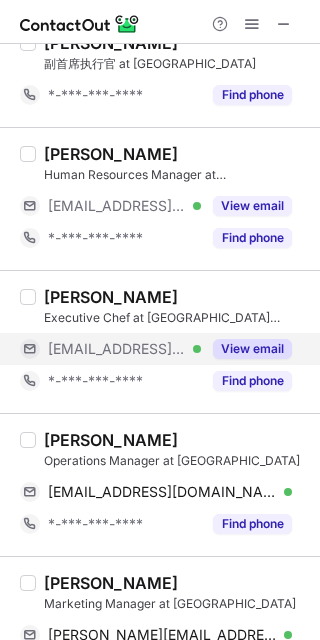 click on "View email" at bounding box center [252, 349] 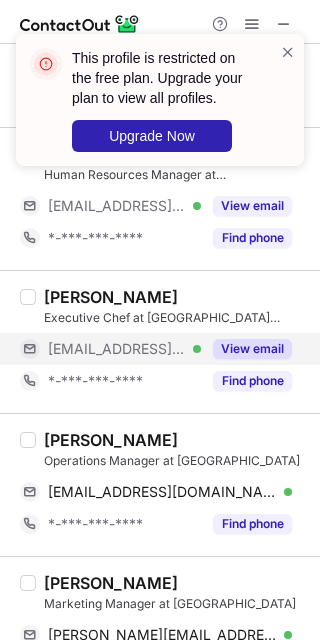 drag, startPoint x: 110, startPoint y: 434, endPoint x: 177, endPoint y: 434, distance: 67 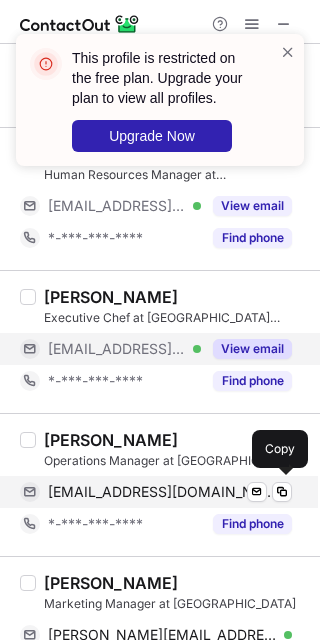 click on "d.fehmann@cp-berlin.com" at bounding box center [162, 492] 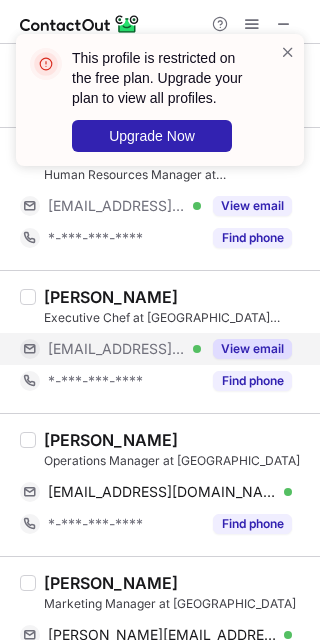 click on "Dennes Fehmann" at bounding box center (176, 440) 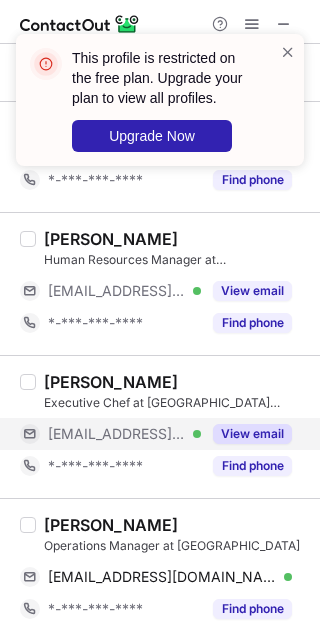 scroll, scrollTop: 556, scrollLeft: 0, axis: vertical 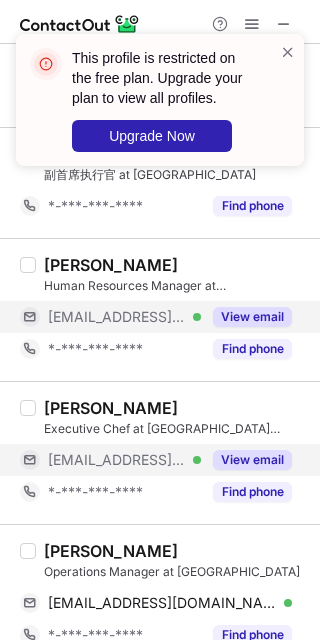 click on "View email" at bounding box center (246, 317) 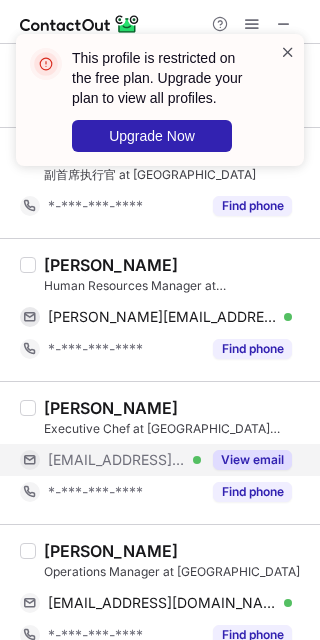 click at bounding box center (288, 52) 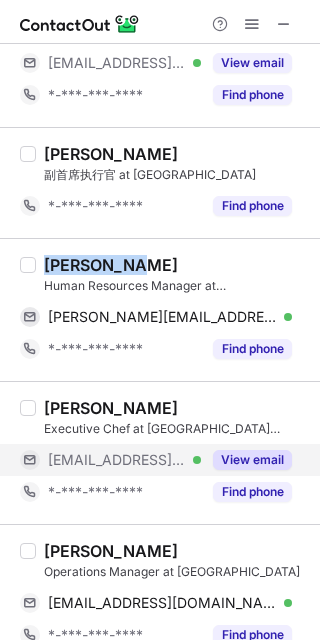 drag, startPoint x: 58, startPoint y: 262, endPoint x: 124, endPoint y: 262, distance: 66 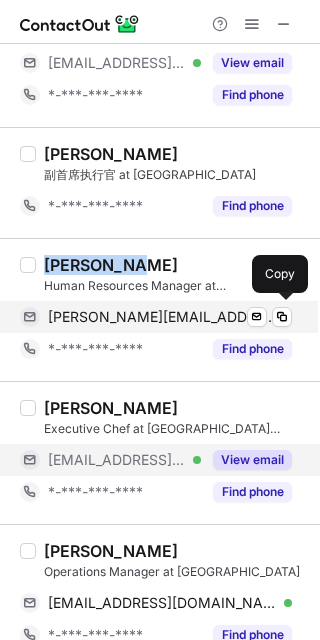 drag, startPoint x: 150, startPoint y: 315, endPoint x: 190, endPoint y: 310, distance: 40.311287 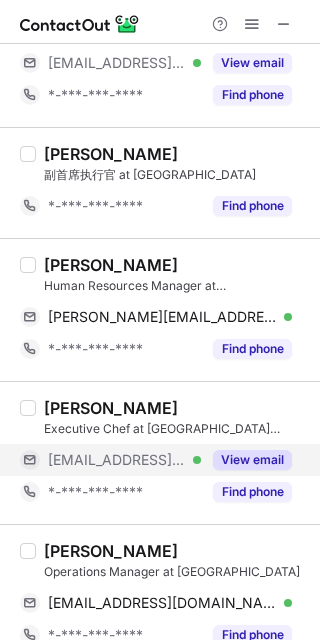 click on "邹辉 副首席执行官 at Crowne Plaza Berlin City Centre *-***-***-**** Find phone" at bounding box center [160, 182] 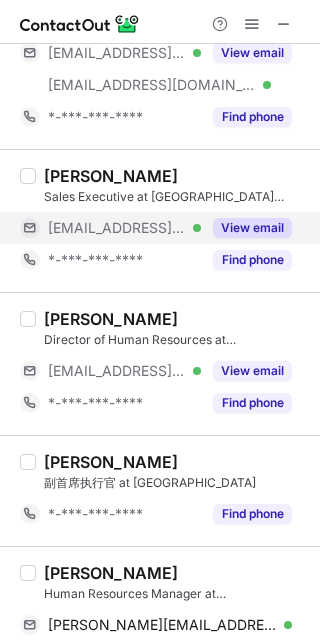 scroll, scrollTop: 223, scrollLeft: 0, axis: vertical 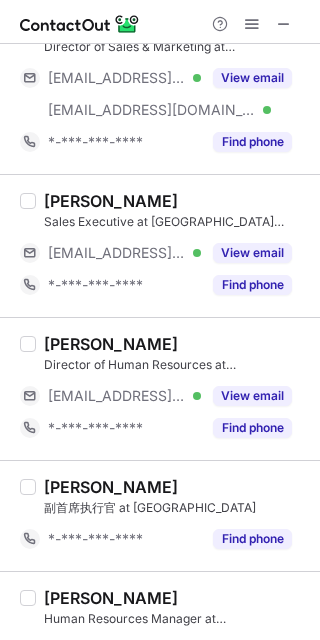 click on "Kirsten Stoner Director of Human Resources at Crowne Plaza Berlin City Centre Ku'damm ***@cp-berlin.com Verified View email *-***-***-**** Find phone" at bounding box center (160, 388) 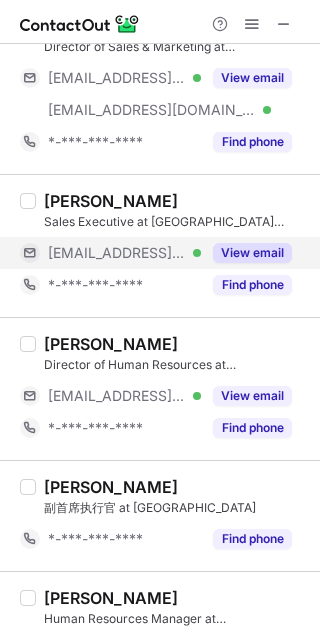 click on "View email" at bounding box center (252, 253) 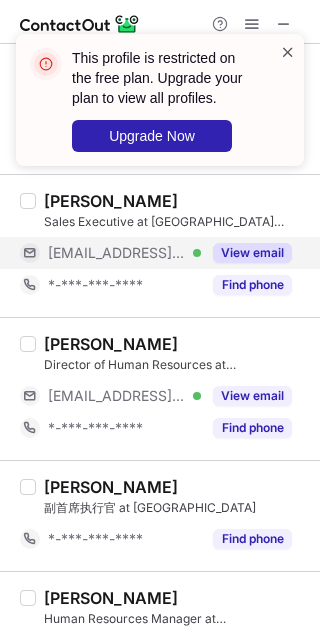 click at bounding box center [288, 52] 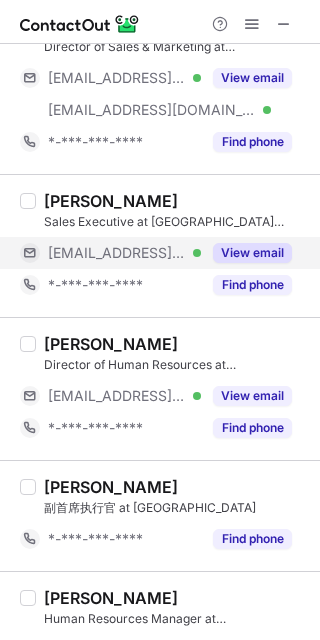 click on "Paula Żeleźnik Sales Executive at Crowne Plaza Berlin City Centre Ku'damm ***@cp-berlin.com Verified View email *-***-***-**** Find phone" at bounding box center [160, 245] 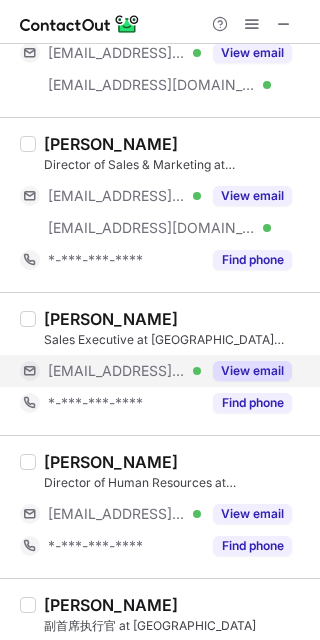 scroll, scrollTop: 0, scrollLeft: 0, axis: both 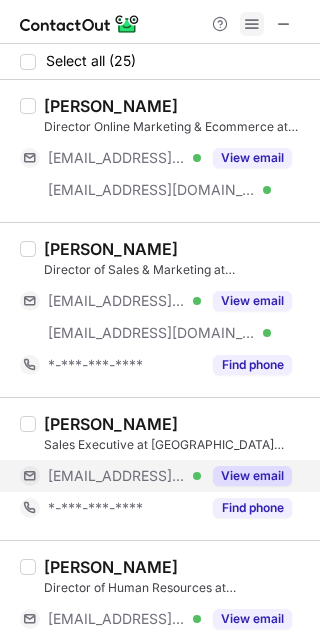 click at bounding box center [252, 24] 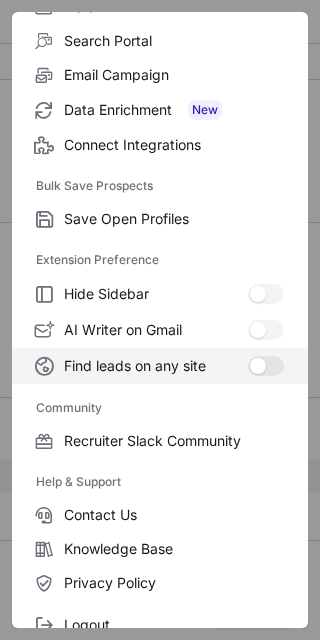 scroll, scrollTop: 266, scrollLeft: 0, axis: vertical 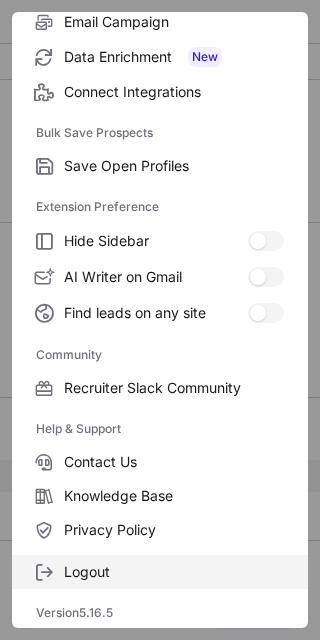 click on "Logout" at bounding box center [174, 572] 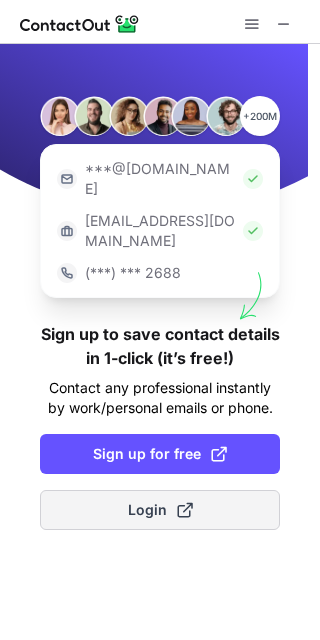 click on "Login" at bounding box center (160, 510) 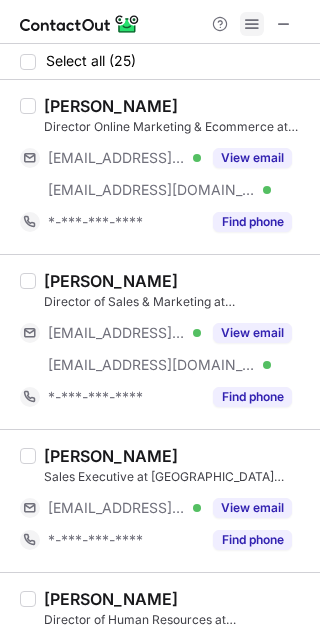 click at bounding box center [252, 24] 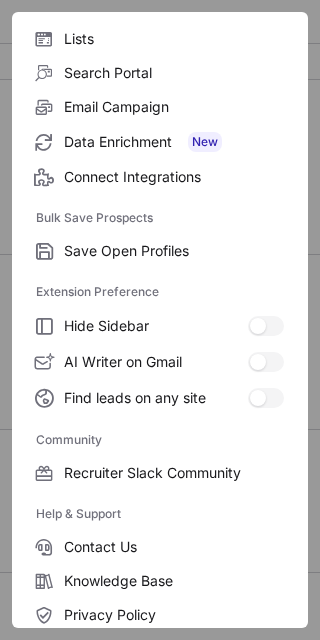 scroll, scrollTop: 266, scrollLeft: 0, axis: vertical 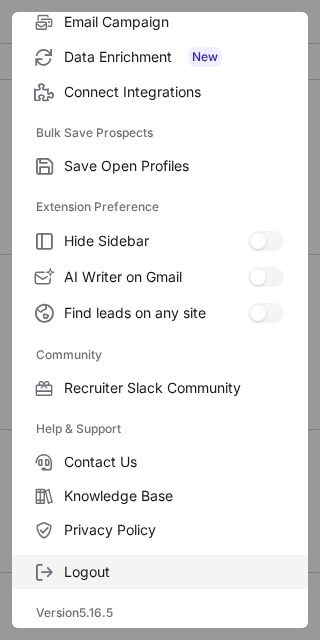 click on "Logout" at bounding box center (174, 572) 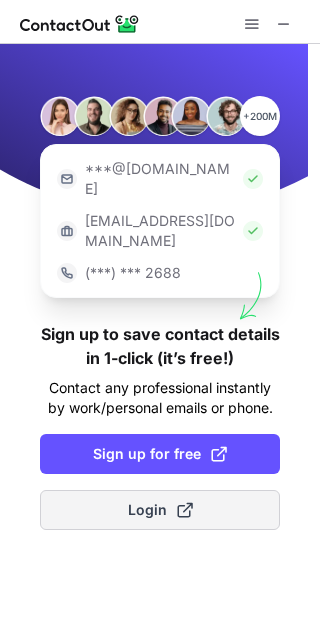 click on "Login" at bounding box center [160, 510] 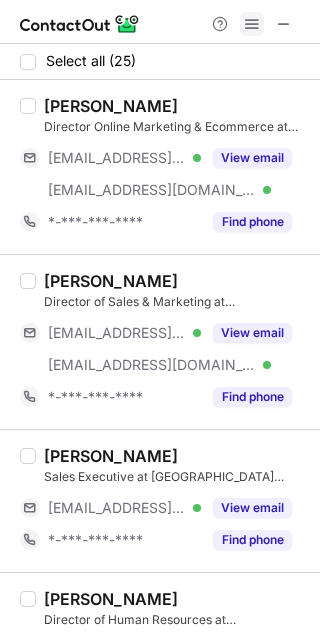 click at bounding box center (252, 24) 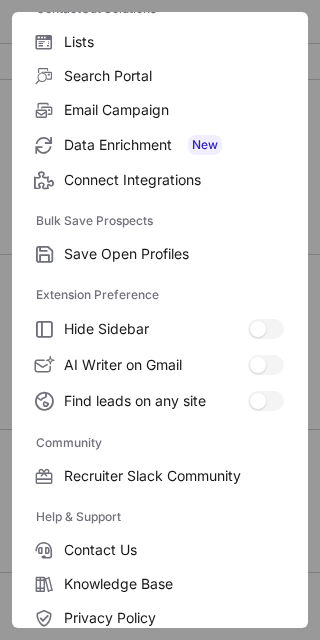 scroll, scrollTop: 266, scrollLeft: 0, axis: vertical 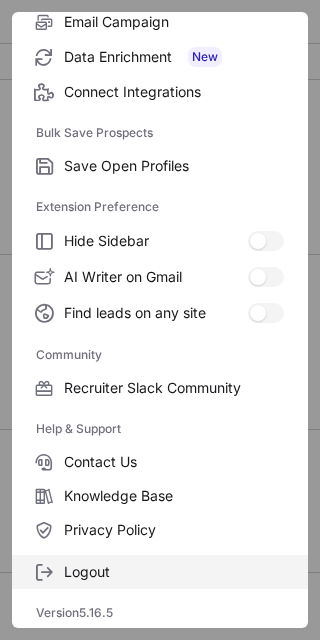 click on "Logout" at bounding box center [174, 572] 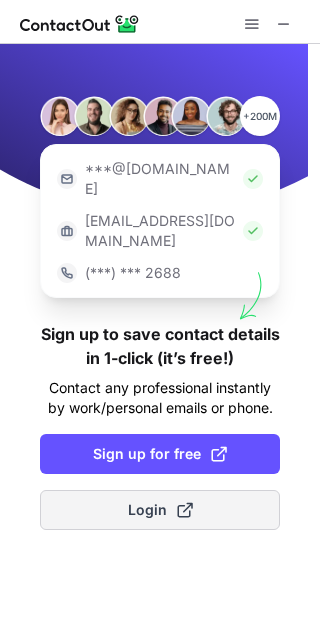 click on "Login" at bounding box center (160, 510) 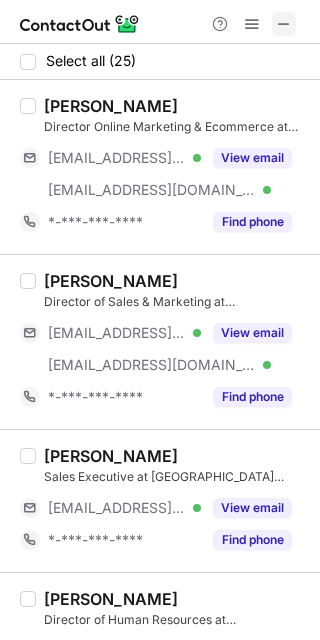 click at bounding box center (284, 24) 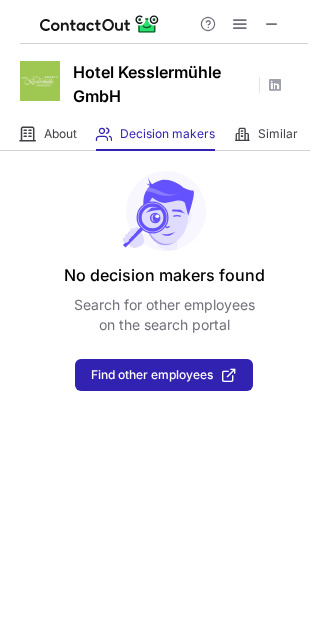scroll, scrollTop: 0, scrollLeft: 0, axis: both 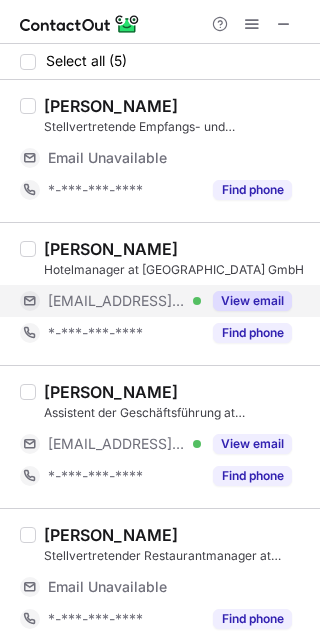 click on "View email" at bounding box center (252, 301) 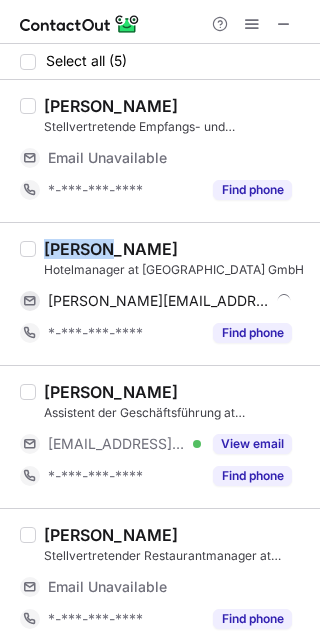 drag, startPoint x: 44, startPoint y: 245, endPoint x: 101, endPoint y: 244, distance: 57.00877 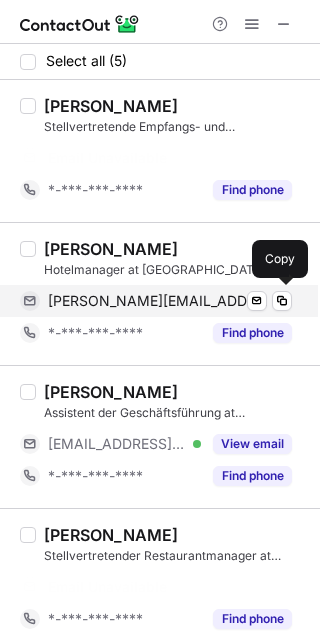 click on "claudia@kesslermuehle.de" at bounding box center (159, 301) 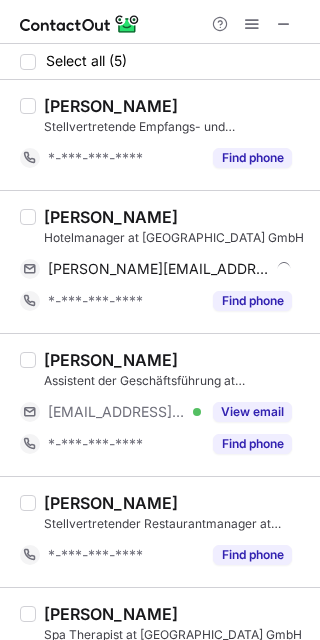 click on "Michel Meisinger" at bounding box center (176, 360) 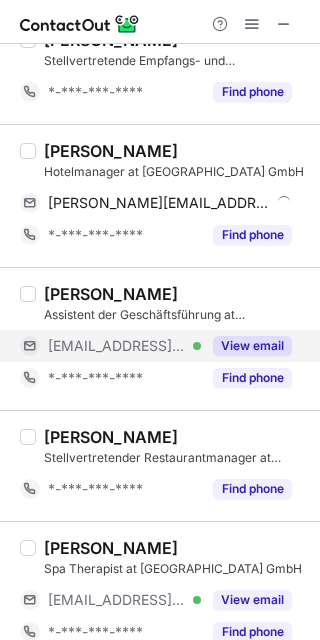 scroll, scrollTop: 90, scrollLeft: 0, axis: vertical 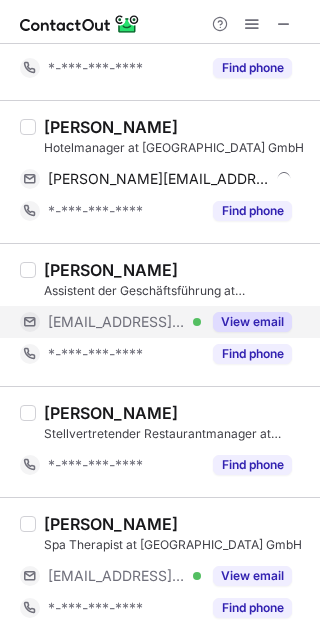 click on "View email" at bounding box center [252, 322] 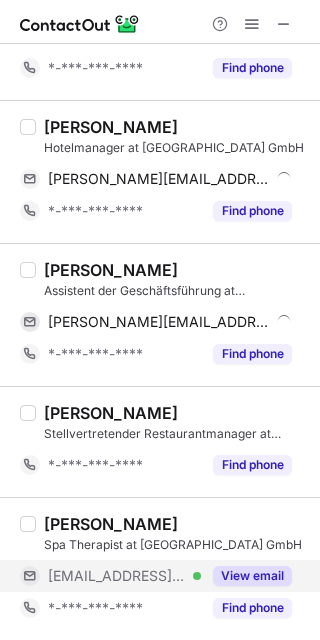 click on "View email" at bounding box center [252, 576] 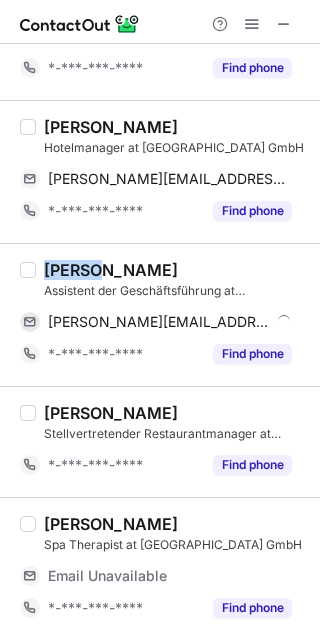 drag, startPoint x: 47, startPoint y: 263, endPoint x: 96, endPoint y: 274, distance: 50.219517 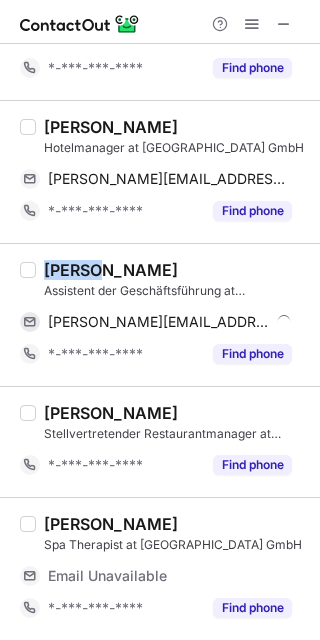 click on "Michel Meisinger" at bounding box center (111, 270) 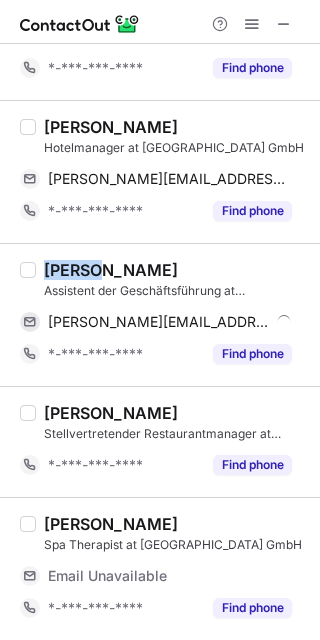 copy on "Michel" 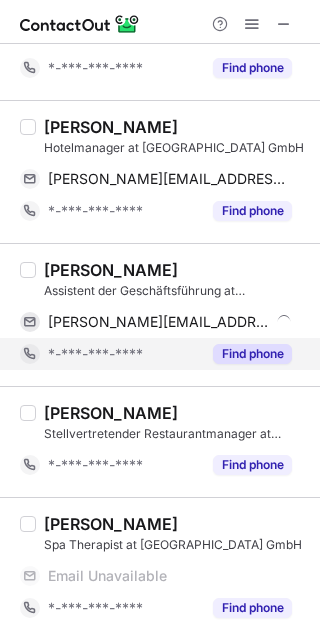 click on "*-***-***-****" at bounding box center [110, 354] 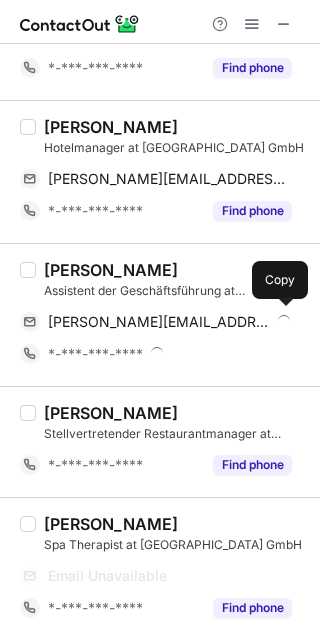 drag, startPoint x: 128, startPoint y: 319, endPoint x: 246, endPoint y: 300, distance: 119.519875 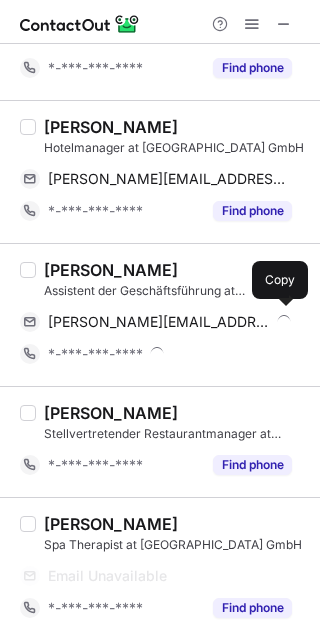 click on "michel@kesslermuehle.de" at bounding box center [159, 322] 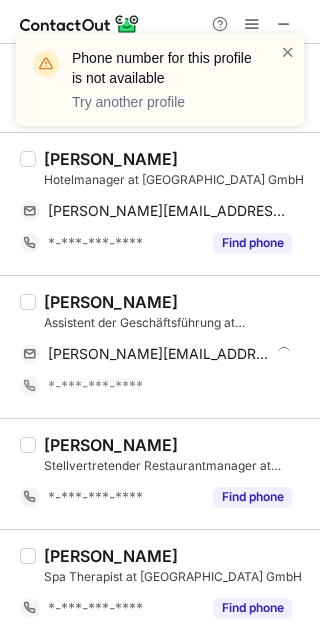 scroll, scrollTop: 58, scrollLeft: 0, axis: vertical 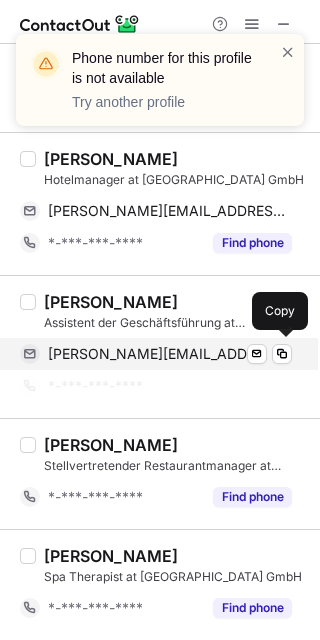 click on "michel@kesslermuehle.de" at bounding box center [159, 354] 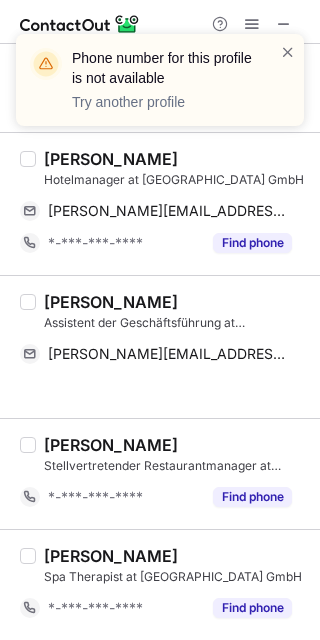 scroll, scrollTop: 26, scrollLeft: 0, axis: vertical 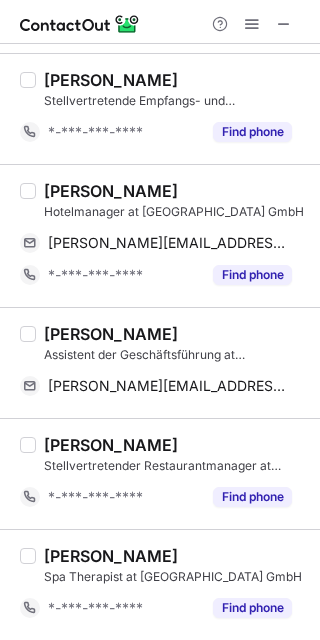 click on "Julia O. Stellvertretende Empfangs- und Reservierungsleitung at Hotel Kesslermühle GmbH *-***-***-**** Find phone" at bounding box center [160, 109] 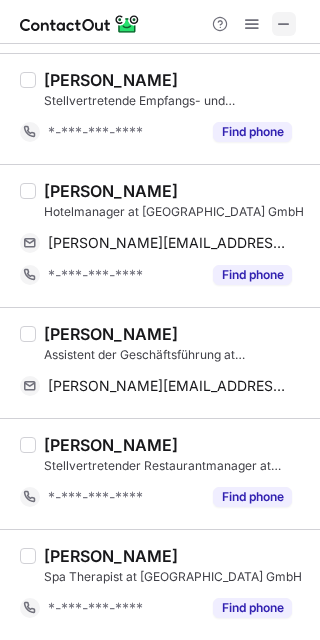click at bounding box center (284, 24) 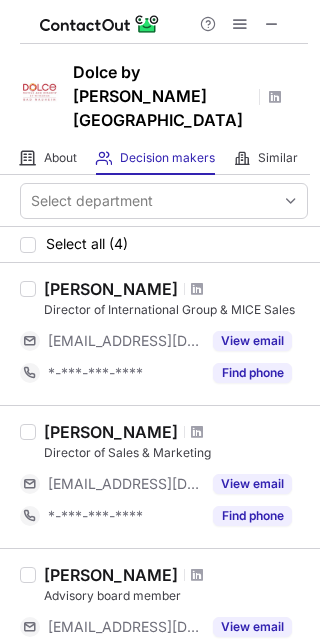 scroll, scrollTop: 0, scrollLeft: 0, axis: both 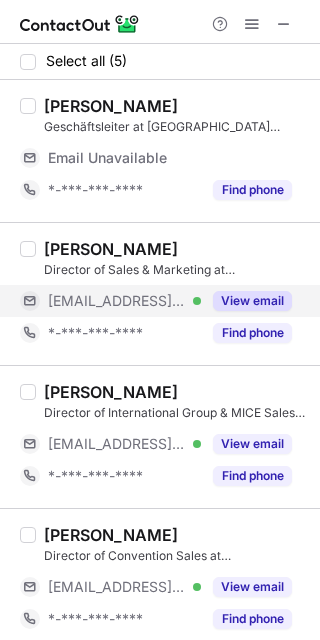 click on "View email" at bounding box center (252, 301) 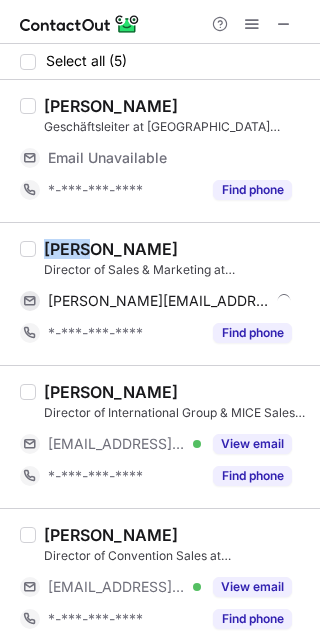 drag, startPoint x: 91, startPoint y: 248, endPoint x: 40, endPoint y: 245, distance: 51.088158 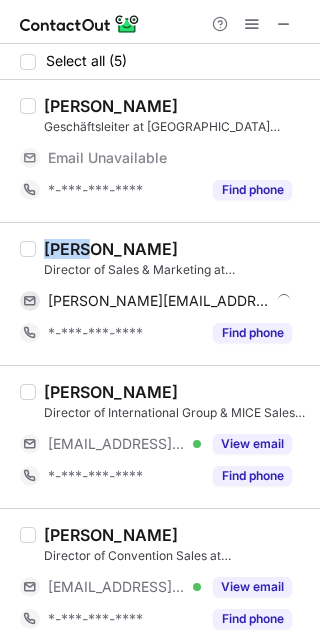 copy on "Jesse" 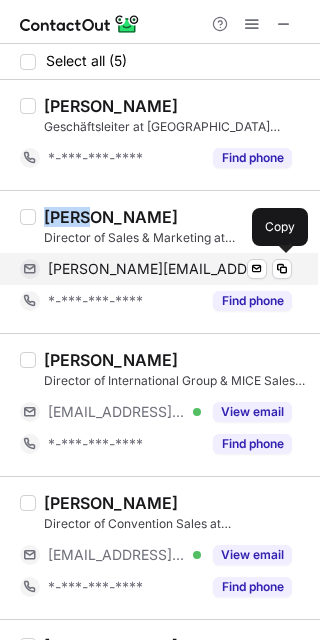 click on "jesse.jansen@dolcebadnauheim.com" at bounding box center [159, 269] 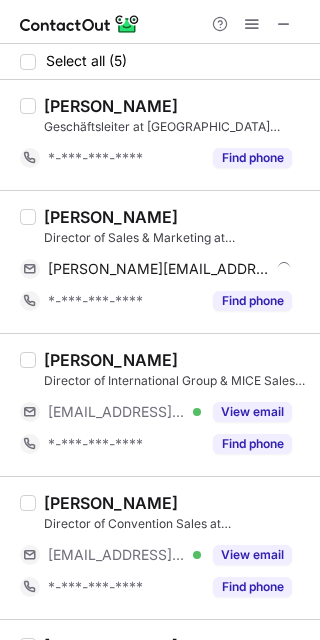 click on "Jesse Jansen Director of Sales & Marketing at Dolce by Wyndham Bad Nauheim jesse.jansen@dolcebadnauheim.com Send email Copy *-***-***-**** Find phone" at bounding box center (160, 261) 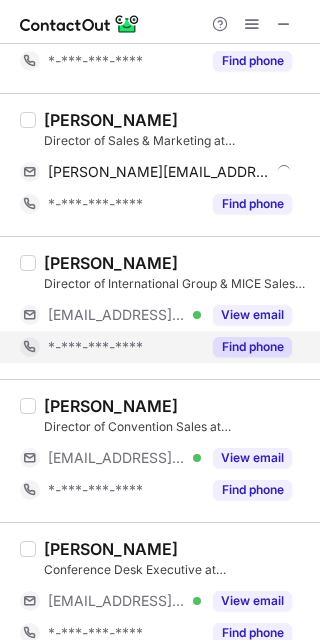scroll, scrollTop: 111, scrollLeft: 0, axis: vertical 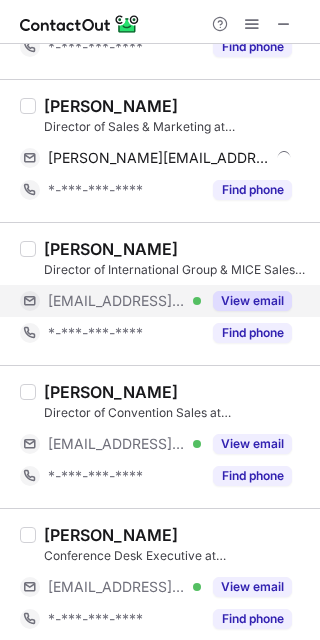 click on "View email" at bounding box center (246, 301) 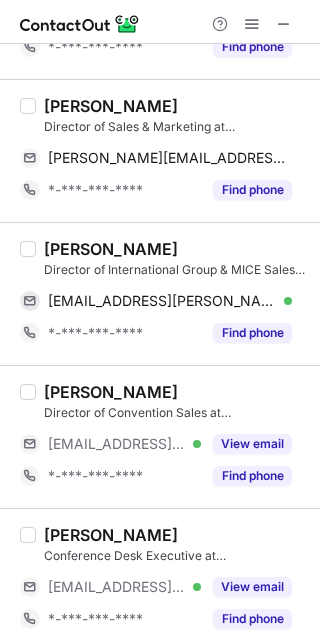 drag, startPoint x: 129, startPoint y: 249, endPoint x: 191, endPoint y: 247, distance: 62.03225 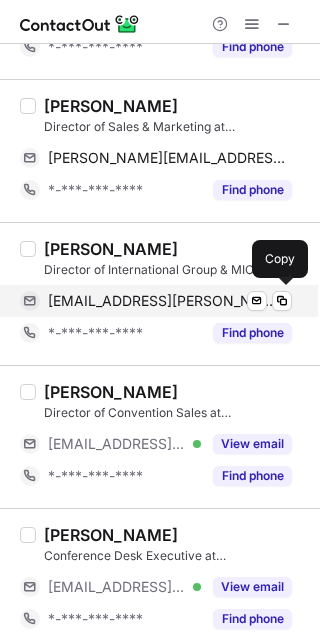 drag, startPoint x: 172, startPoint y: 303, endPoint x: 187, endPoint y: 293, distance: 18.027756 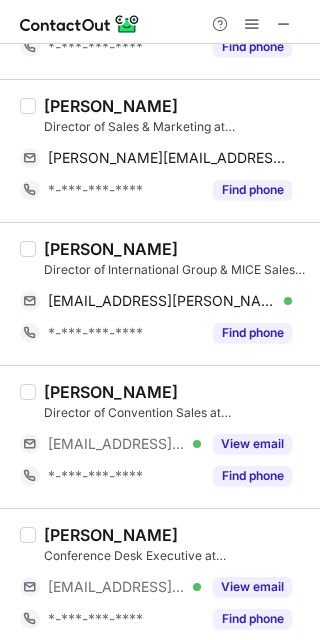 click on "Chantal Görsch-Valentin" at bounding box center [111, 392] 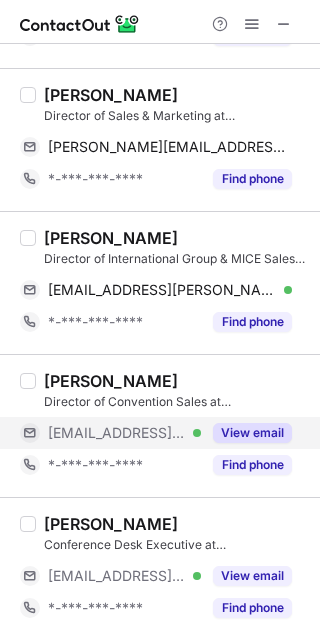 click on "View email" at bounding box center (252, 433) 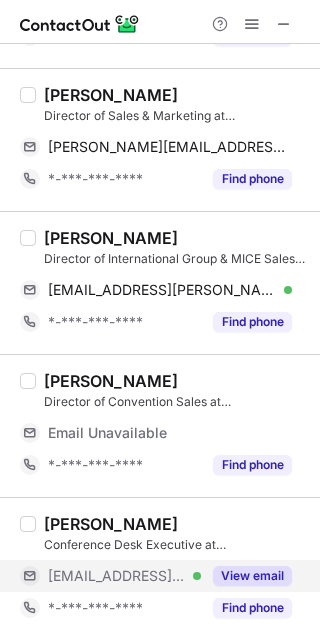 click on "View email" at bounding box center [246, 576] 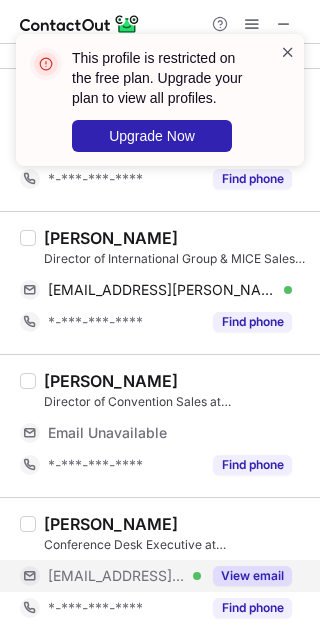 click at bounding box center [288, 52] 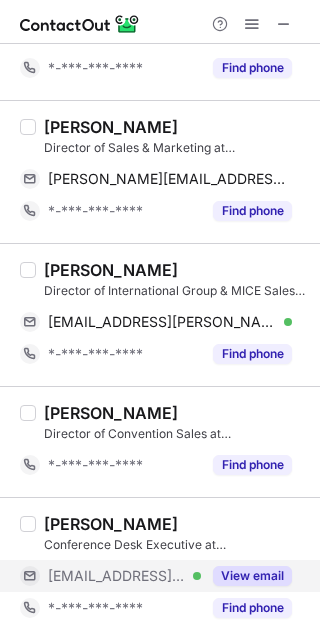 scroll, scrollTop: 91, scrollLeft: 0, axis: vertical 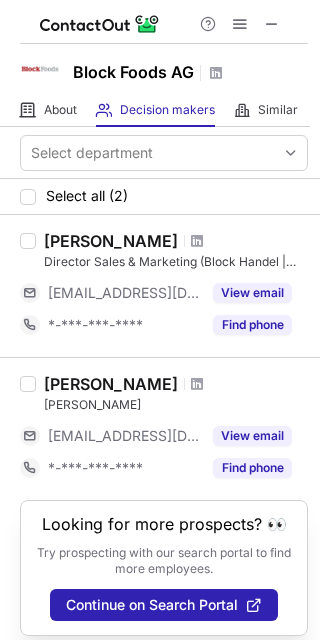 drag, startPoint x: 280, startPoint y: 17, endPoint x: 191, endPoint y: 21, distance: 89.08984 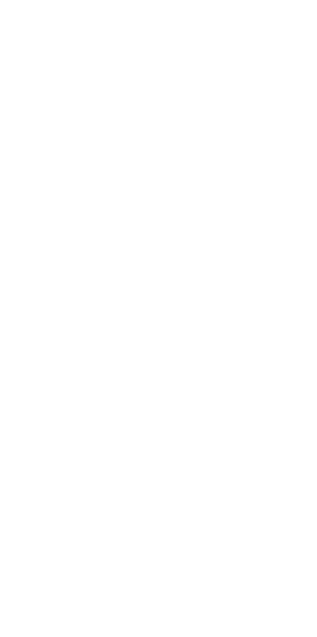 scroll, scrollTop: 0, scrollLeft: 0, axis: both 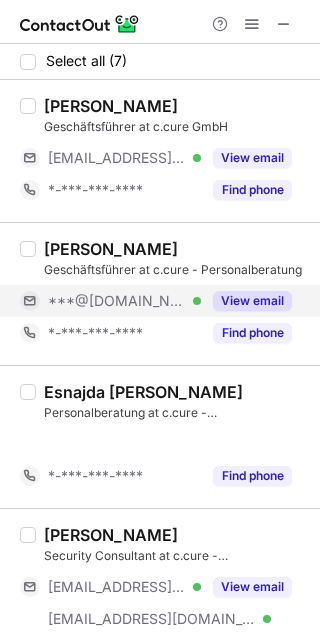 click on "View email" at bounding box center (252, 301) 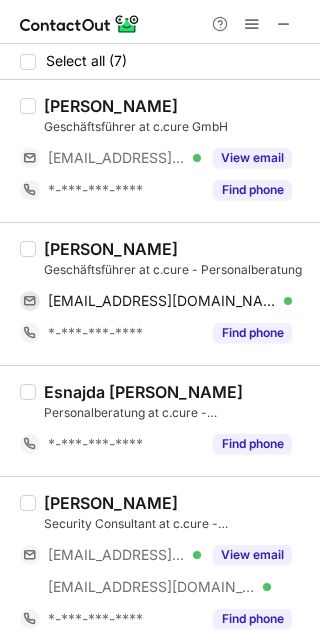 drag, startPoint x: 193, startPoint y: 454, endPoint x: 193, endPoint y: 472, distance: 18 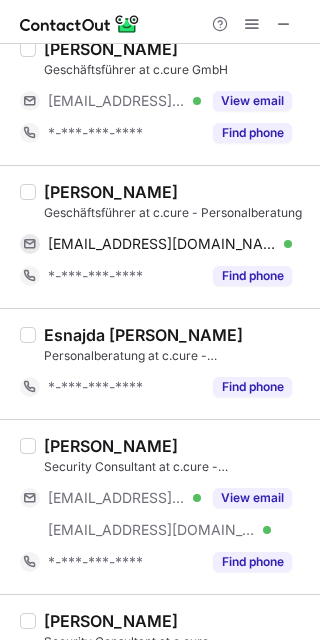 scroll, scrollTop: 111, scrollLeft: 0, axis: vertical 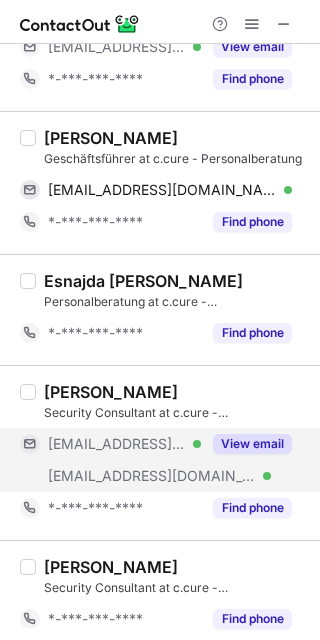 click on "View email" at bounding box center (246, 444) 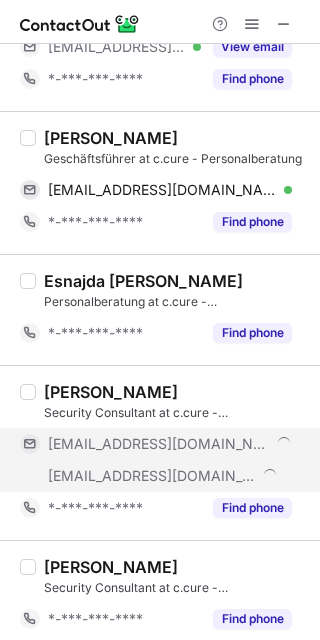 drag, startPoint x: 202, startPoint y: 439, endPoint x: 205, endPoint y: 418, distance: 21.213203 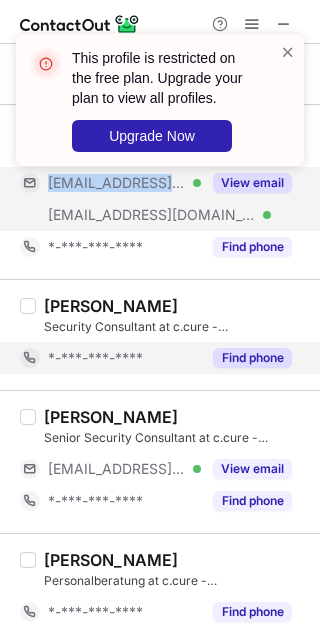 scroll, scrollTop: 376, scrollLeft: 0, axis: vertical 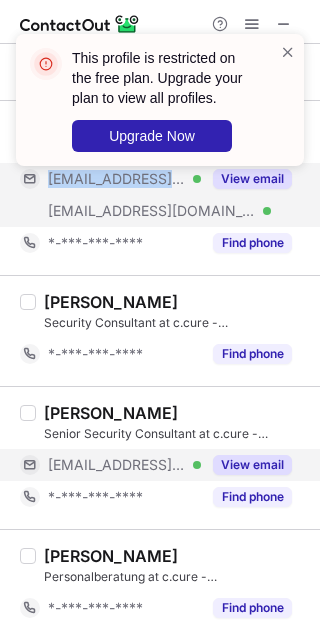 click on "View email" at bounding box center (252, 465) 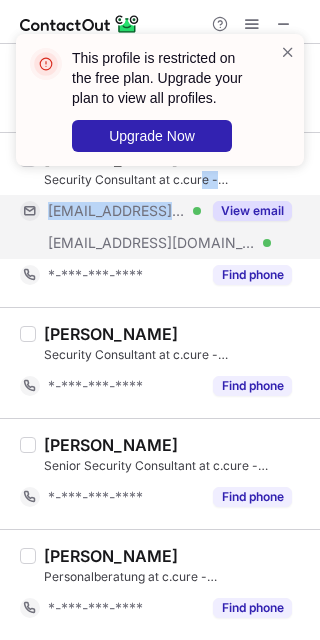 scroll, scrollTop: 344, scrollLeft: 0, axis: vertical 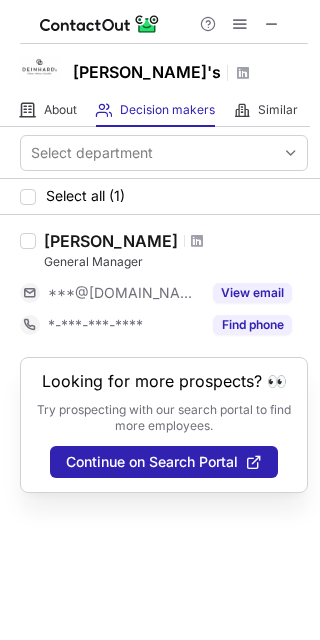 click at bounding box center [272, 24] 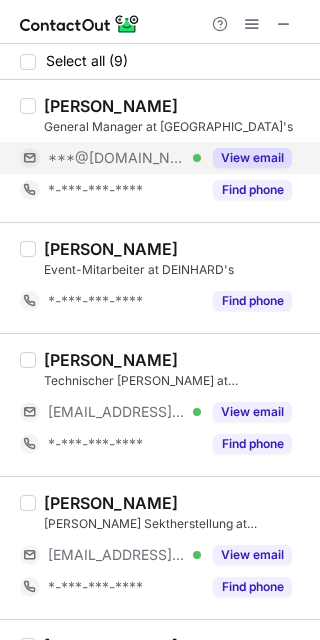 click on "View email" at bounding box center (252, 158) 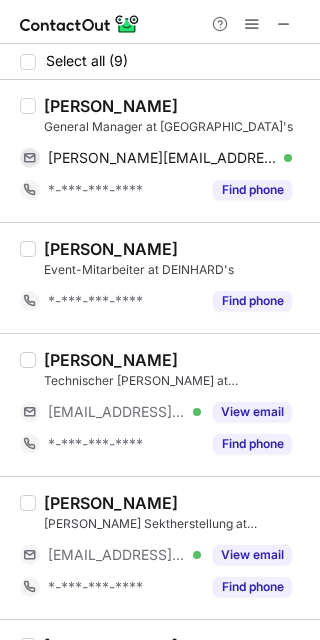 drag, startPoint x: 237, startPoint y: 103, endPoint x: 165, endPoint y: 104, distance: 72.00694 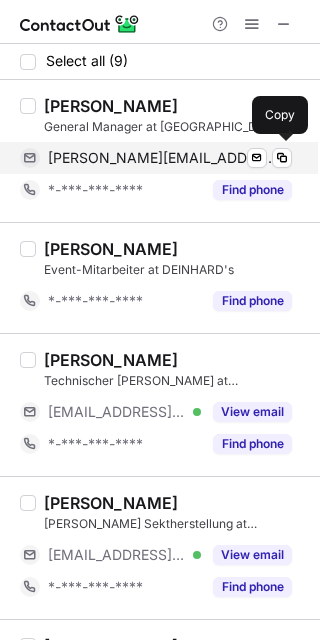 click on "andreas.heidingsfelder@hotmail.com Verified Send email Copy" at bounding box center (156, 158) 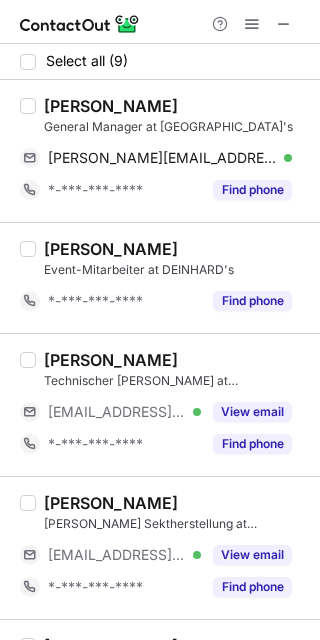 click on "Oliver Geiter" at bounding box center [176, 360] 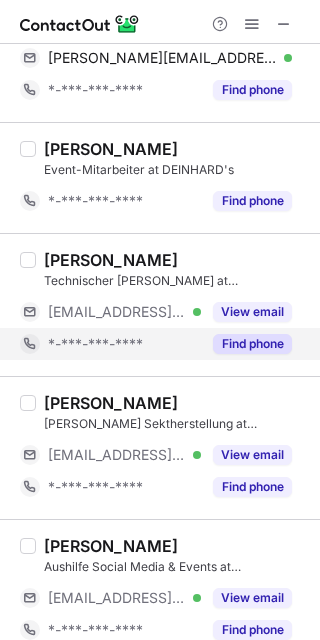 scroll, scrollTop: 111, scrollLeft: 0, axis: vertical 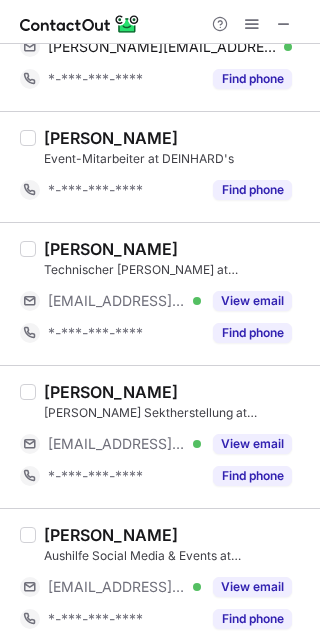 click on "Technischer Leiter at DEINHARD's" at bounding box center [176, 270] 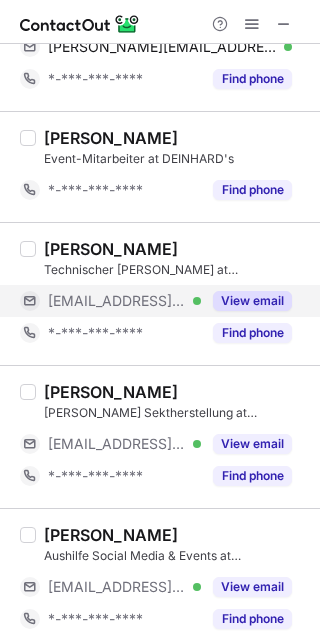 click on "View email" at bounding box center [252, 301] 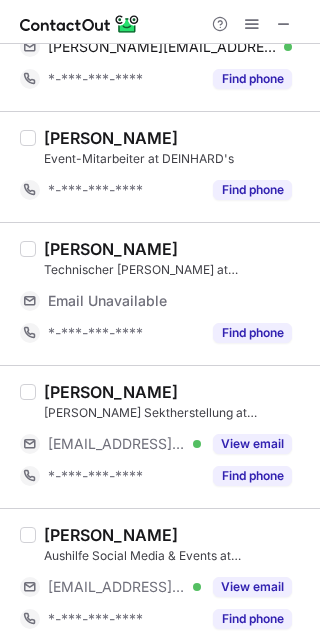 click on "David Laux" at bounding box center [176, 392] 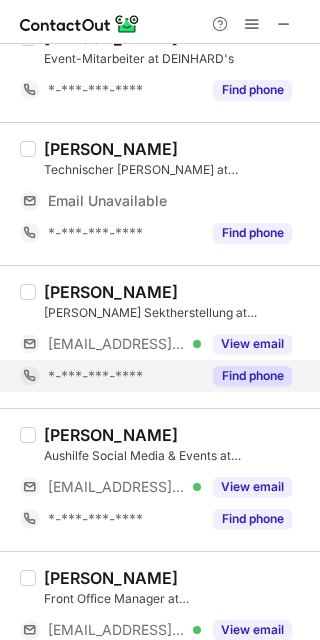 scroll, scrollTop: 222, scrollLeft: 0, axis: vertical 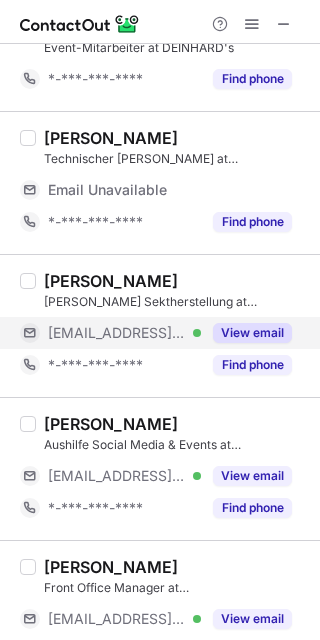 click on "View email" at bounding box center (252, 333) 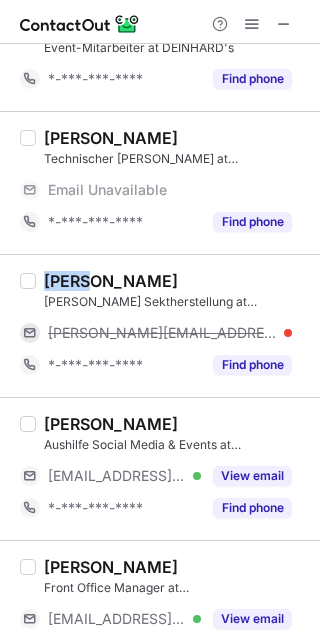 drag, startPoint x: 90, startPoint y: 277, endPoint x: 41, endPoint y: 281, distance: 49.162994 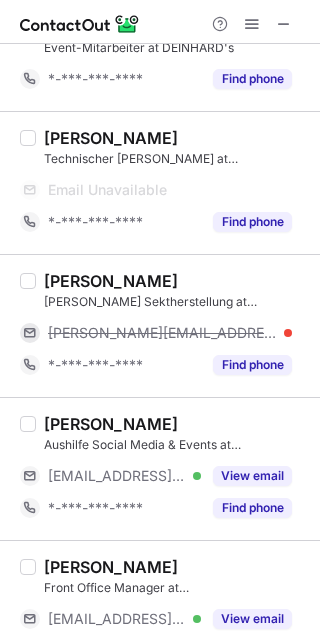 click on "David Laux" at bounding box center (176, 281) 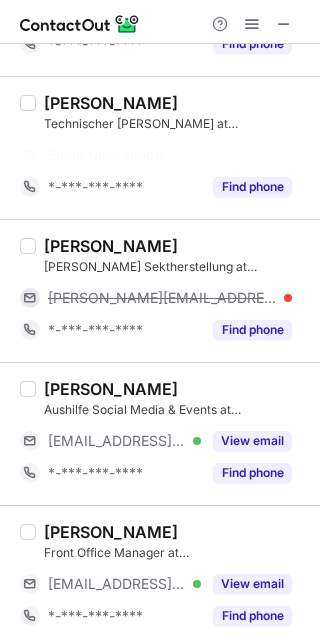 scroll, scrollTop: 333, scrollLeft: 0, axis: vertical 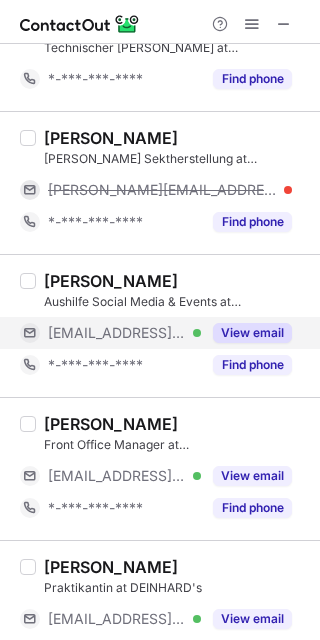 click on "View email" at bounding box center (252, 333) 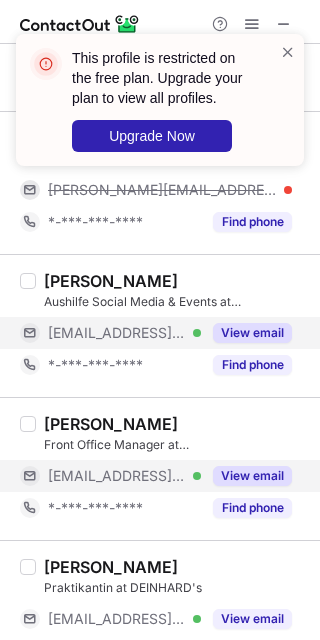 click on "View email" at bounding box center (252, 476) 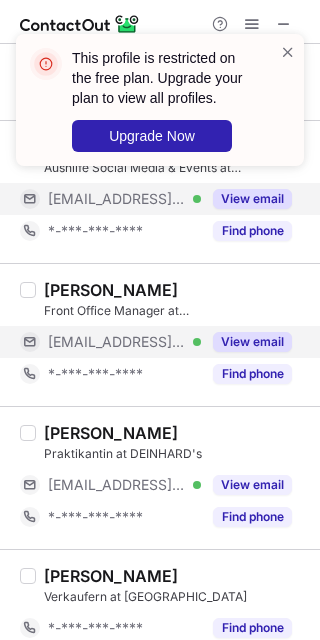 scroll, scrollTop: 555, scrollLeft: 0, axis: vertical 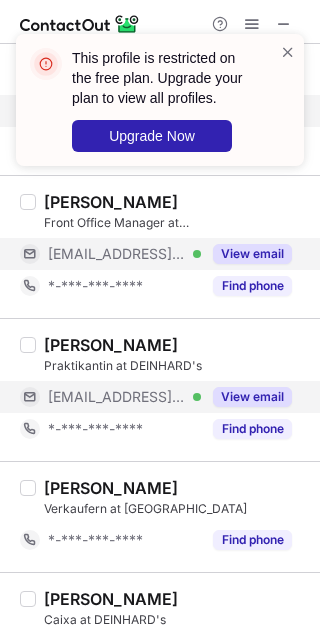 click on "View email" at bounding box center (252, 397) 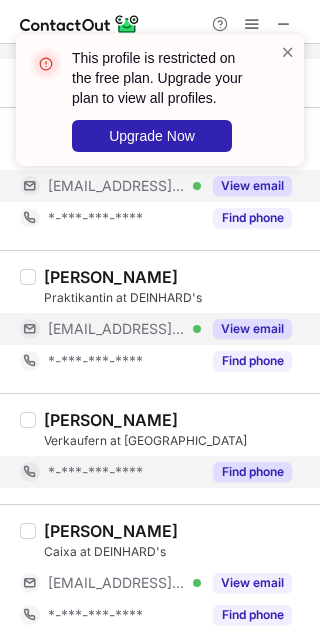 scroll, scrollTop: 598, scrollLeft: 0, axis: vertical 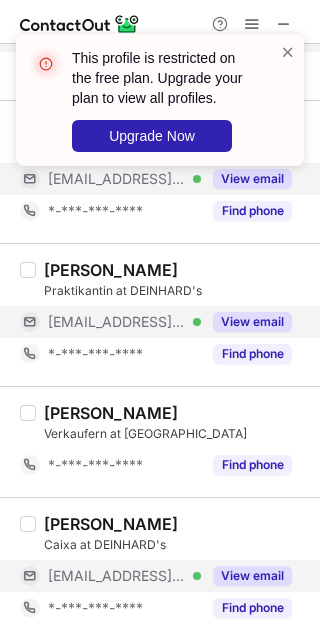 click on "View email" at bounding box center (252, 576) 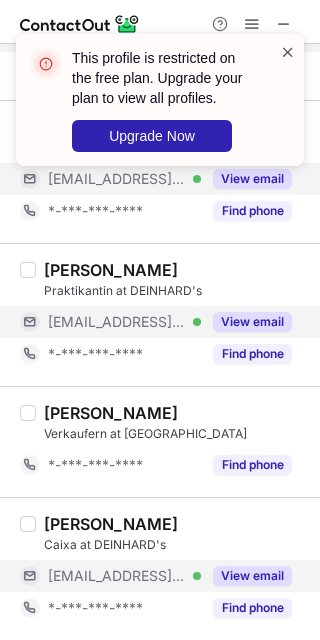 click at bounding box center (288, 52) 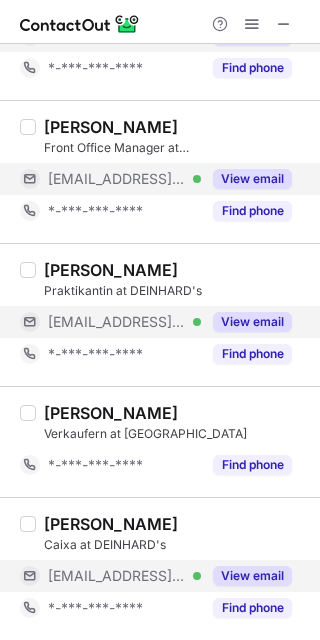 click on "This profile is restricted on the free plan. Upgrade your plan to view all profiles. Upgrade Now" at bounding box center [160, 108] 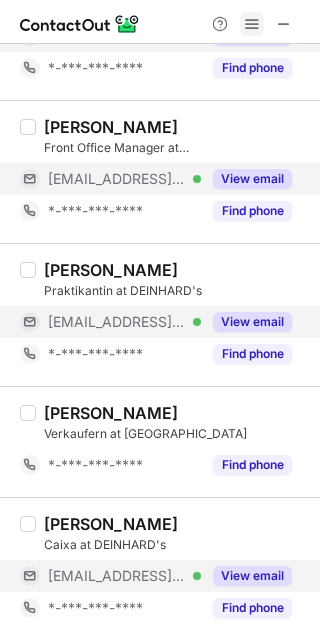 click at bounding box center (252, 24) 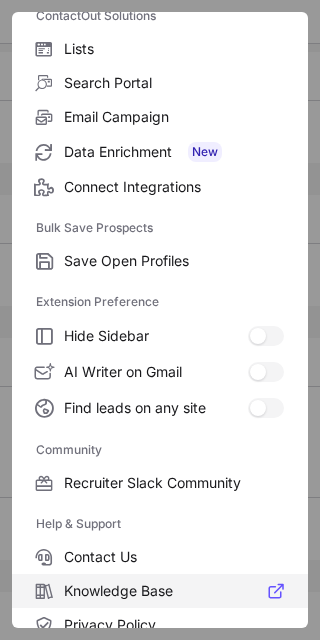 scroll, scrollTop: 266, scrollLeft: 0, axis: vertical 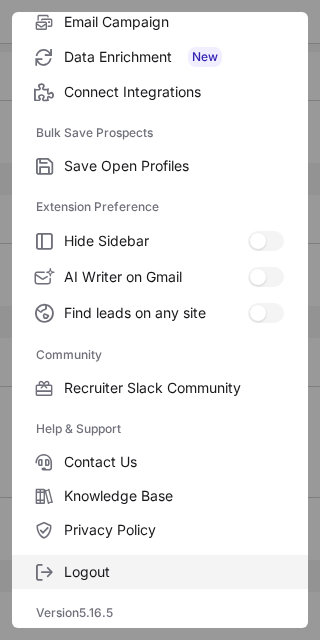 click on "Logout" at bounding box center (174, 572) 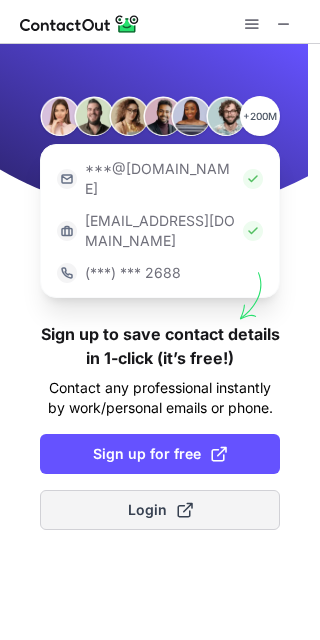 click at bounding box center [185, 510] 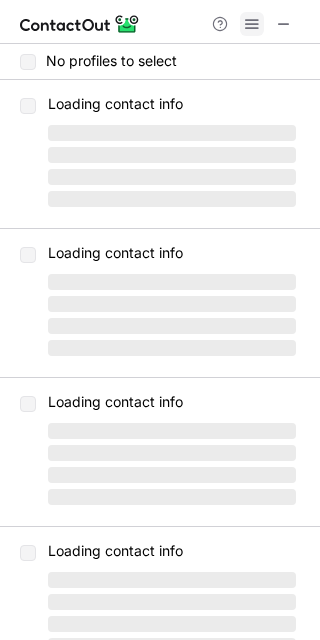 click at bounding box center (252, 24) 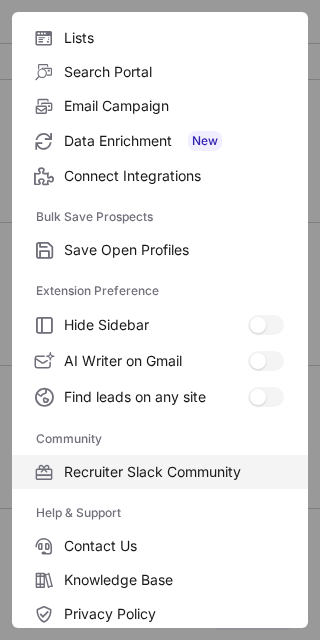 scroll, scrollTop: 266, scrollLeft: 0, axis: vertical 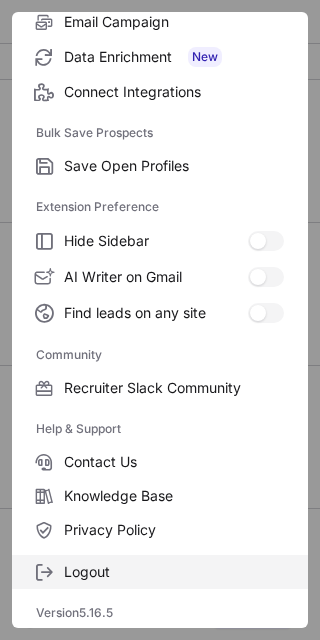 click on "Logout" at bounding box center [174, 572] 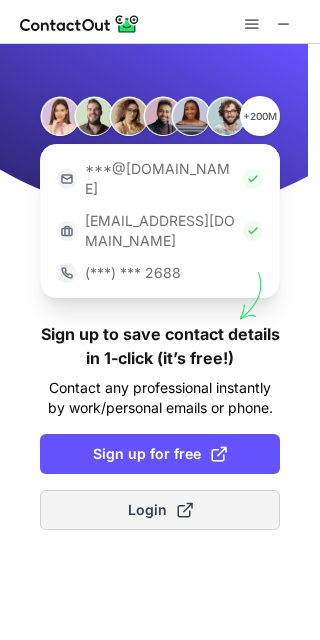 click at bounding box center (185, 510) 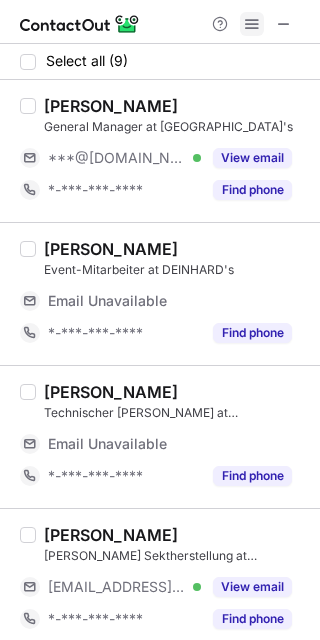 click at bounding box center [252, 24] 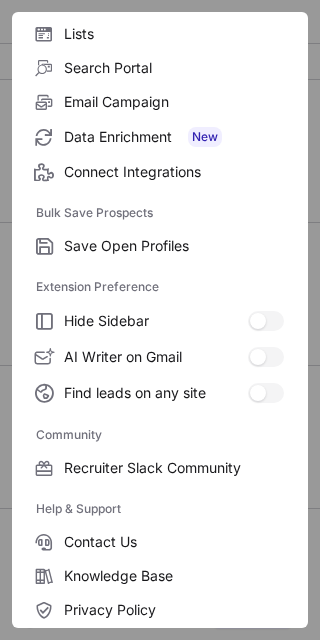 scroll, scrollTop: 266, scrollLeft: 0, axis: vertical 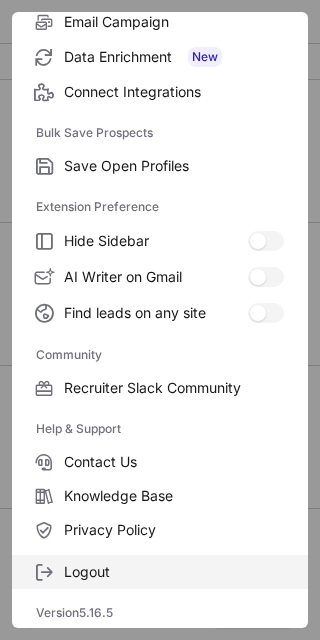 click on "Logout" at bounding box center [174, 572] 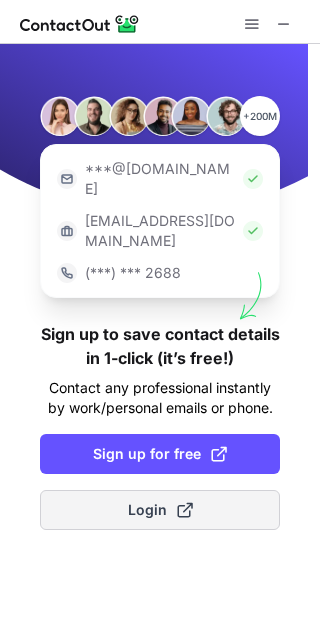 click at bounding box center [185, 510] 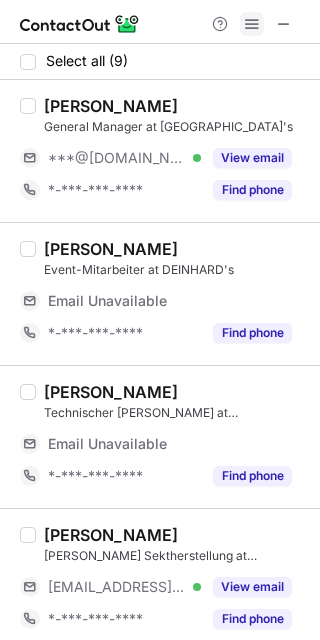 click at bounding box center (252, 24) 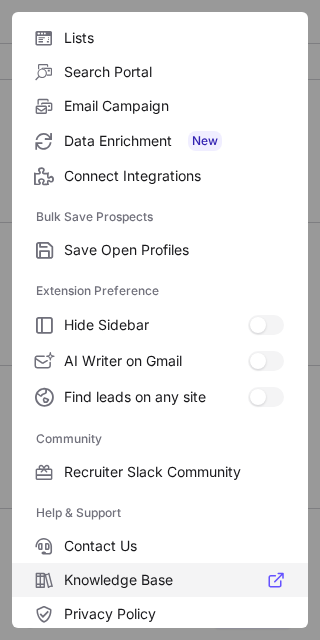 scroll, scrollTop: 266, scrollLeft: 0, axis: vertical 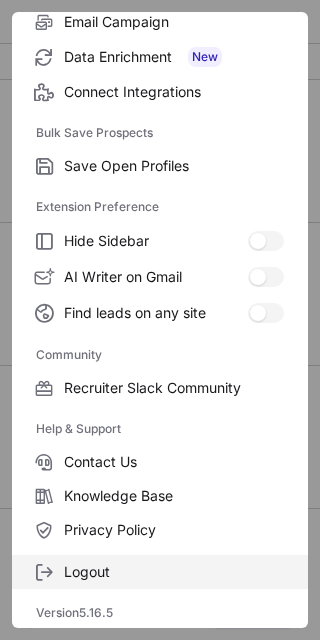 click on "Logout" at bounding box center (174, 572) 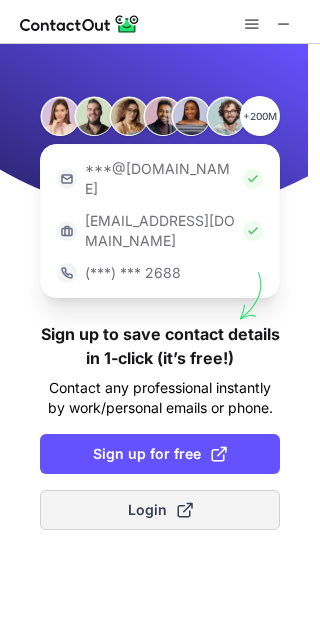 click at bounding box center (185, 510) 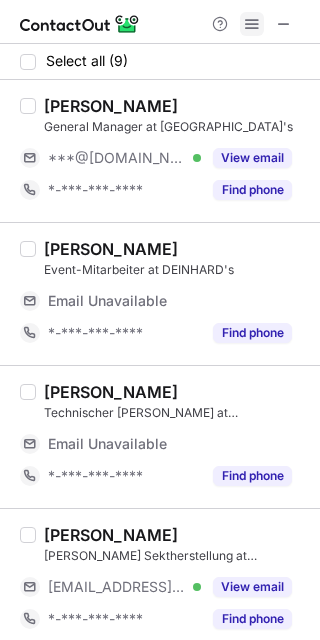 click at bounding box center [252, 24] 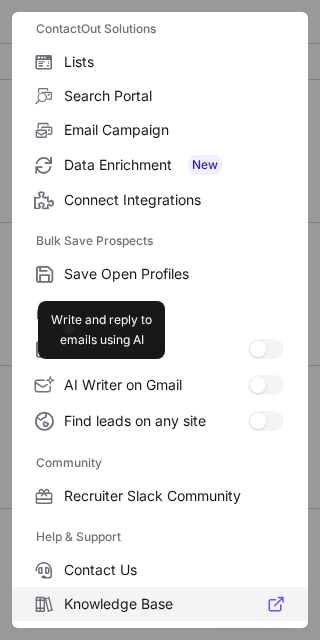 scroll, scrollTop: 266, scrollLeft: 0, axis: vertical 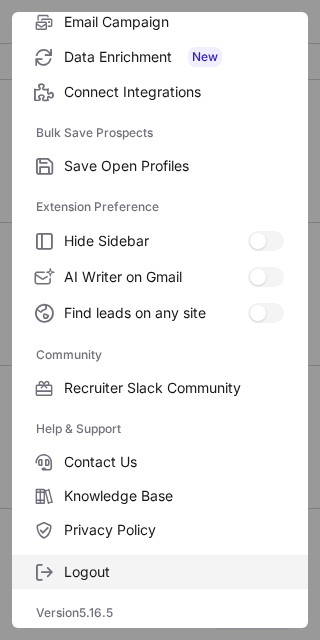 click on "Logout" at bounding box center [174, 572] 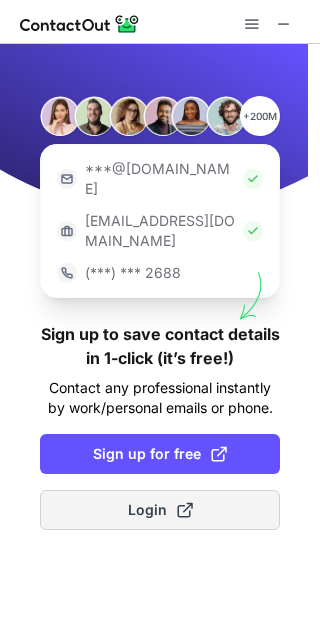 click at bounding box center [185, 510] 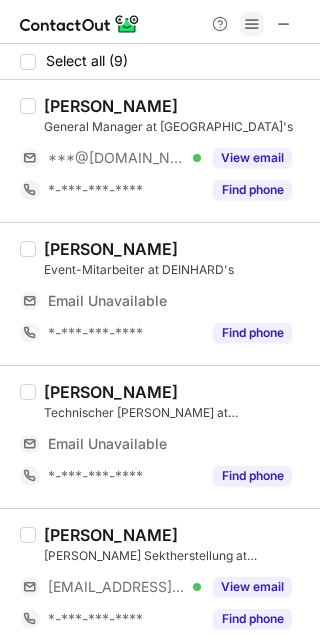click at bounding box center [252, 24] 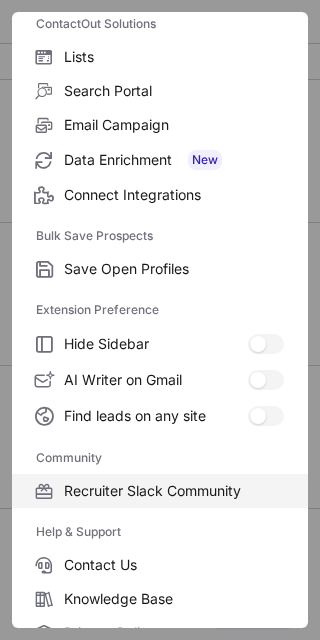 scroll, scrollTop: 266, scrollLeft: 0, axis: vertical 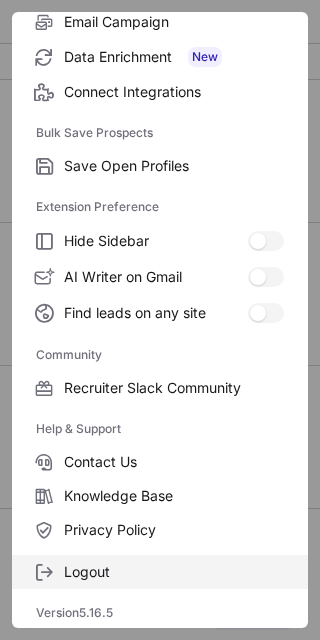 click on "Logout" at bounding box center [174, 572] 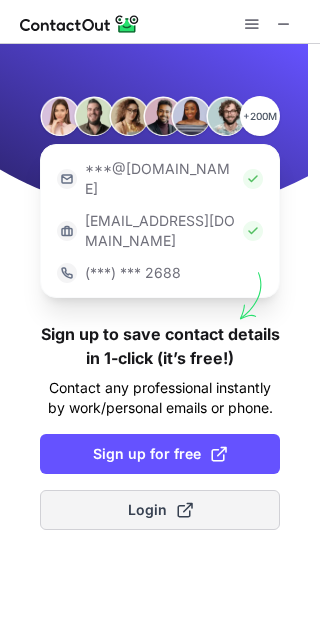 click at bounding box center (185, 510) 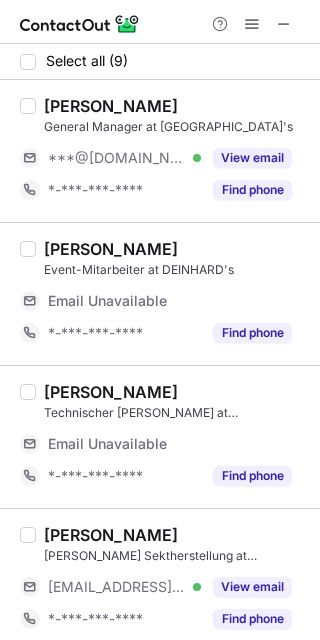 click at bounding box center (160, 22) 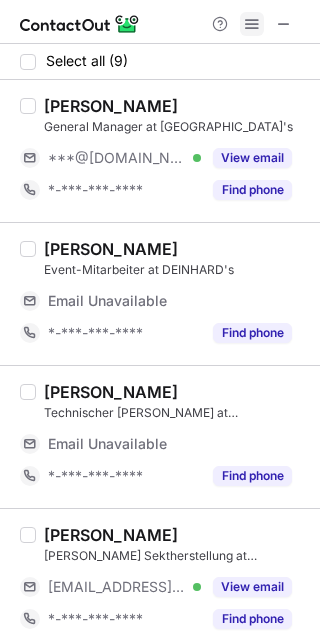 click at bounding box center (252, 24) 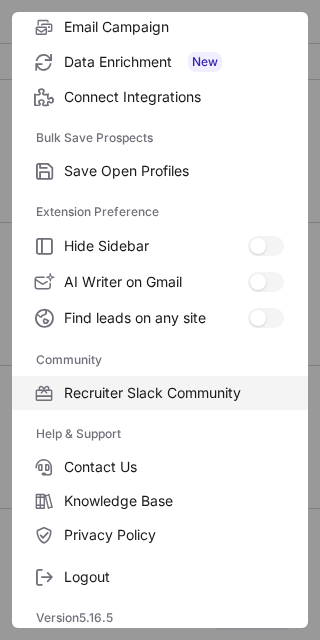 scroll, scrollTop: 266, scrollLeft: 0, axis: vertical 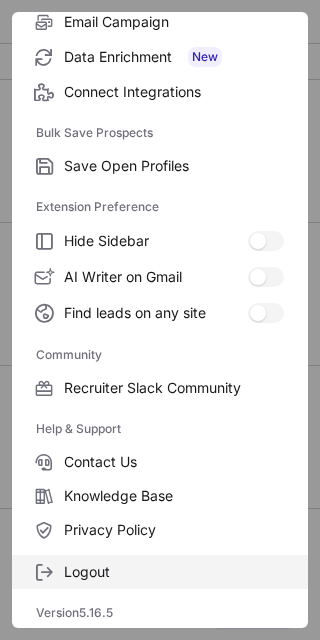 click on "Logout" at bounding box center (174, 572) 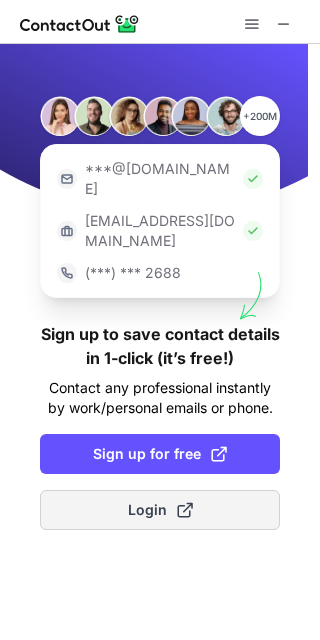 click at bounding box center [185, 510] 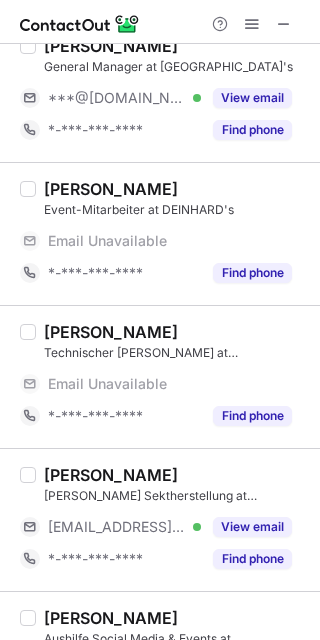 scroll, scrollTop: 0, scrollLeft: 0, axis: both 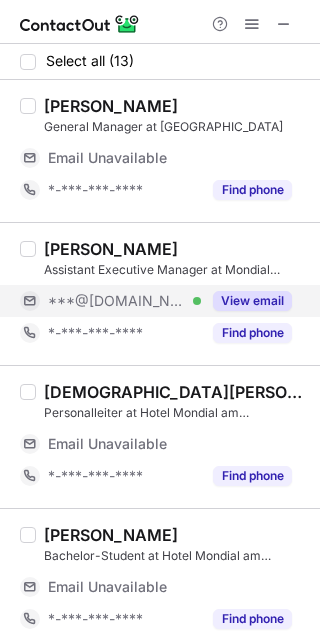 click on "View email" at bounding box center [246, 301] 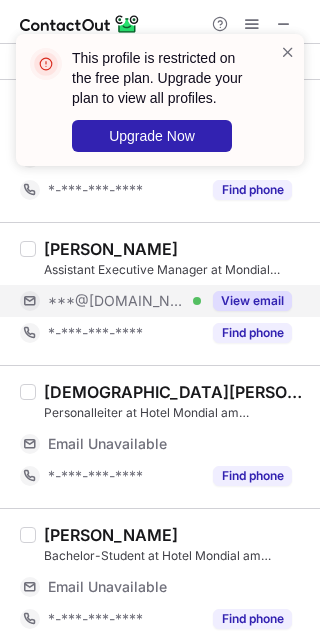 click on "[DEMOGRAPHIC_DATA][PERSON_NAME]" at bounding box center [176, 392] 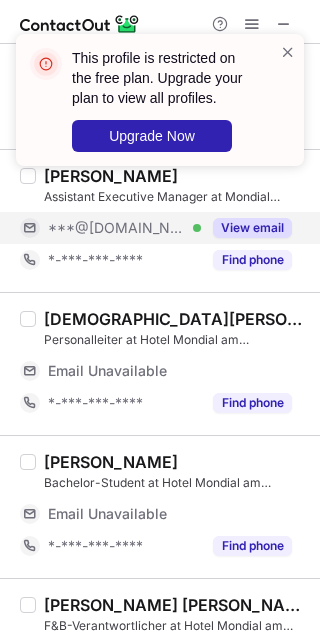 scroll, scrollTop: 333, scrollLeft: 0, axis: vertical 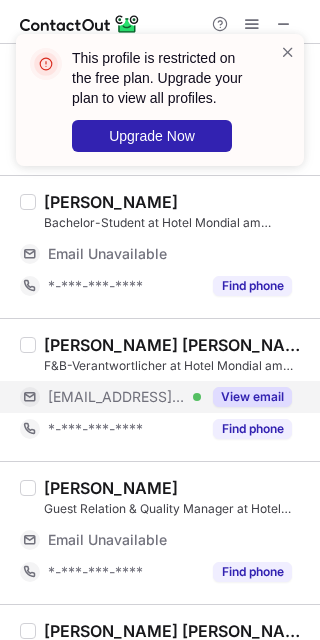 click on "View email" at bounding box center (252, 397) 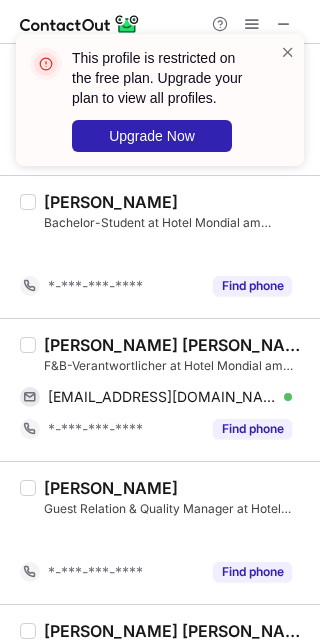 scroll, scrollTop: 302, scrollLeft: 0, axis: vertical 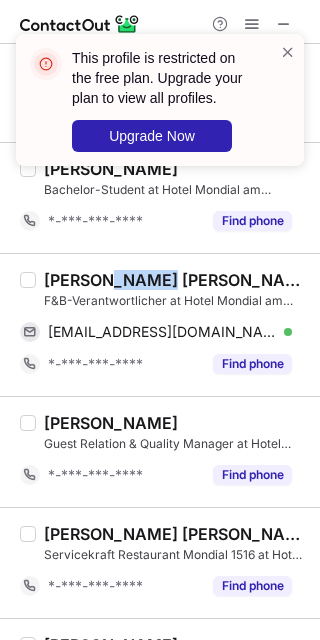 drag, startPoint x: 93, startPoint y: 277, endPoint x: 154, endPoint y: 278, distance: 61.008198 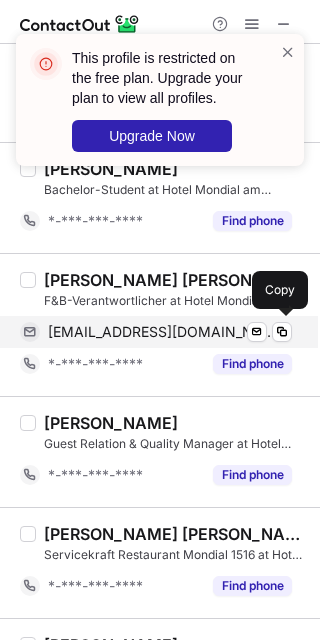 click on "welcome@koeln.de" at bounding box center (162, 332) 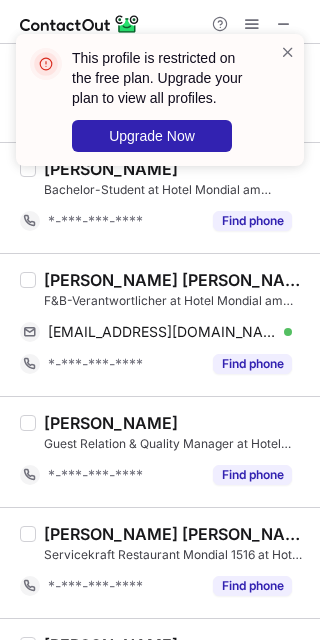 click on "Hans Schultheis Guest Relation & Quality Manager at Hotel Mondial am Dom Cologne- MGallery *-***-***-**** Find phone" at bounding box center (160, 451) 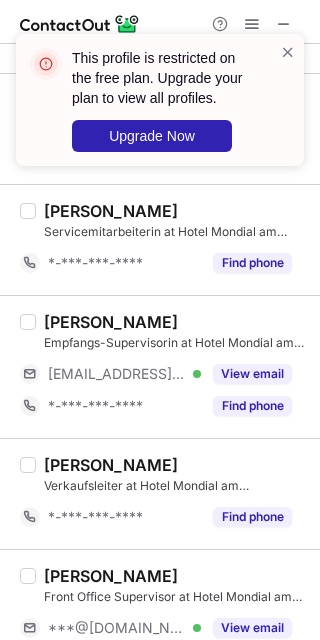 scroll, scrollTop: 746, scrollLeft: 0, axis: vertical 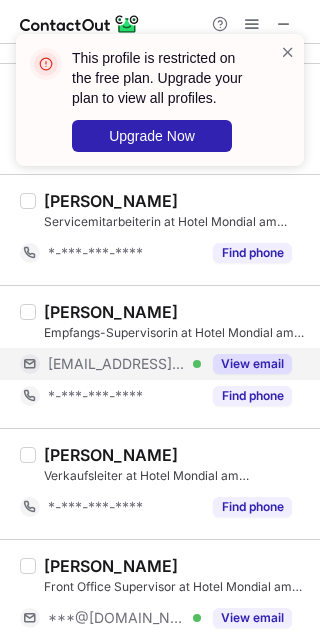 click on "View email" at bounding box center [252, 364] 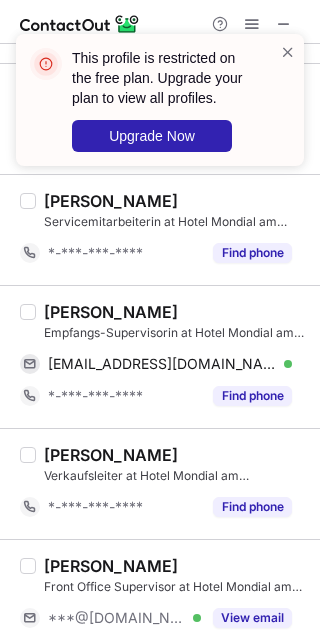 drag, startPoint x: 126, startPoint y: 310, endPoint x: 198, endPoint y: 304, distance: 72.249565 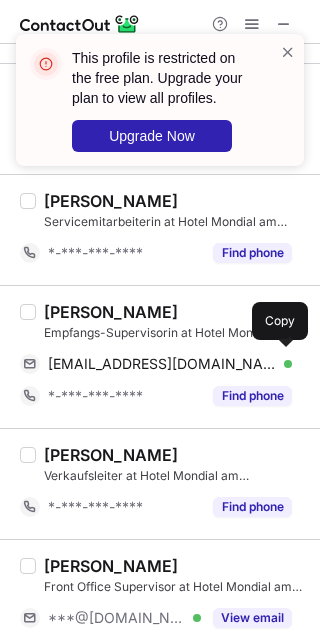drag, startPoint x: 165, startPoint y: 356, endPoint x: 242, endPoint y: 328, distance: 81.9329 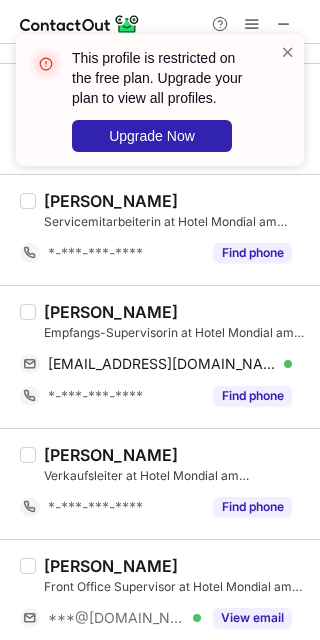 click on "Alexandra R. Verkaufsleiter at Hotel Mondial am Dom Cologne MGallery *-***-***-**** Find phone" at bounding box center [160, 483] 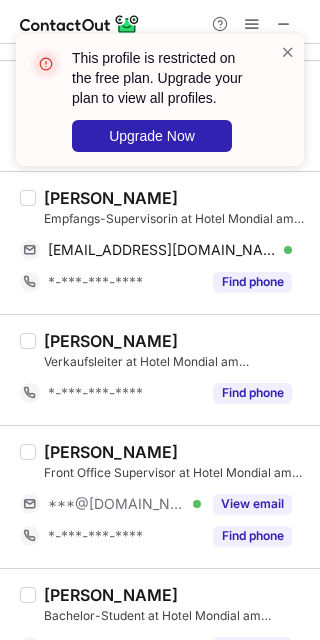 scroll, scrollTop: 968, scrollLeft: 0, axis: vertical 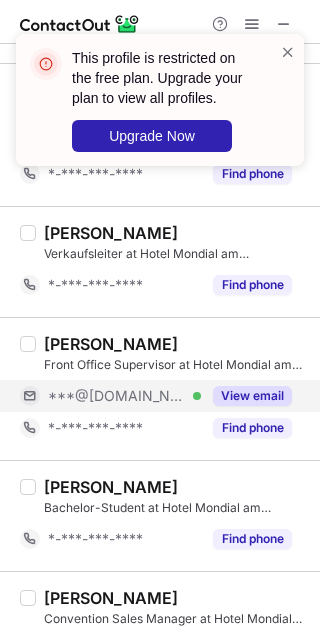 click on "View email" at bounding box center (246, 396) 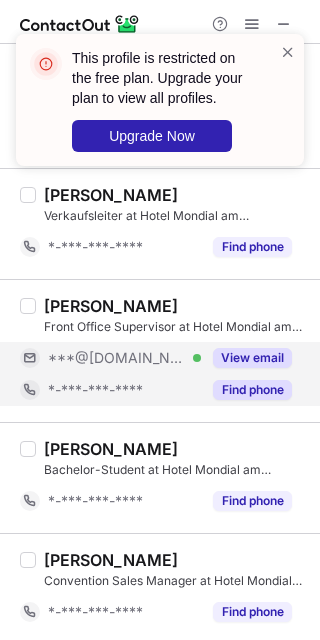 scroll, scrollTop: 1011, scrollLeft: 0, axis: vertical 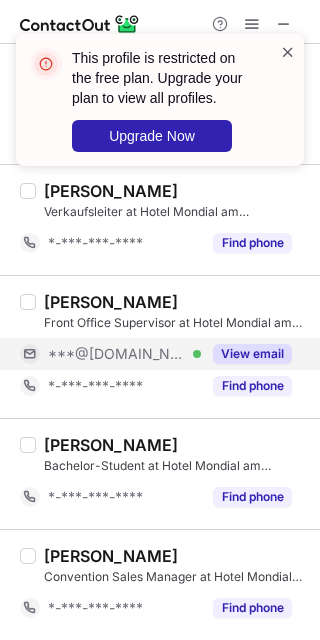 click at bounding box center (288, 52) 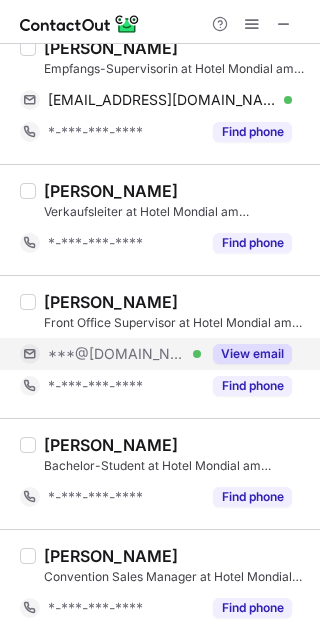 click on "This profile is restricted on the free plan. Upgrade your plan to view all profiles. Upgrade Now" at bounding box center [160, 108] 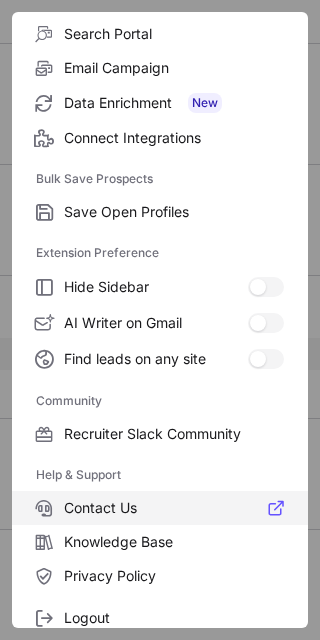 scroll, scrollTop: 266, scrollLeft: 0, axis: vertical 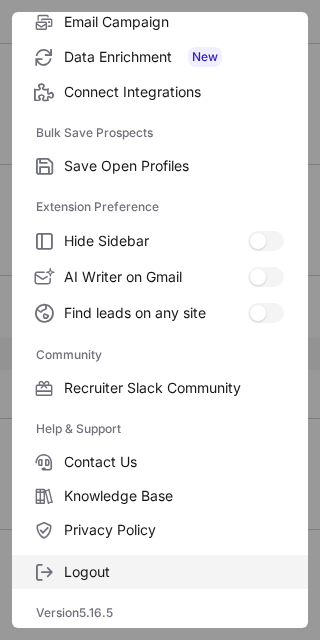 click on "Logout" at bounding box center (174, 572) 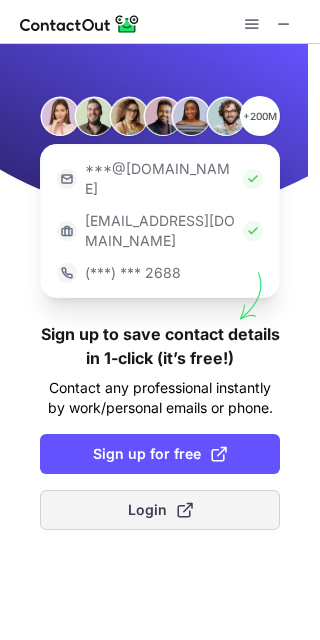 click on "Login" at bounding box center [160, 510] 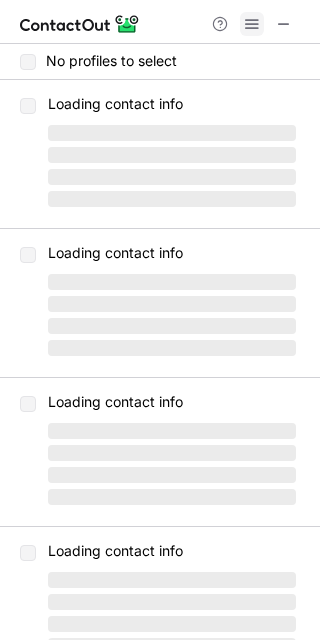 click at bounding box center (252, 24) 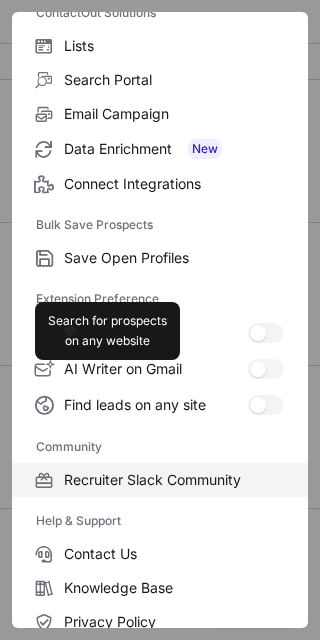 scroll, scrollTop: 266, scrollLeft: 0, axis: vertical 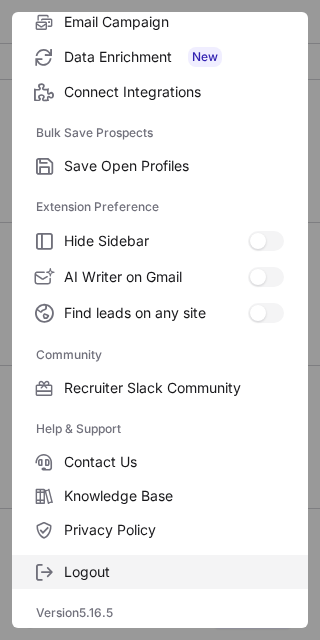 click on "Logout" at bounding box center (174, 572) 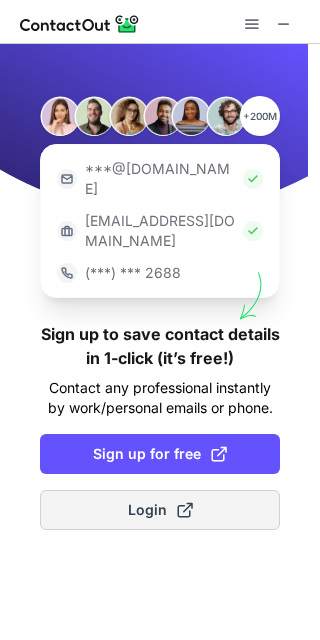 click on "Login" at bounding box center (160, 510) 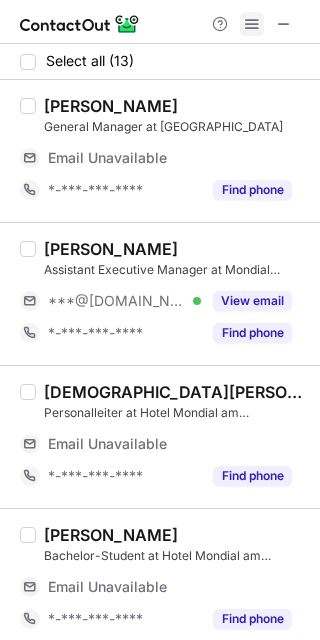 click at bounding box center (252, 24) 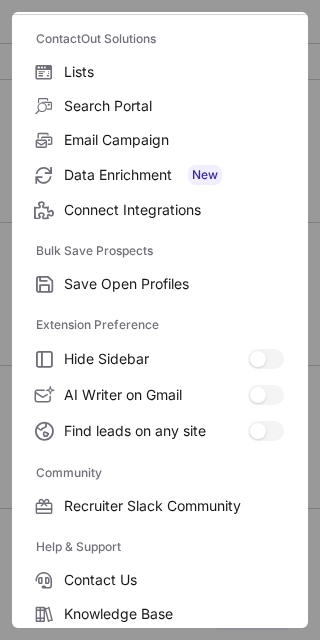 scroll, scrollTop: 266, scrollLeft: 0, axis: vertical 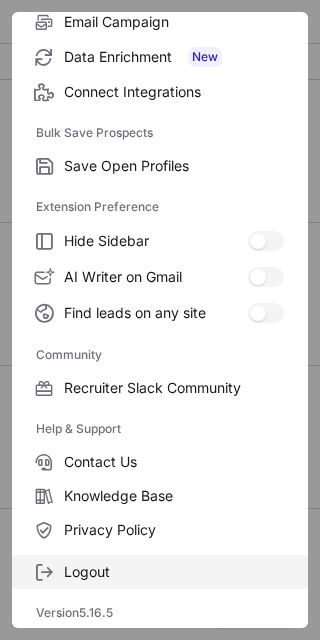 click on "Logout" at bounding box center [174, 572] 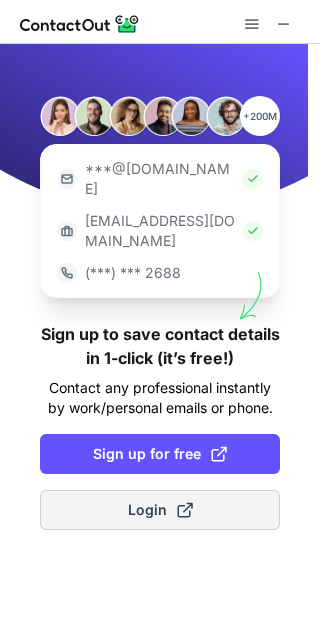 click on "Login" at bounding box center [160, 510] 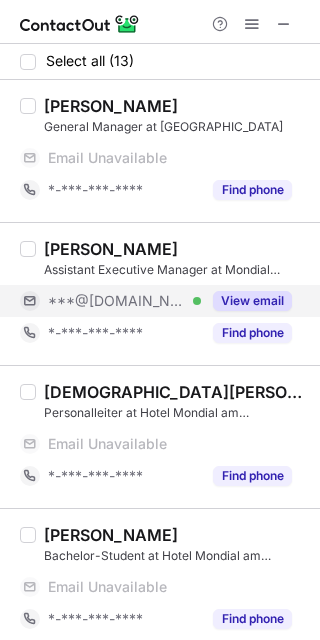 click on "View email" at bounding box center [252, 301] 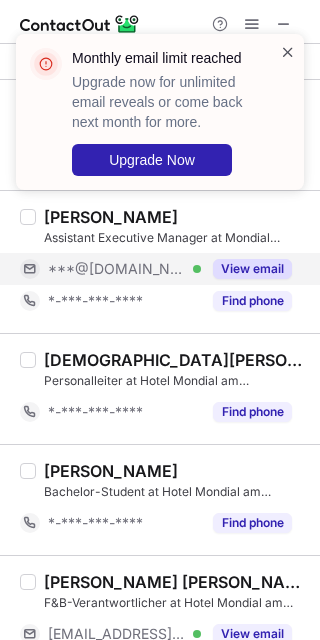 click at bounding box center (288, 52) 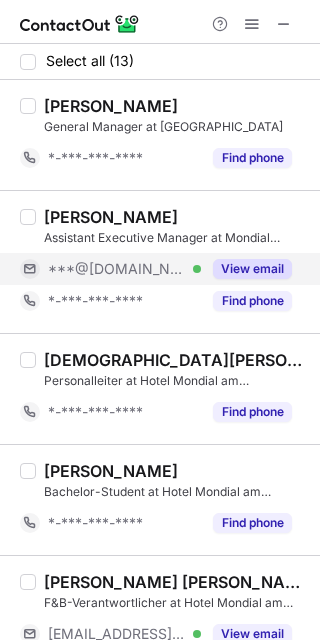 click on "Monthly email limit reached Upgrade now for unlimited email reveals or come back next month for more. Upgrade Now" at bounding box center (160, 120) 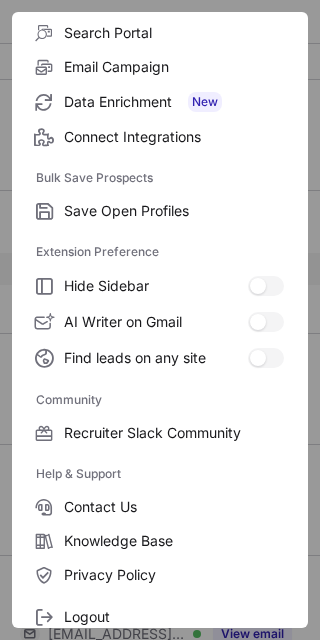 scroll, scrollTop: 266, scrollLeft: 0, axis: vertical 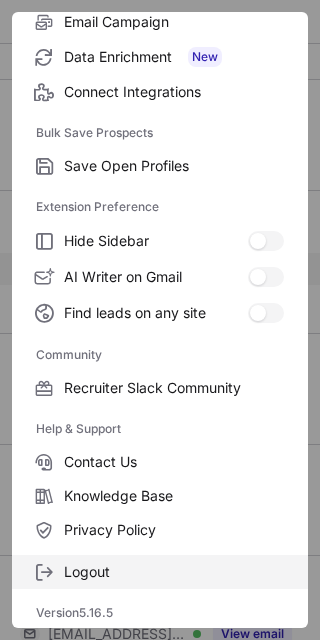 click on "Logout" at bounding box center [174, 572] 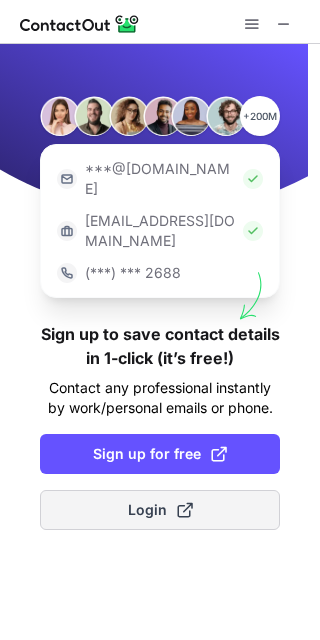 click on "Login" at bounding box center (160, 510) 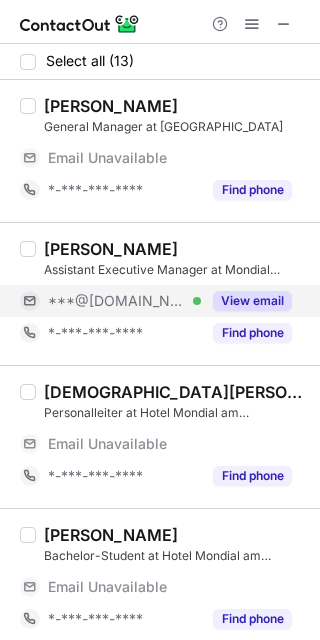 click on "View email" at bounding box center [252, 301] 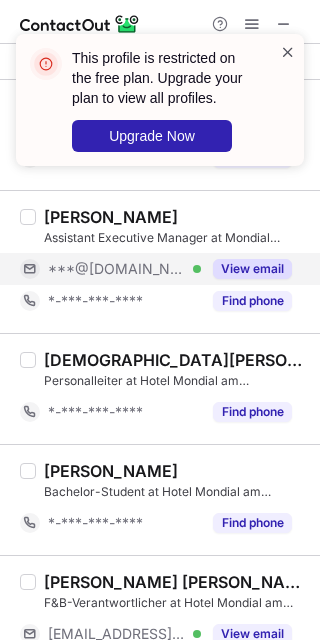 click at bounding box center (288, 52) 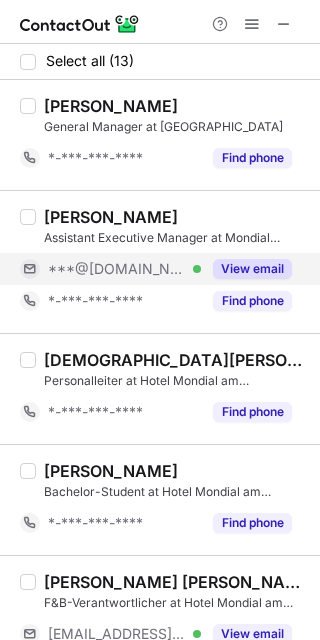 click on "This profile is restricted on the free plan. Upgrade your plan to view all profiles. Upgrade Now" at bounding box center [160, 34] 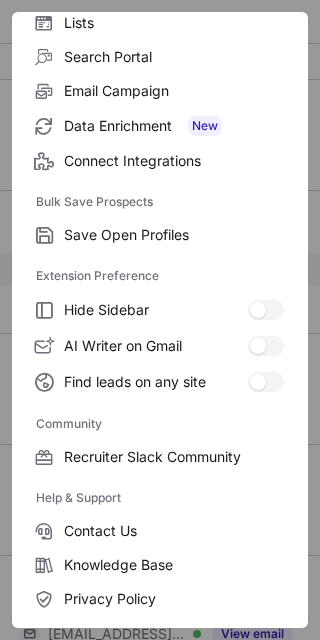 scroll, scrollTop: 266, scrollLeft: 0, axis: vertical 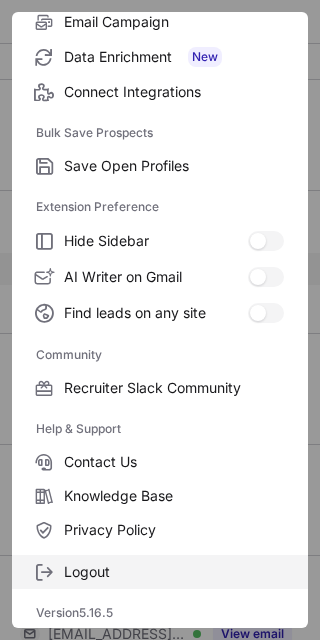 click on "Logout" at bounding box center [160, 572] 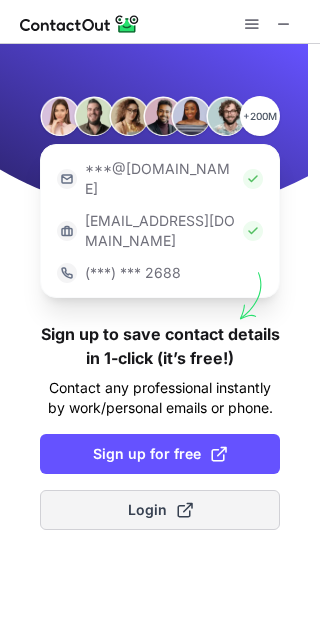 click on "Login" at bounding box center [160, 510] 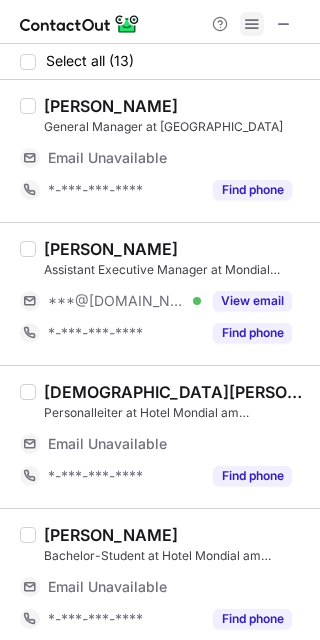 click at bounding box center (252, 24) 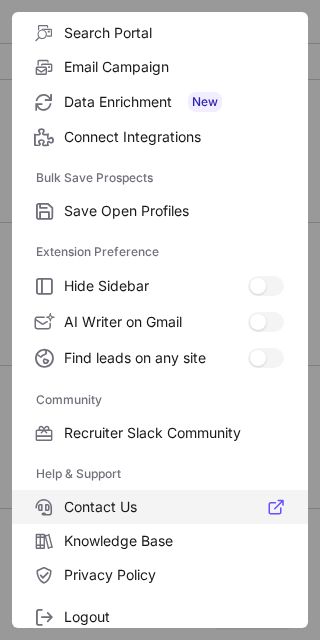 scroll, scrollTop: 266, scrollLeft: 0, axis: vertical 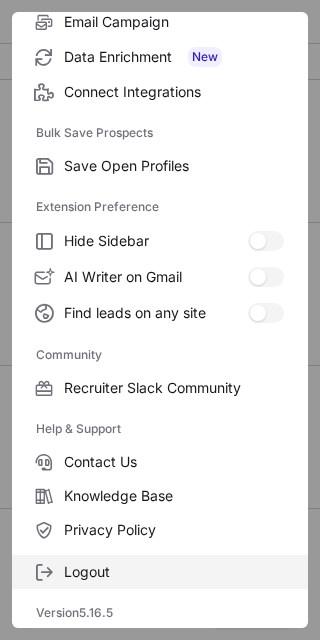 click on "Logout" at bounding box center [160, 572] 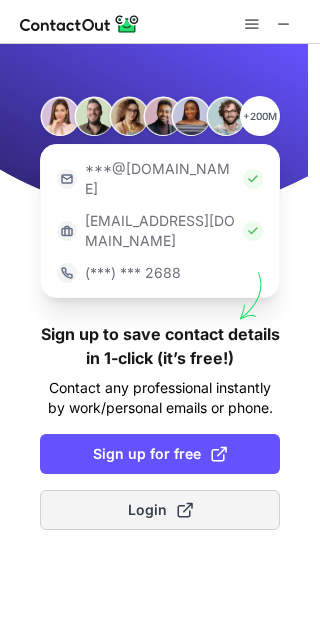 click on "Login" at bounding box center [160, 510] 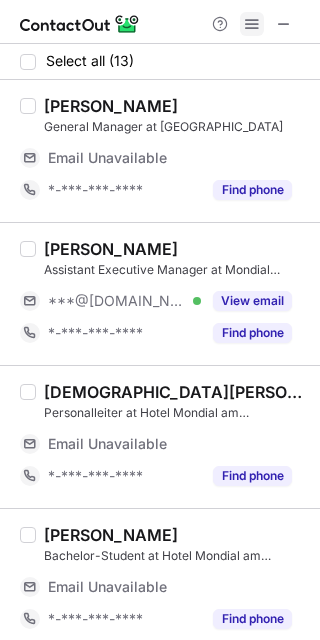 click at bounding box center (252, 24) 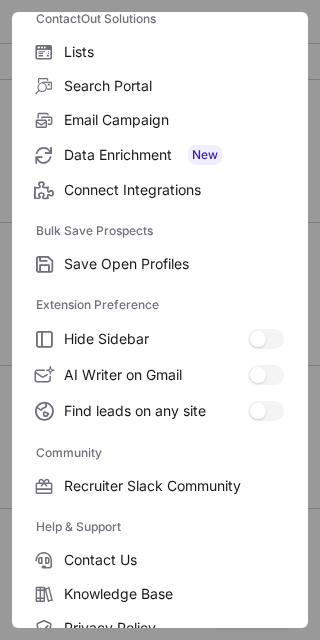 scroll, scrollTop: 266, scrollLeft: 0, axis: vertical 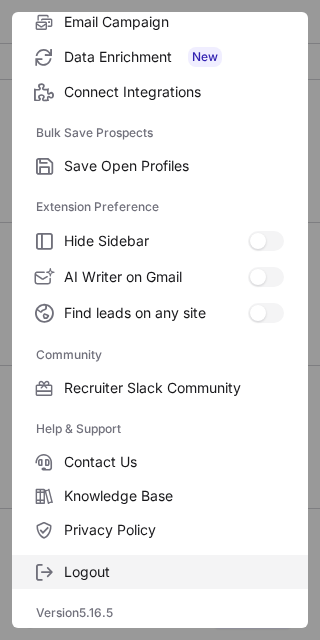 click on "Logout" at bounding box center (174, 572) 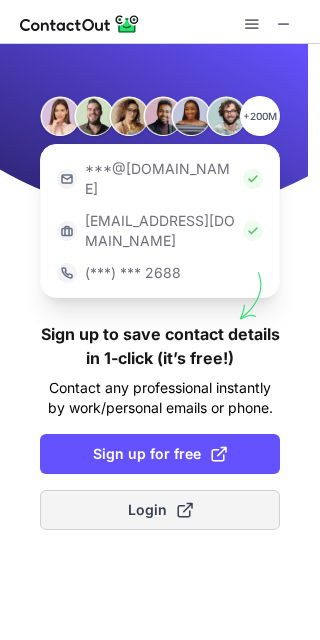 click on "Login" at bounding box center [160, 510] 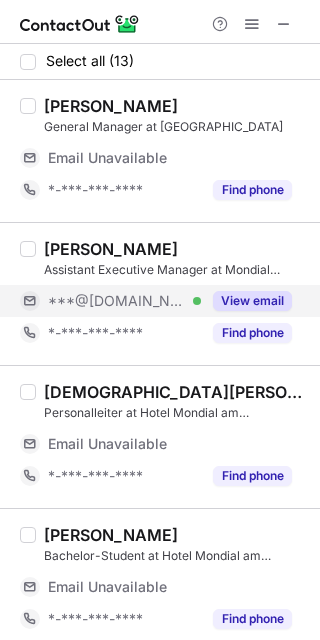 click on "View email" at bounding box center (252, 301) 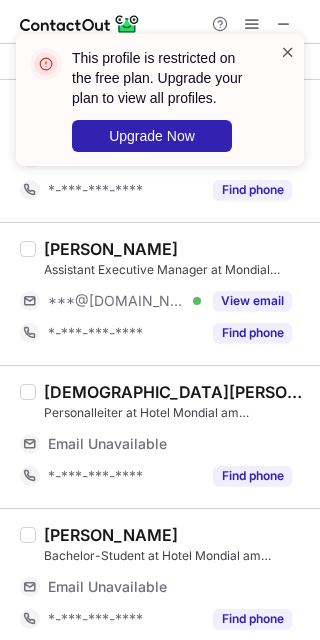 click at bounding box center [288, 52] 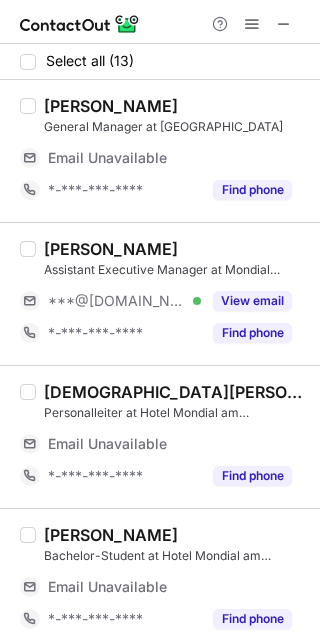 click on "This profile is restricted on the free plan. Upgrade your plan to view all profiles. Upgrade Now" at bounding box center (160, 108) 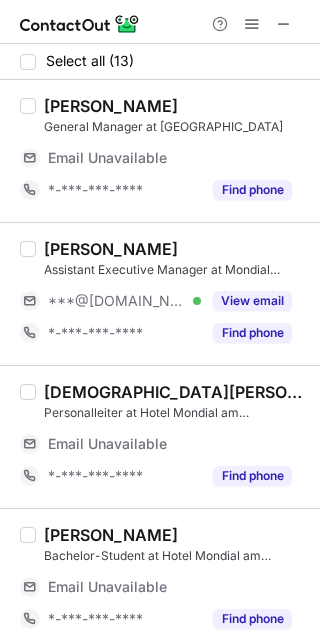 click at bounding box center (252, 24) 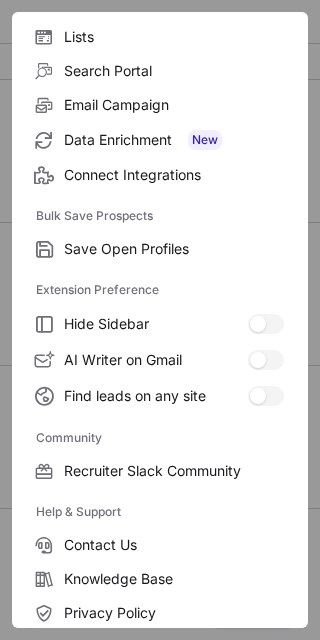 scroll, scrollTop: 266, scrollLeft: 0, axis: vertical 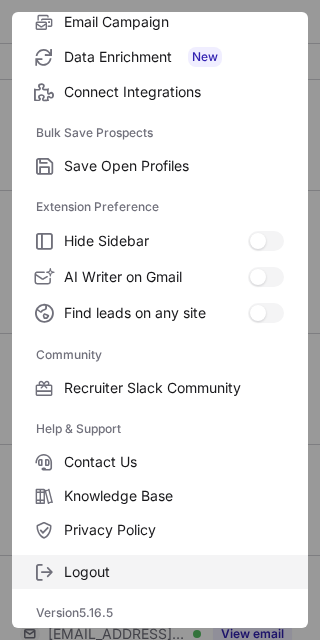 click on "Logout" at bounding box center (174, 572) 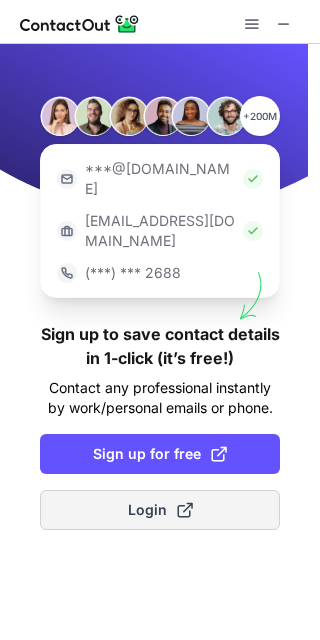click on "Login" at bounding box center (160, 510) 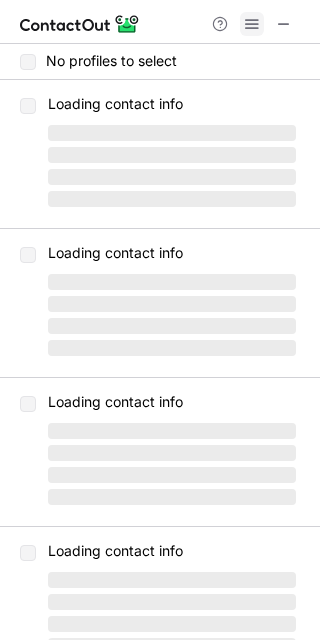 click at bounding box center [252, 24] 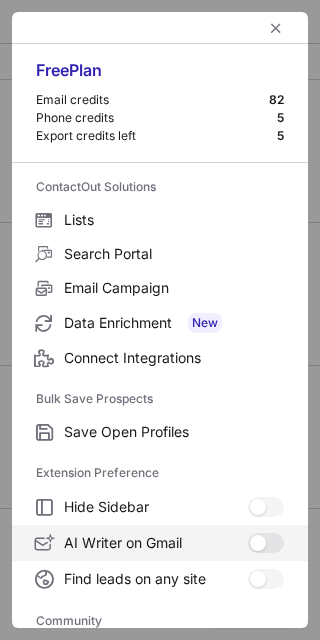 scroll, scrollTop: 266, scrollLeft: 0, axis: vertical 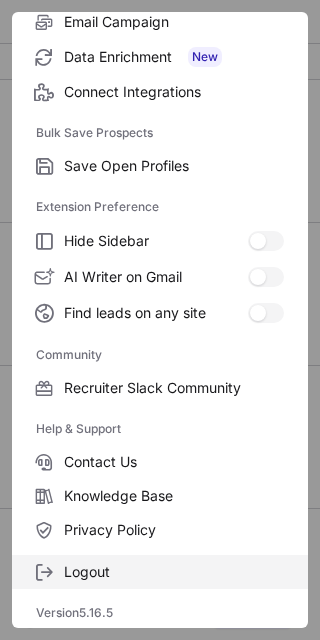 click on "Logout" at bounding box center (174, 572) 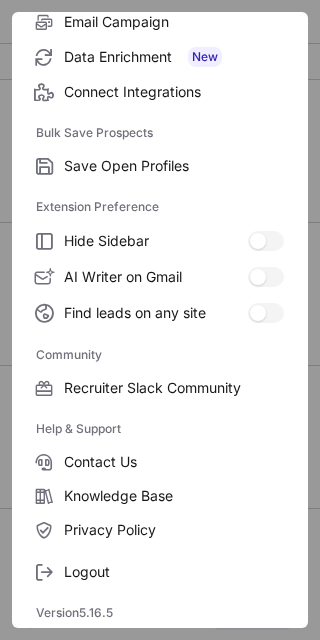 drag, startPoint x: 119, startPoint y: 558, endPoint x: -65, endPoint y: 558, distance: 184 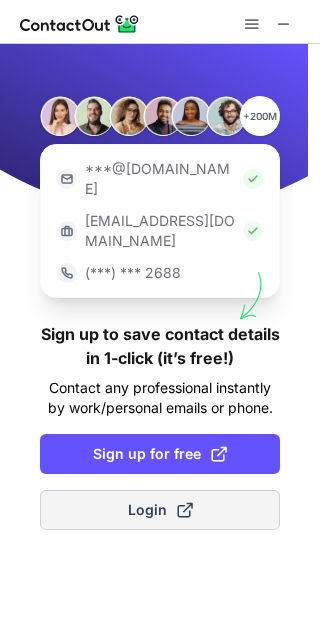 click on "Login" at bounding box center (160, 510) 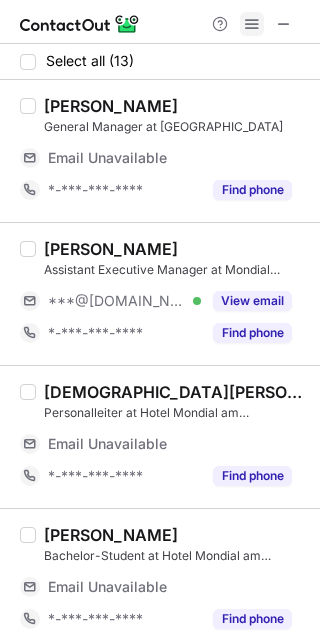 click at bounding box center [252, 24] 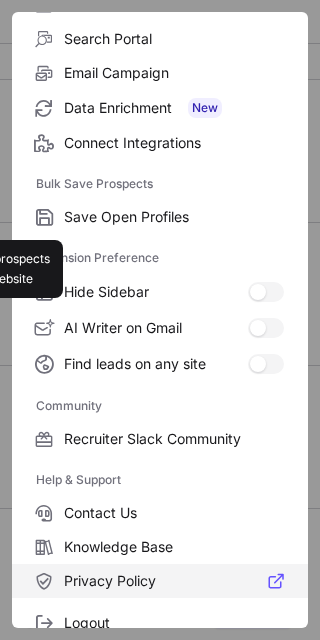 scroll, scrollTop: 266, scrollLeft: 0, axis: vertical 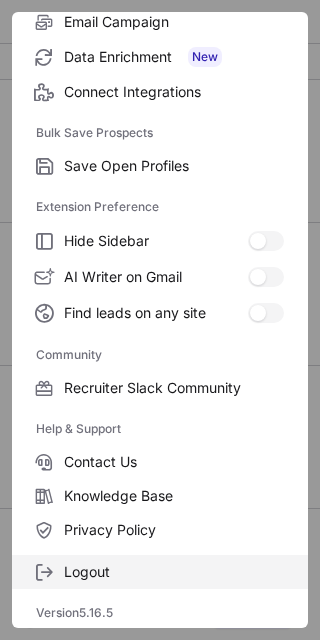 click on "Logout" at bounding box center [174, 572] 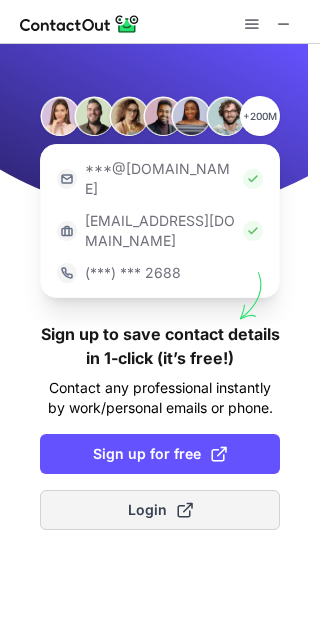 click on "Login" at bounding box center [160, 510] 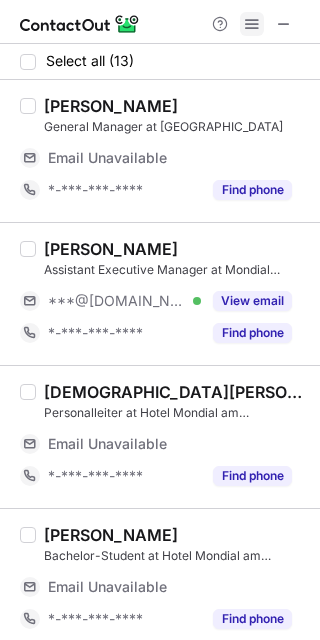 click at bounding box center (252, 24) 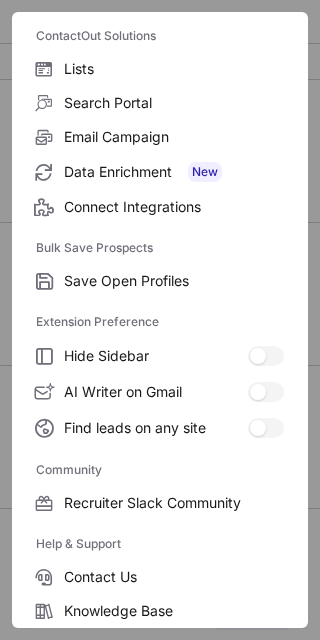 scroll, scrollTop: 266, scrollLeft: 0, axis: vertical 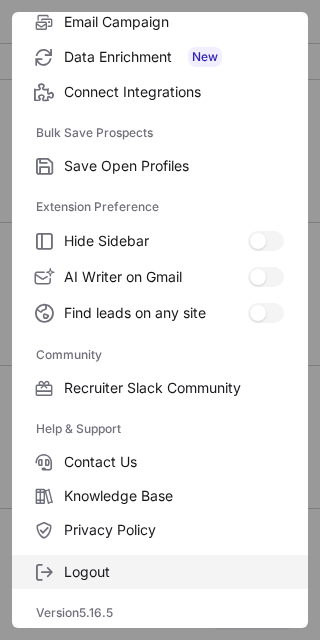 click on "Logout" at bounding box center (174, 572) 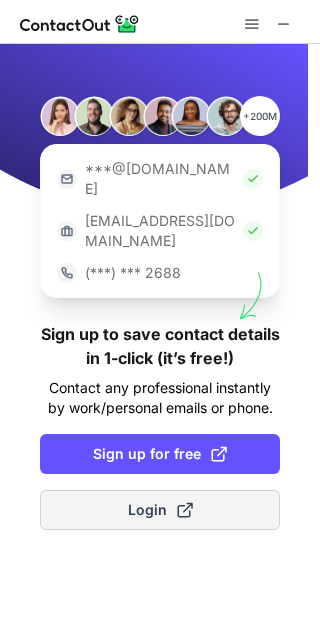click on "Login" at bounding box center (160, 510) 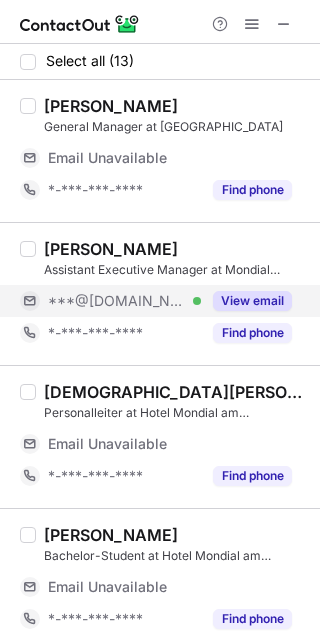click on "View email" at bounding box center [252, 301] 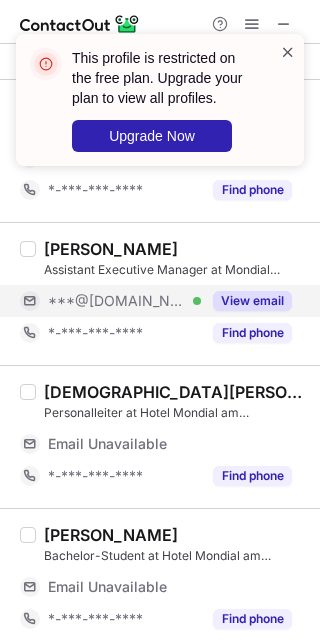 click at bounding box center (288, 52) 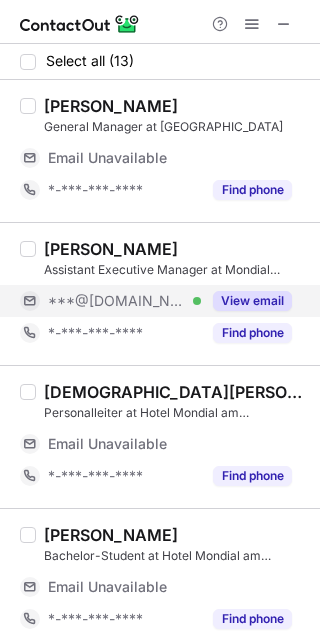 click on "This profile is restricted on the free plan. Upgrade your plan to view all profiles. Upgrade Now" at bounding box center [160, 108] 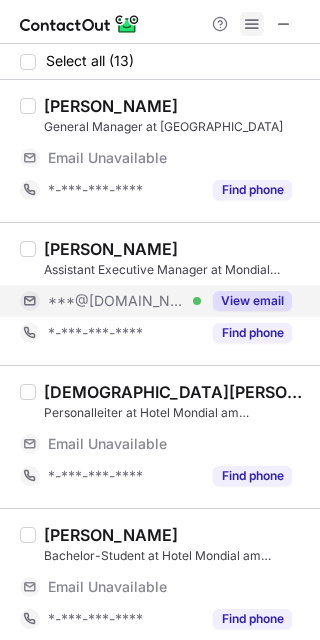 click at bounding box center (252, 24) 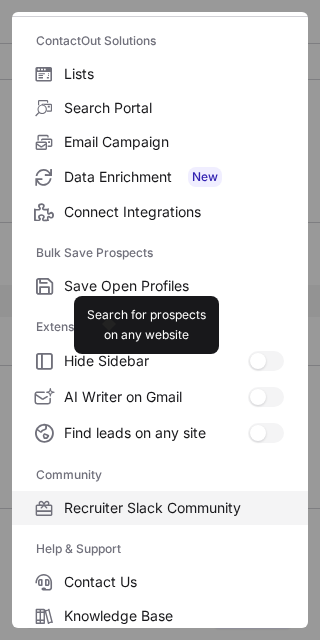 scroll, scrollTop: 266, scrollLeft: 0, axis: vertical 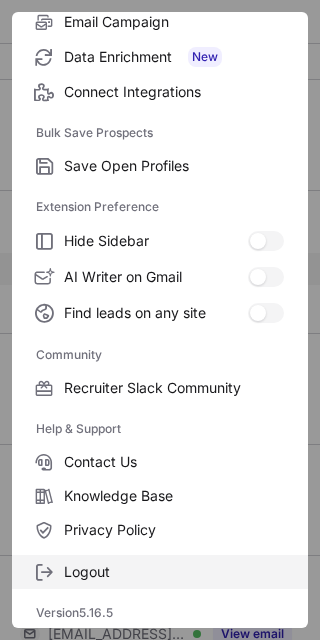 click on "Logout" at bounding box center [174, 572] 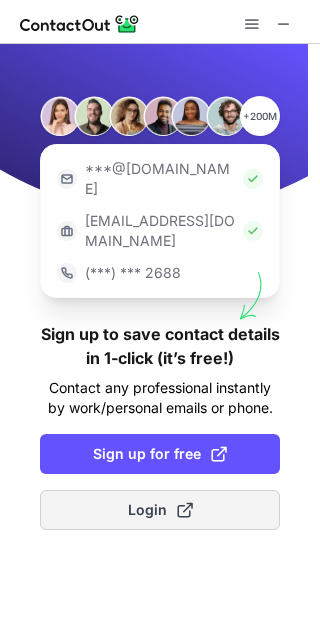 click on "Login" at bounding box center (160, 510) 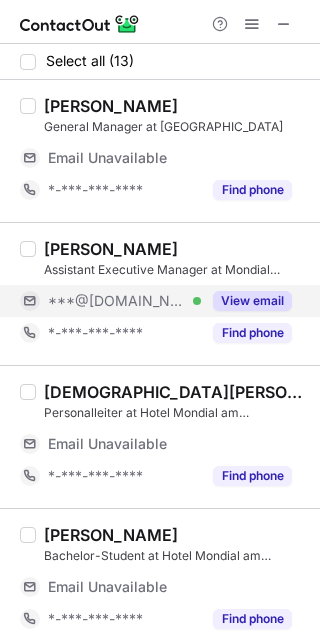 click on "View email" at bounding box center [246, 301] 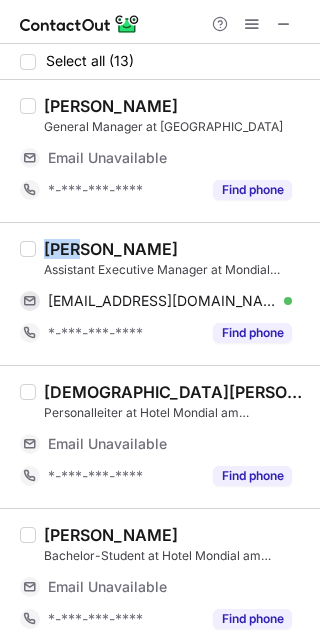 drag, startPoint x: 78, startPoint y: 252, endPoint x: 46, endPoint y: 251, distance: 32.01562 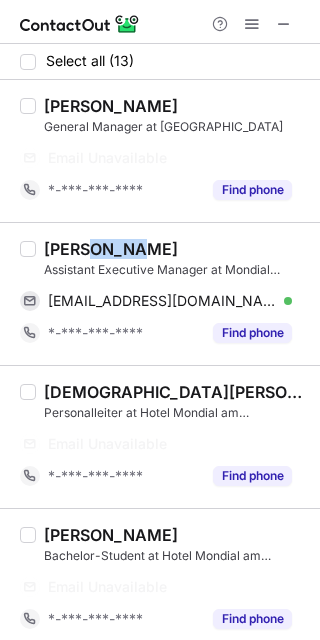 drag, startPoint x: 138, startPoint y: 233, endPoint x: 84, endPoint y: 251, distance: 56.920998 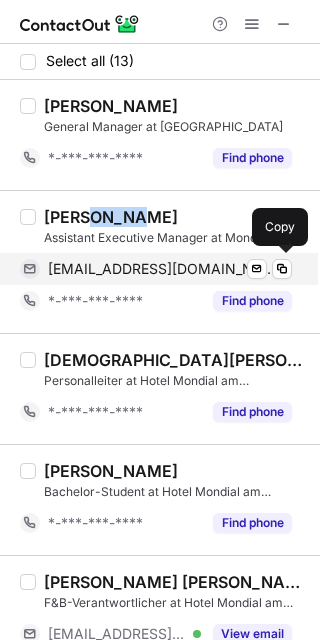 copy on "Tusel" 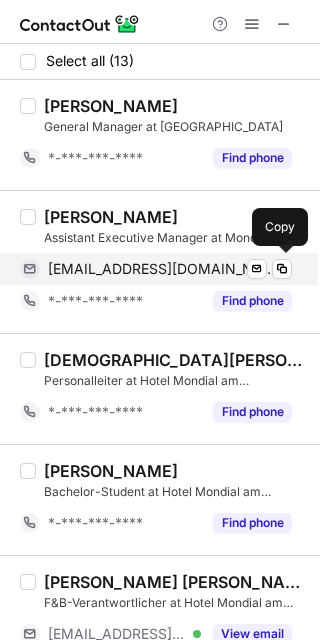 click on "jtusel@hotmail.com Verified Send email Copy" at bounding box center (156, 269) 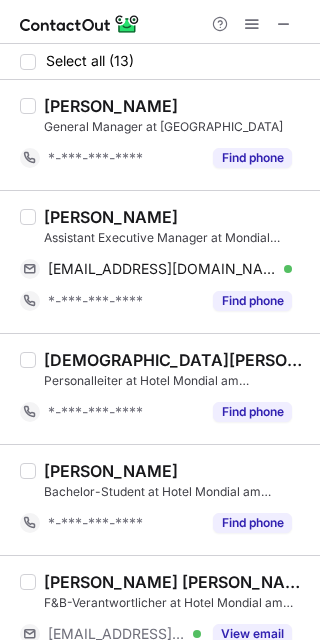 click on "Christian Passiatore Personalleiter at Hotel Mondial am Dom Cologne- MGallery *-***-***-**** Find phone" at bounding box center (160, 388) 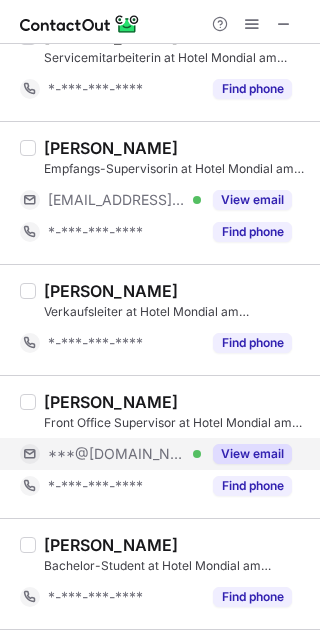 scroll, scrollTop: 1011, scrollLeft: 0, axis: vertical 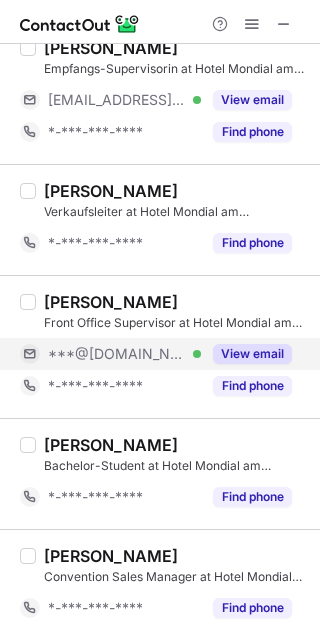 click on "View email" at bounding box center [252, 354] 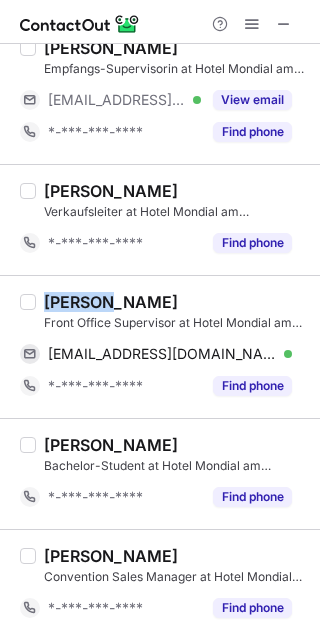 drag, startPoint x: 105, startPoint y: 301, endPoint x: 45, endPoint y: 302, distance: 60.00833 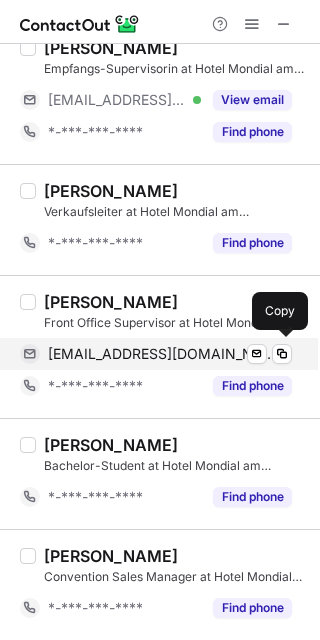 click on "dominikschiefer00@gmail.com" at bounding box center [162, 354] 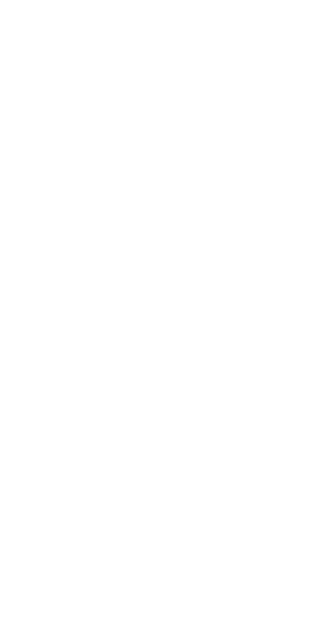 scroll, scrollTop: 0, scrollLeft: 0, axis: both 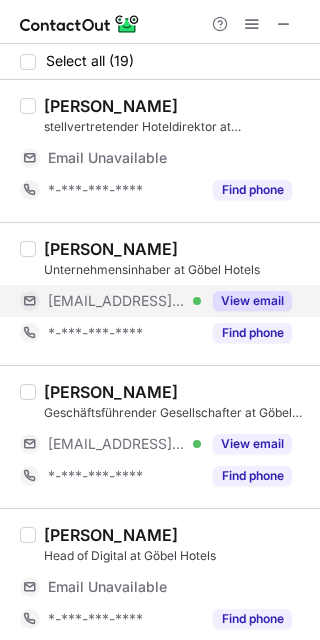click on "View email" at bounding box center [252, 301] 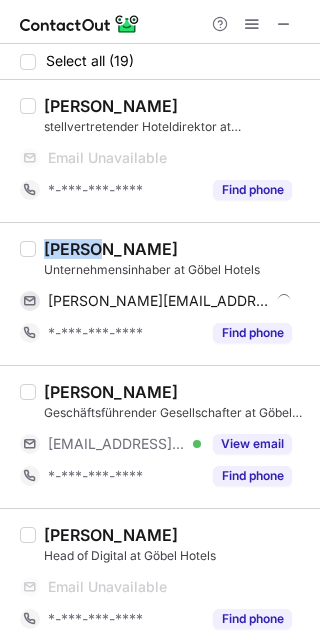 drag, startPoint x: 100, startPoint y: 246, endPoint x: 42, endPoint y: 249, distance: 58.077534 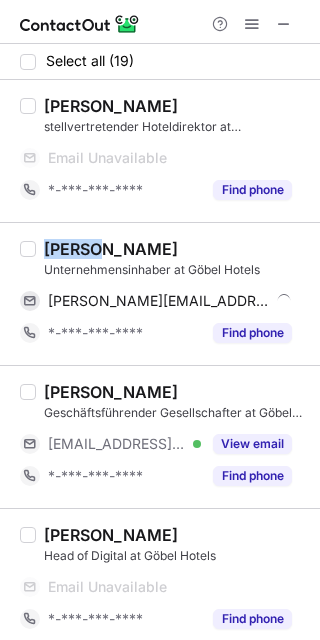 click on "[PERSON_NAME] Unternehmensinhaber at Göbel Hotels [EMAIL_ADDRESS][DOMAIN_NAME] Send email Copy *-***-***-**** Find phone" at bounding box center [172, 294] 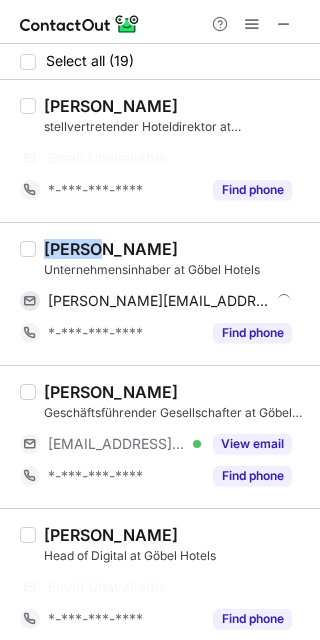 copy on "[PERSON_NAME]" 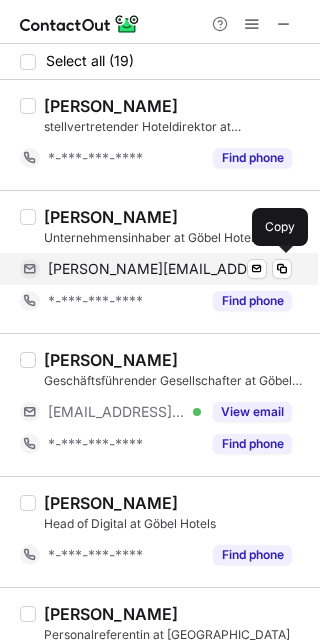 click on "[PERSON_NAME][EMAIL_ADDRESS][DOMAIN_NAME]" at bounding box center [159, 269] 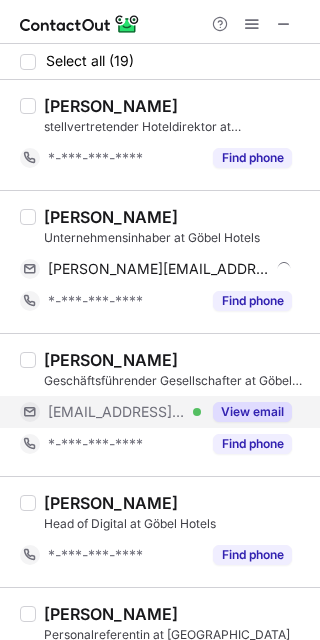 click on "View email" at bounding box center (252, 412) 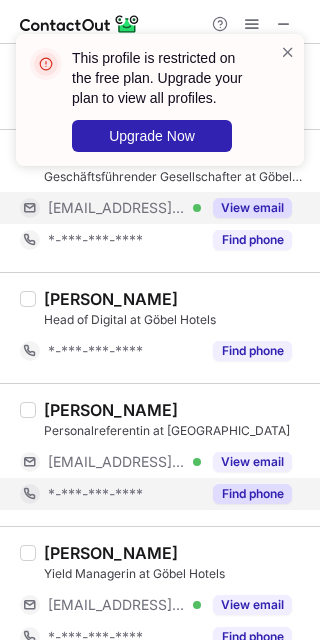 scroll, scrollTop: 222, scrollLeft: 0, axis: vertical 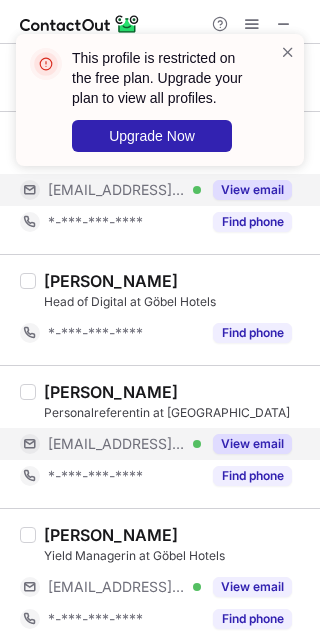 click on "View email" at bounding box center [252, 444] 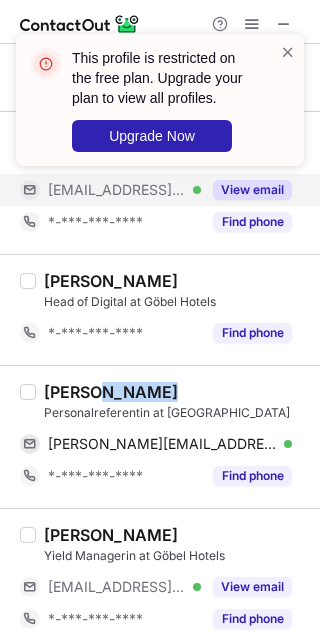 drag, startPoint x: 97, startPoint y: 392, endPoint x: 164, endPoint y: 392, distance: 67 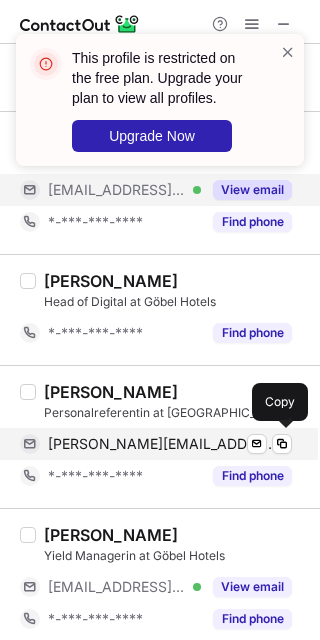 drag, startPoint x: 131, startPoint y: 440, endPoint x: 141, endPoint y: 435, distance: 11.18034 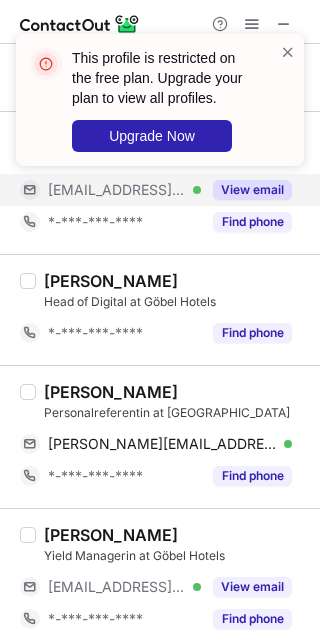 click on "[PERSON_NAME]" at bounding box center [176, 392] 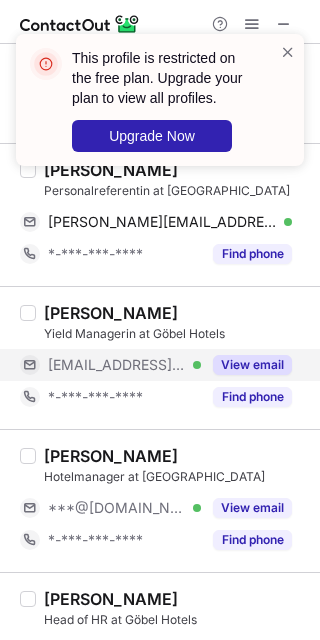 click on "View email" at bounding box center [252, 365] 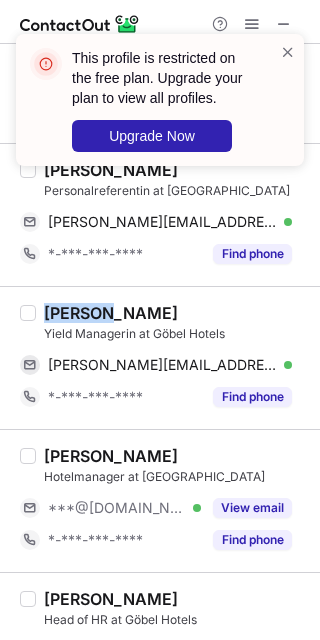 drag, startPoint x: 107, startPoint y: 315, endPoint x: 48, endPoint y: 316, distance: 59.008472 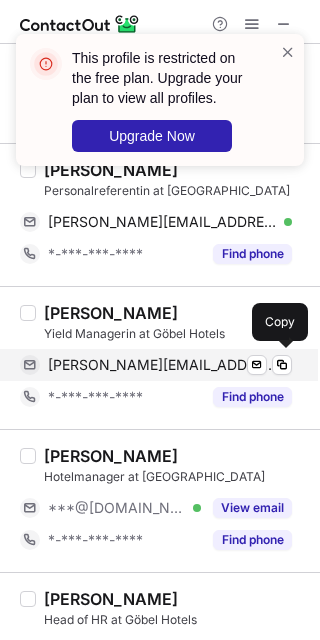 drag, startPoint x: 141, startPoint y: 359, endPoint x: 171, endPoint y: 355, distance: 30.265491 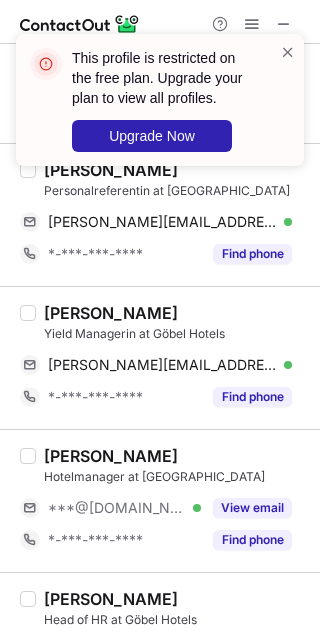 click on "[PERSON_NAME]" at bounding box center [176, 456] 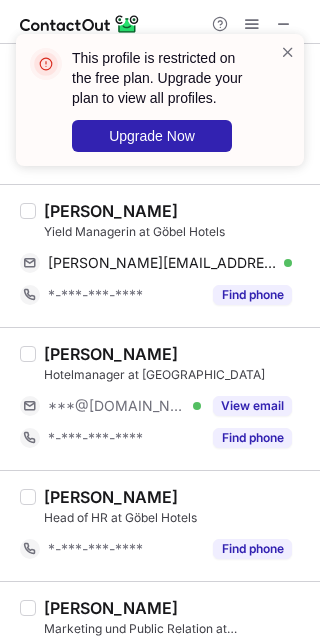 scroll, scrollTop: 555, scrollLeft: 0, axis: vertical 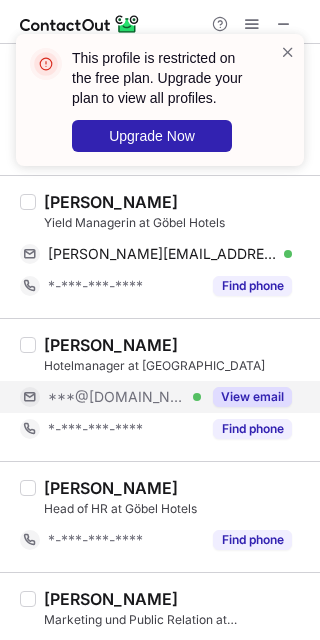 click on "View email" at bounding box center (246, 397) 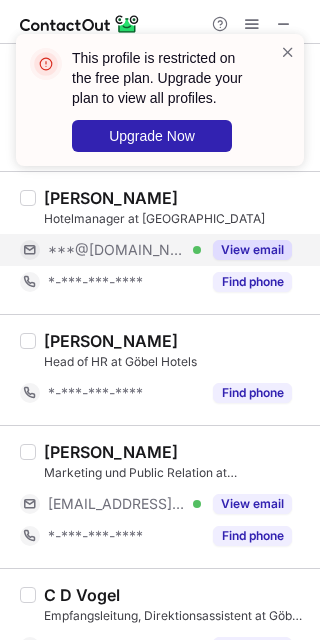 scroll, scrollTop: 777, scrollLeft: 0, axis: vertical 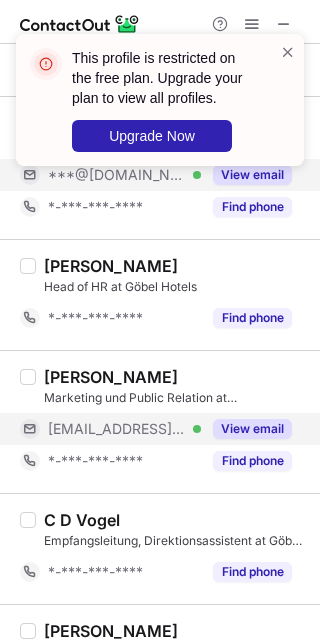 click on "View email" at bounding box center [252, 429] 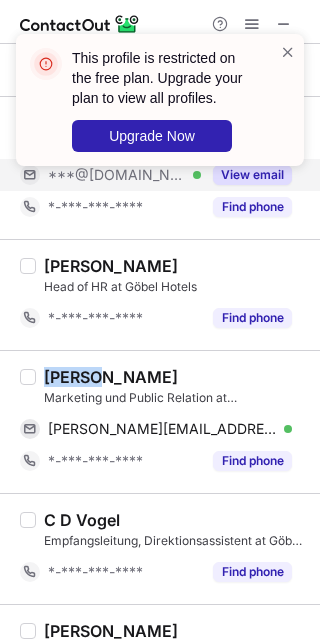 drag, startPoint x: 88, startPoint y: 380, endPoint x: 37, endPoint y: 380, distance: 51 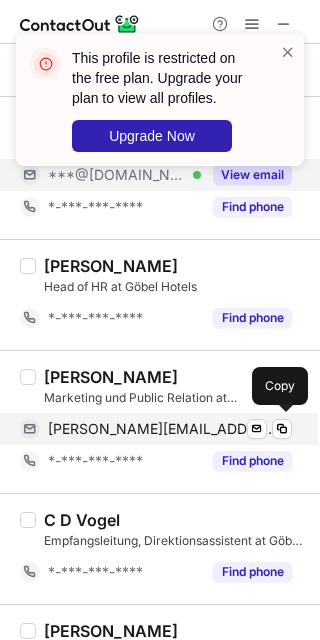 click on "[PERSON_NAME][EMAIL_ADDRESS][DOMAIN_NAME]" at bounding box center (162, 429) 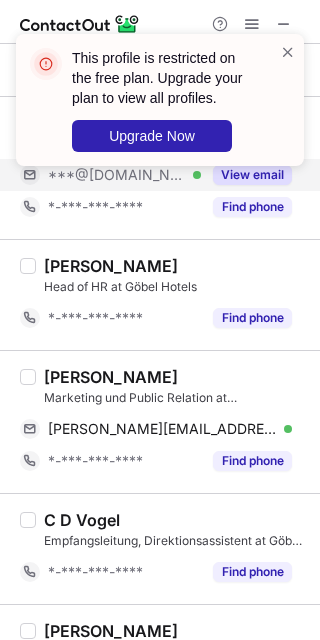 click on "C D Vogel Empfangsleitung, Direktionsassistent at Göbel Hotels *-***-***-**** Find phone" at bounding box center (160, 548) 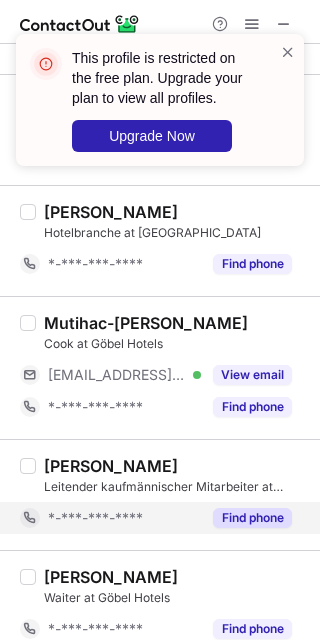 scroll, scrollTop: 1666, scrollLeft: 0, axis: vertical 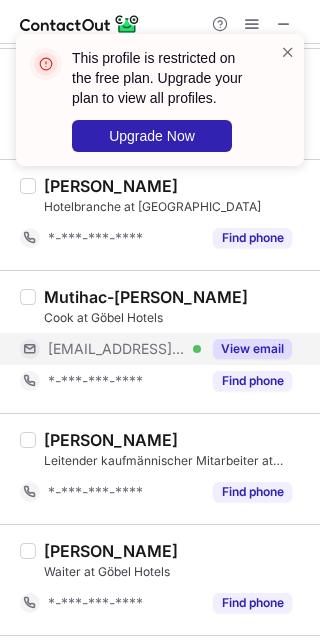 click on "View email" at bounding box center [246, 349] 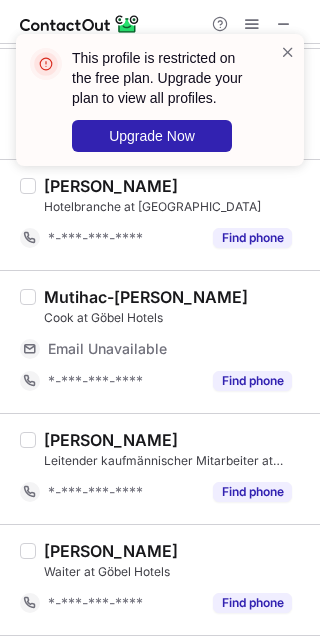click on "Jannick Göbel" at bounding box center (176, 440) 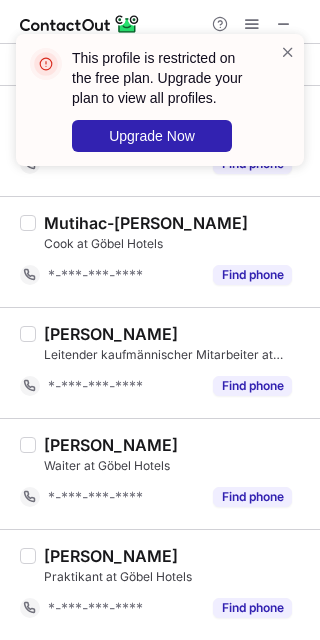 scroll, scrollTop: 1742, scrollLeft: 0, axis: vertical 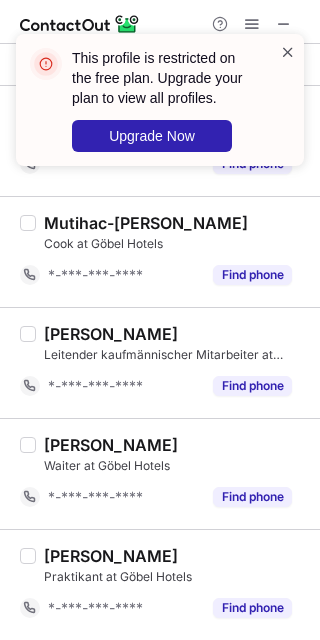 click at bounding box center [288, 52] 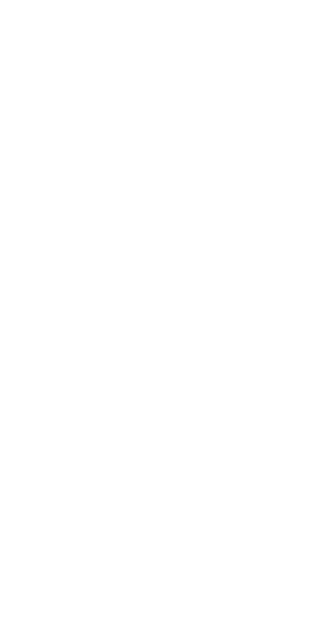 scroll, scrollTop: 0, scrollLeft: 0, axis: both 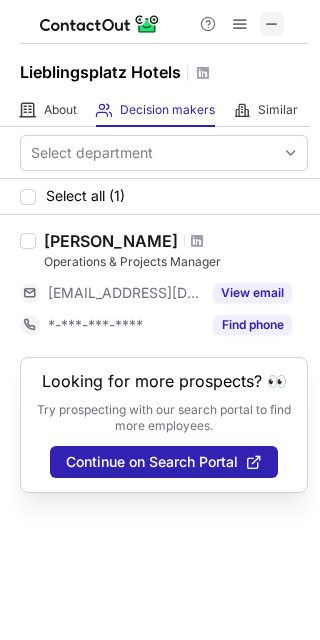 click at bounding box center [272, 24] 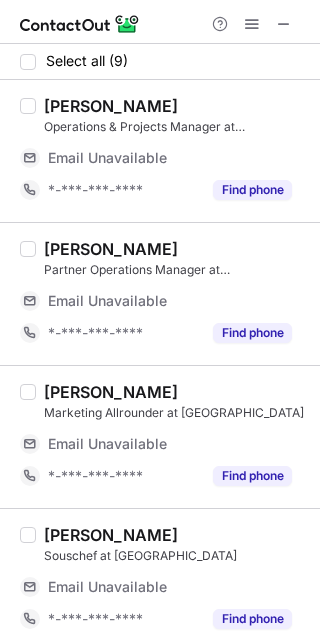 drag, startPoint x: 210, startPoint y: 263, endPoint x: 215, endPoint y: 230, distance: 33.37664 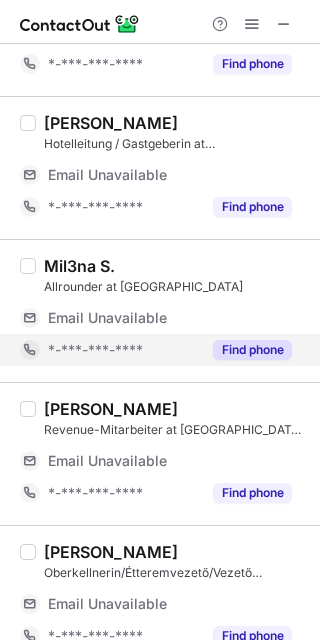 scroll, scrollTop: 726, scrollLeft: 0, axis: vertical 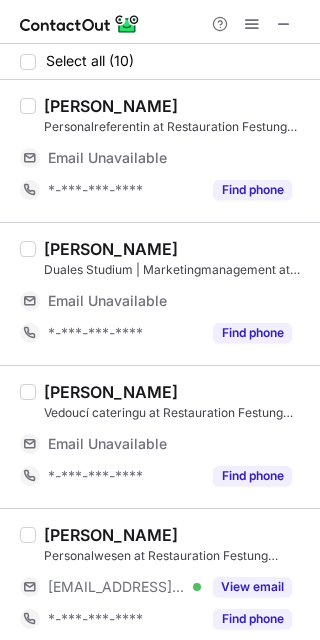 click on "[PERSON_NAME]" at bounding box center [176, 392] 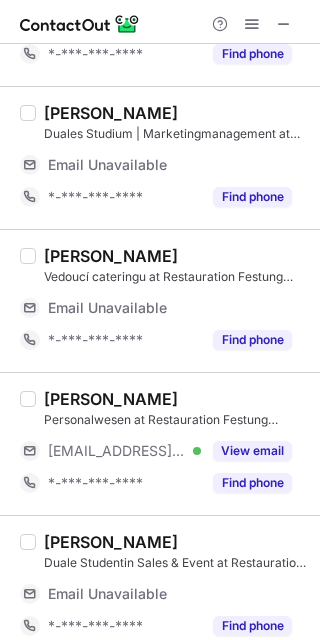 scroll, scrollTop: 222, scrollLeft: 0, axis: vertical 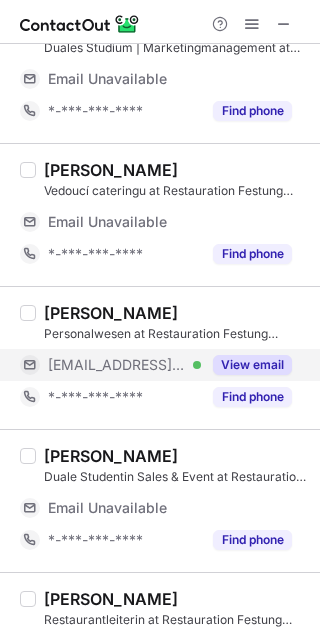 click on "View email" at bounding box center (252, 365) 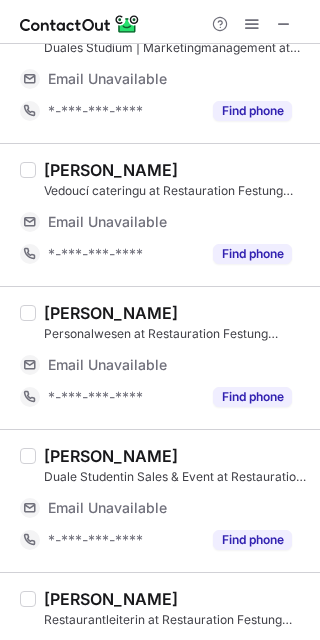 click on "Meike Ludwig Duale Studentin Sales & Event at Restauration Festung Königstein GmbH Email Unavailable Email address *-***-***-**** Find phone" at bounding box center [160, 500] 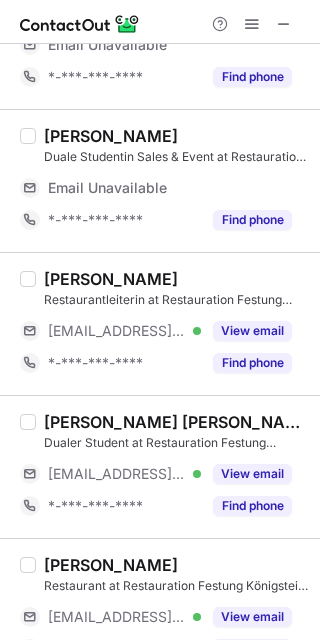 scroll, scrollTop: 555, scrollLeft: 0, axis: vertical 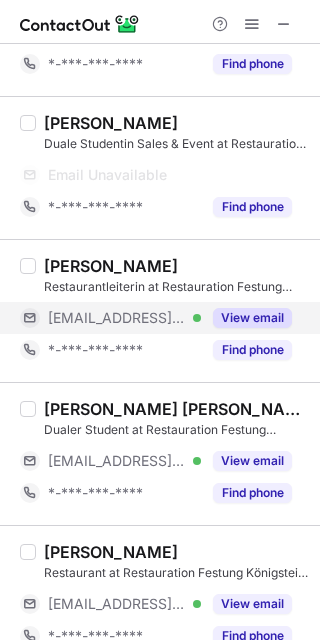click on "View email" at bounding box center (246, 318) 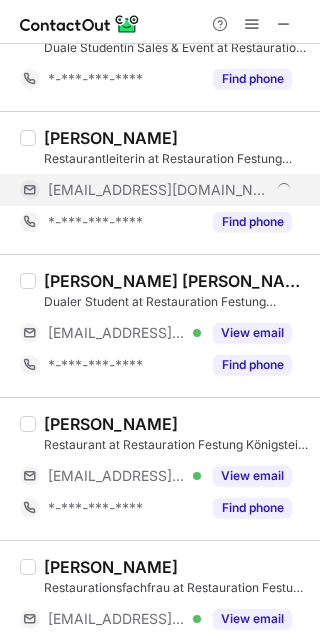 scroll, scrollTop: 460, scrollLeft: 0, axis: vertical 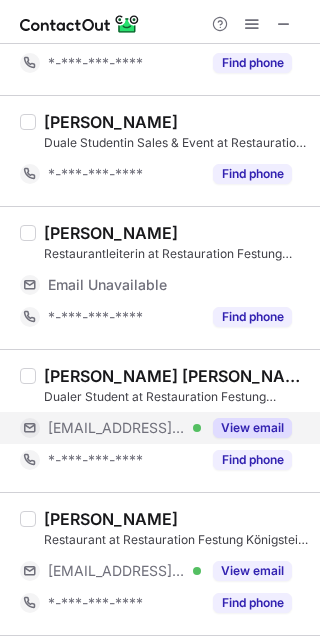 click on "View email" at bounding box center [246, 428] 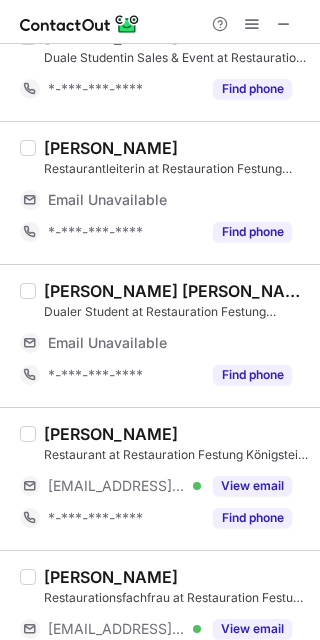 scroll, scrollTop: 571, scrollLeft: 0, axis: vertical 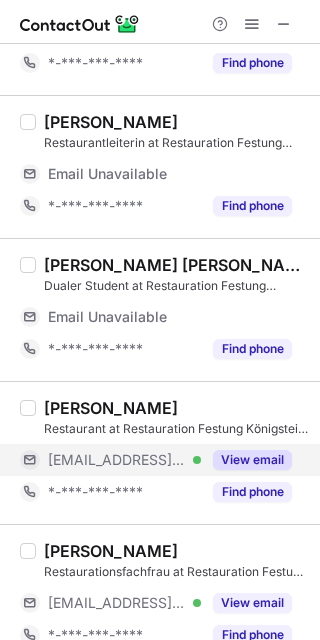 click on "View email" at bounding box center [252, 460] 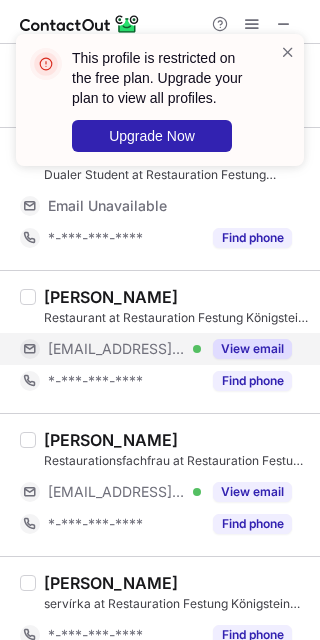 scroll, scrollTop: 651, scrollLeft: 0, axis: vertical 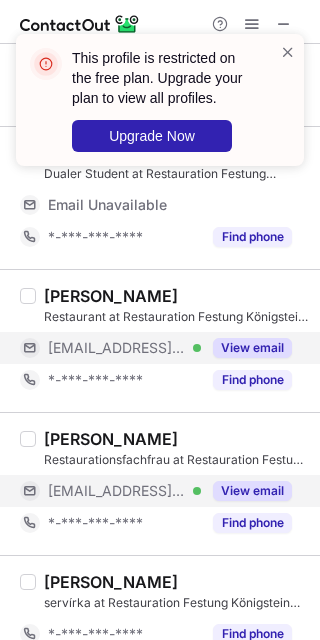 click on "View email" at bounding box center [252, 491] 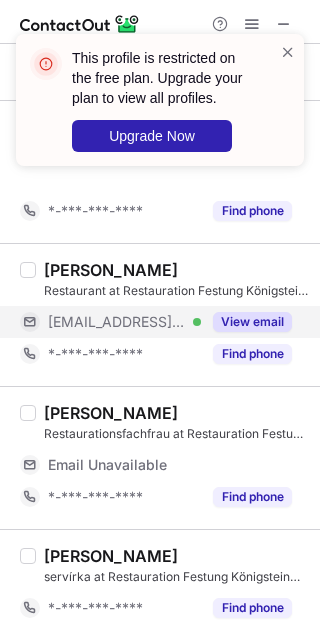 scroll, scrollTop: 614, scrollLeft: 0, axis: vertical 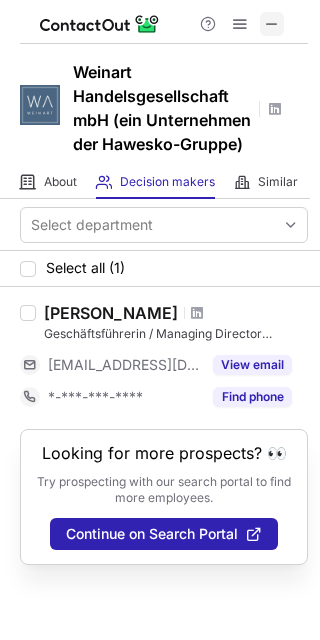 click at bounding box center (272, 24) 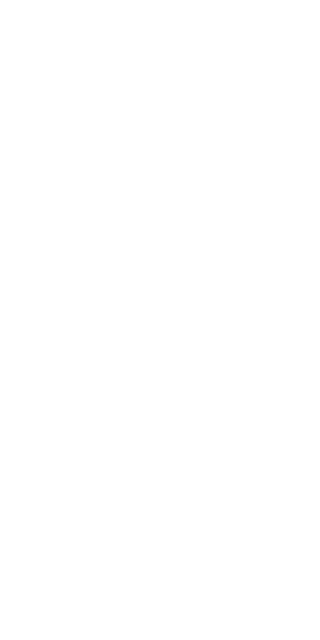 scroll, scrollTop: 0, scrollLeft: 0, axis: both 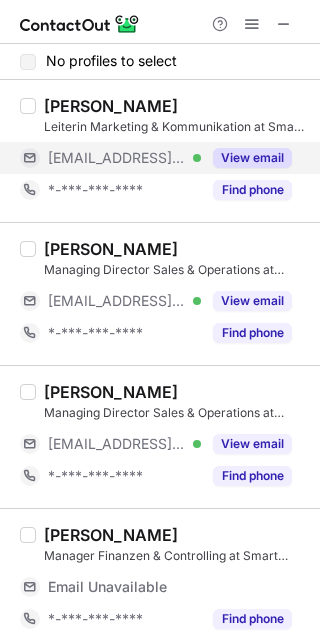 click on "View email" at bounding box center [252, 158] 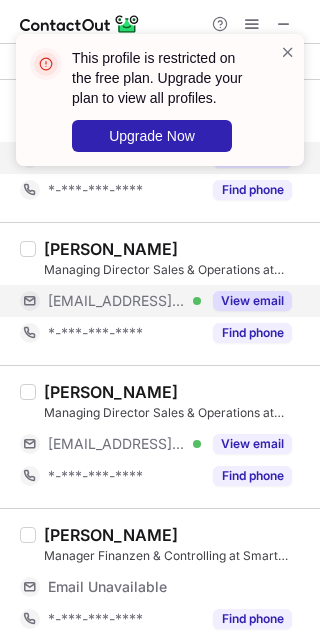 click on "View email" at bounding box center (252, 301) 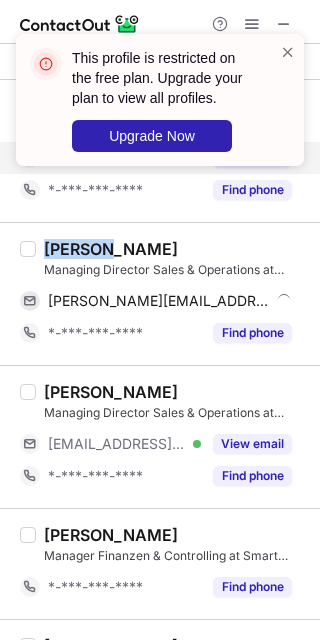 drag, startPoint x: 92, startPoint y: 244, endPoint x: 46, endPoint y: 246, distance: 46.043457 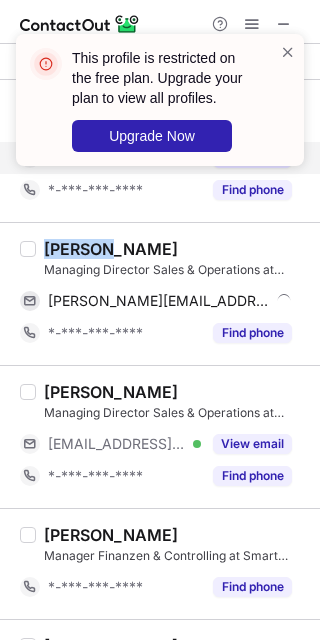 click on "Philipp Weidmann" at bounding box center [111, 249] 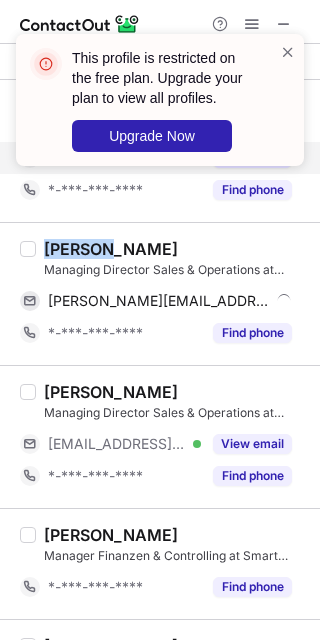 copy on "Philipp" 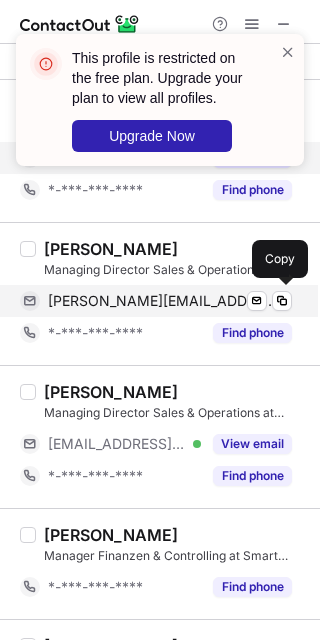 drag, startPoint x: 189, startPoint y: 292, endPoint x: 199, endPoint y: 285, distance: 12.206555 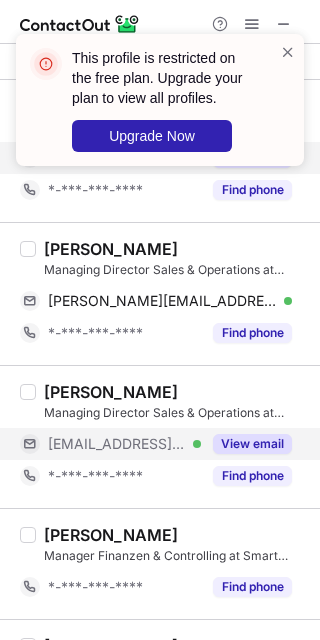 click on "View email" at bounding box center [246, 444] 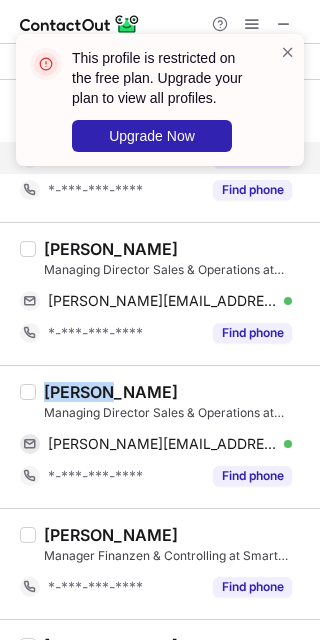 drag, startPoint x: 102, startPoint y: 385, endPoint x: 45, endPoint y: 380, distance: 57.21888 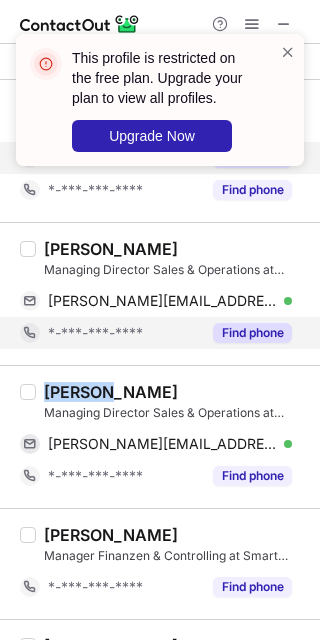 copy on "Sandra" 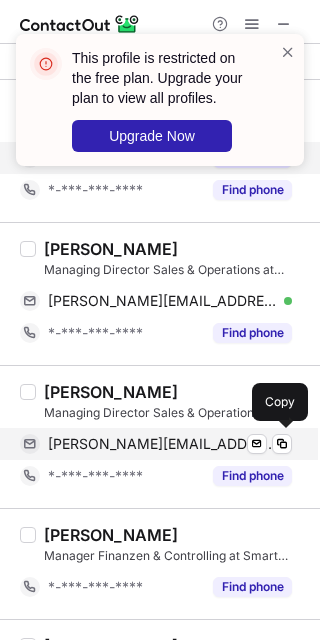 click on "sandra.wissmann@smartretail.solutions" at bounding box center (162, 444) 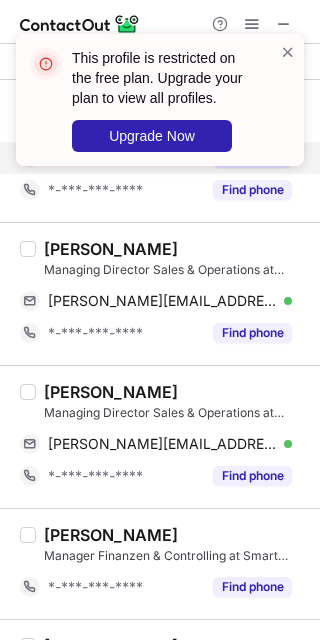 click on "Sandra Wißmann Managing Director Sales & Operations at Smart Retail Solutions sandra.wissmann@smartretail.solutions Verified Send email Copy *-***-***-**** Find phone" at bounding box center (160, 436) 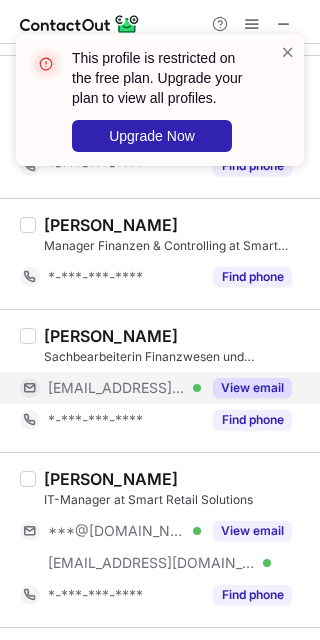 scroll, scrollTop: 333, scrollLeft: 0, axis: vertical 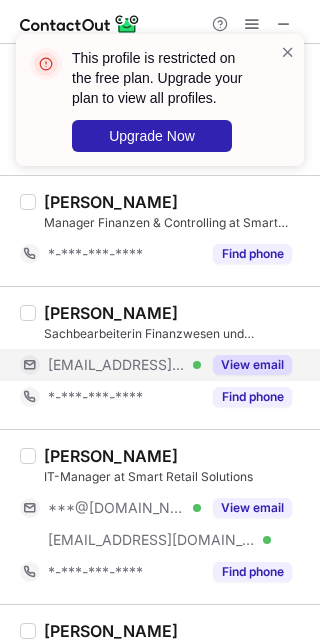 click on "View email" at bounding box center [252, 365] 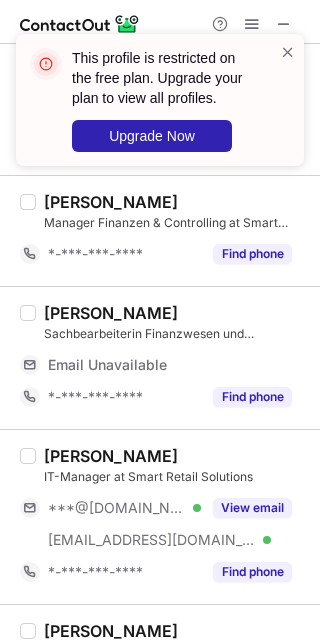click on "Nils Scharff IT-Manager at Smart Retail Solutions ***@gmail.com Verified ***@smartretail.solutions Verified View email *-***-***-**** Find phone" at bounding box center (160, 516) 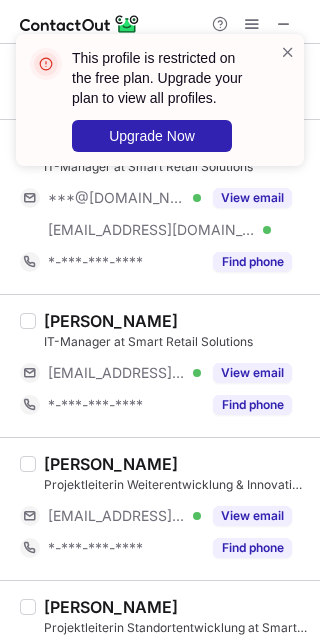 scroll, scrollTop: 666, scrollLeft: 0, axis: vertical 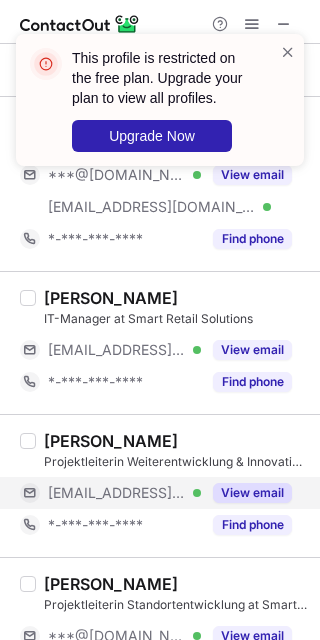 click on "View email" at bounding box center [252, 493] 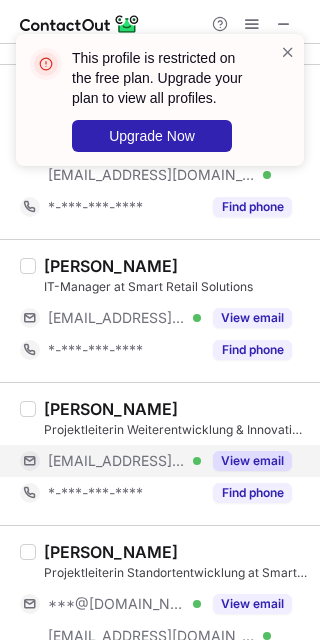 click on "Lisa Bädecker" at bounding box center [176, 409] 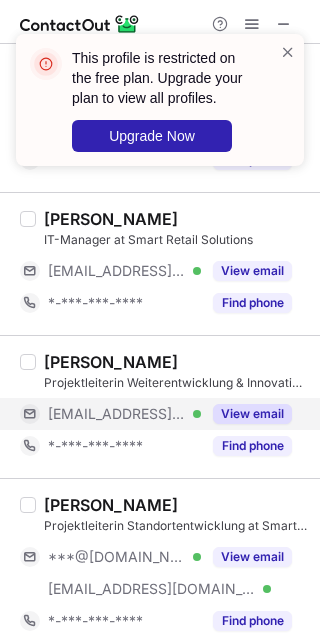 scroll, scrollTop: 726, scrollLeft: 0, axis: vertical 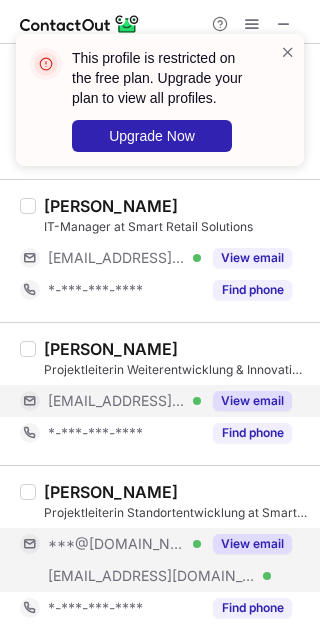click on "View email" at bounding box center [252, 544] 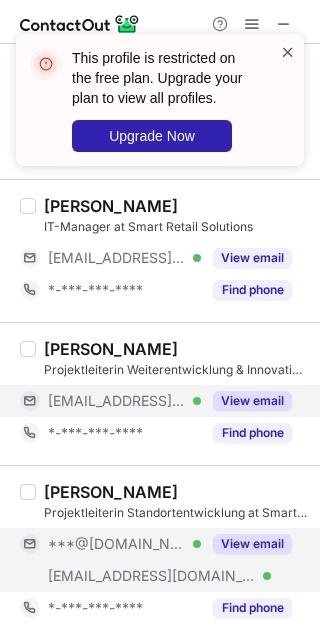 click at bounding box center (288, 52) 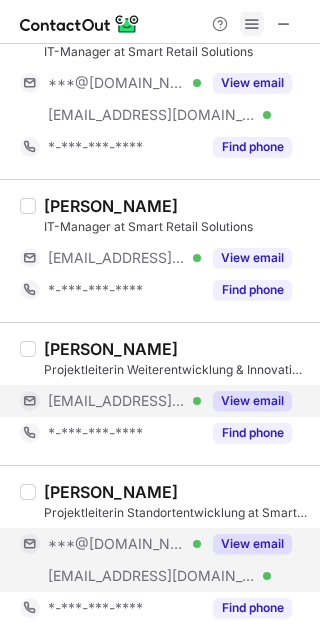 click at bounding box center [252, 24] 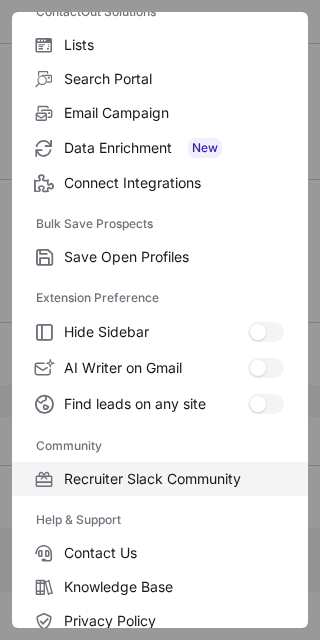 scroll, scrollTop: 266, scrollLeft: 0, axis: vertical 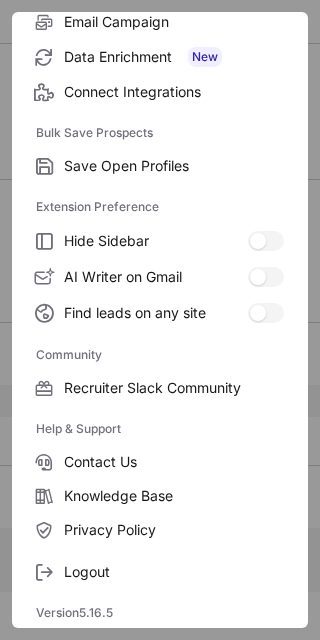 click on "Free  Plan Email credits 55 Phone credits 5 Export credits left 5 ContactOut Solutions Lists   Search Portal   Email Campaign   Data Enrichment   New Connect Integrations   Bulk Save Prospects Save Open Profiles   Extension Preference Hide Sidebar   AI Writer on Gmail   Write and reply to  emails using AI Find leads on any site   Search for prospects  on any website Community Recruiter Slack Community   Help & Support Contact Us   Knowledge Base   Privacy Policy   Logout   Version  5.16.5" at bounding box center (160, 320) 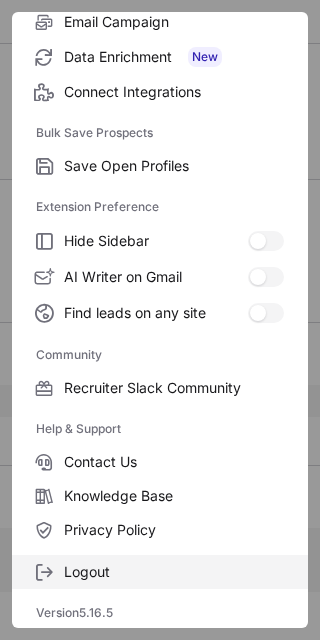 click on "Logout" at bounding box center (160, 572) 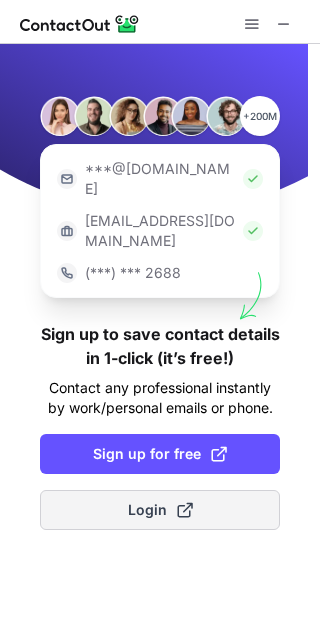 click at bounding box center (185, 510) 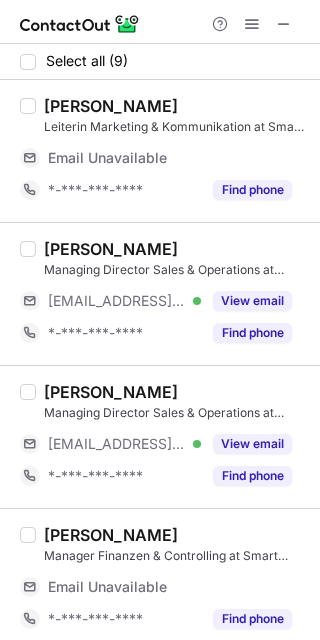click on "Philipp Weidmann Managing Director Sales & Operations at Smart Retail Solutions ***@smartretail.solutions Verified View email *-***-***-**** Find phone" at bounding box center [160, 293] 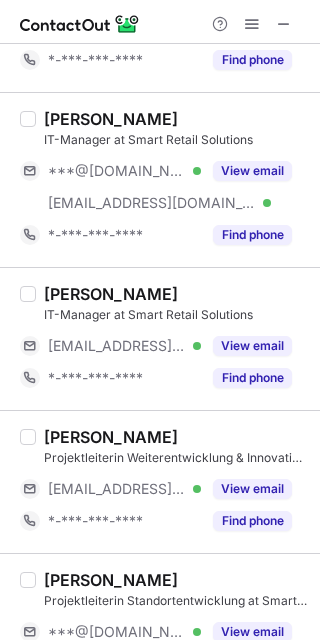 scroll, scrollTop: 634, scrollLeft: 0, axis: vertical 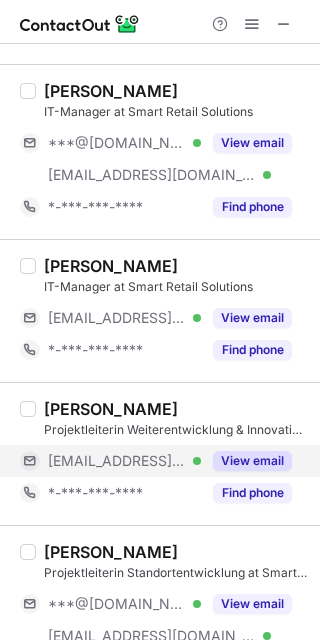 click on "View email" at bounding box center [246, 461] 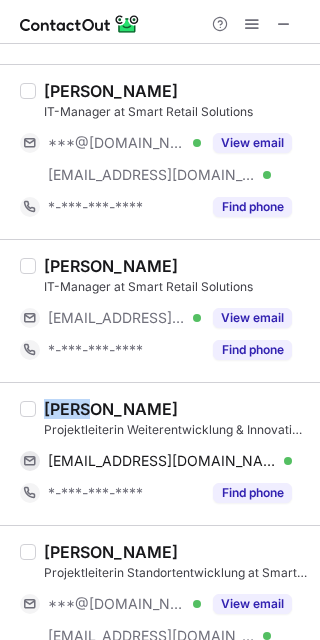 drag, startPoint x: 78, startPoint y: 403, endPoint x: 43, endPoint y: 405, distance: 35.057095 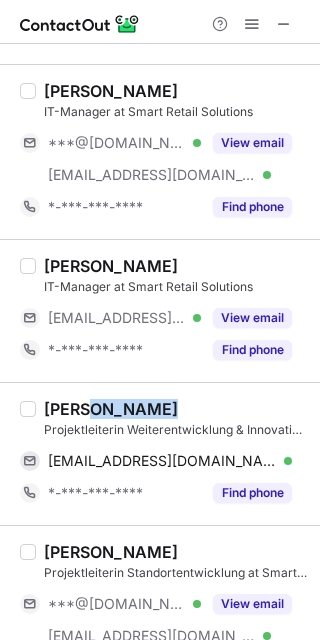 drag, startPoint x: 181, startPoint y: 407, endPoint x: 80, endPoint y: 410, distance: 101.04455 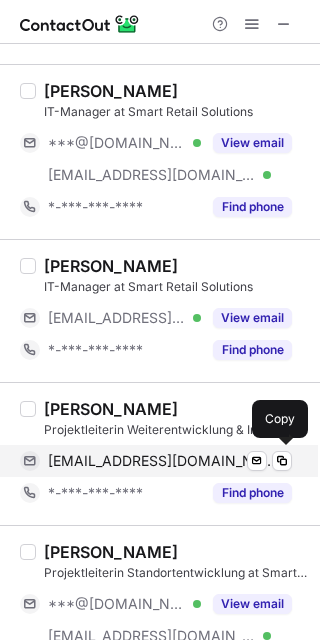click on "l_baedecker@live.de" at bounding box center (162, 461) 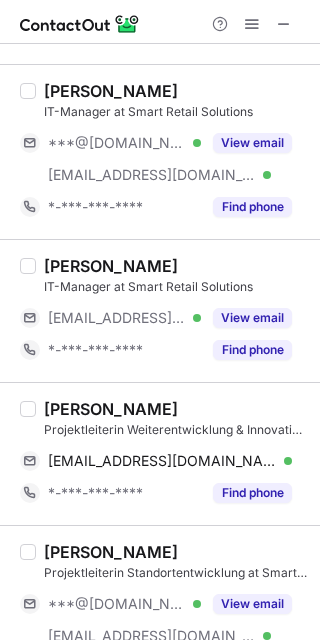 click on "Joyce Herrmann Projektleiterin Standortentwicklung at Smart Retail Solutions ***@yahoo.de Verified ***@smartretail.solutions Verified View email *-***-***-**** Find phone" at bounding box center (160, 612) 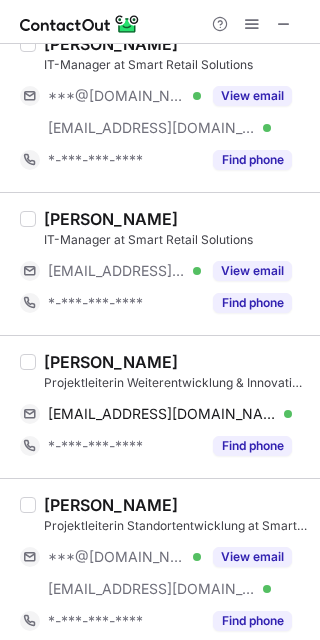 scroll, scrollTop: 694, scrollLeft: 0, axis: vertical 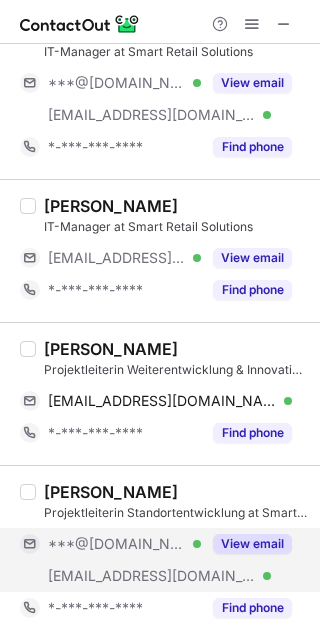 click on "View email" at bounding box center [252, 544] 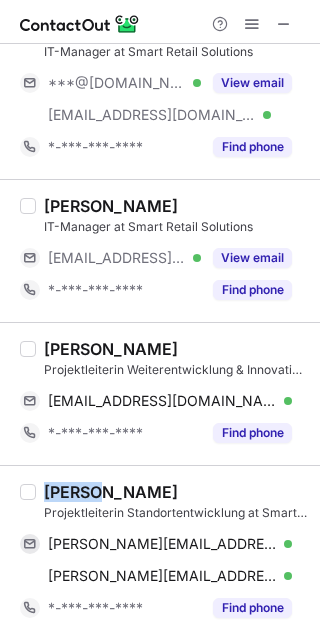 drag, startPoint x: 95, startPoint y: 492, endPoint x: 45, endPoint y: 488, distance: 50.159744 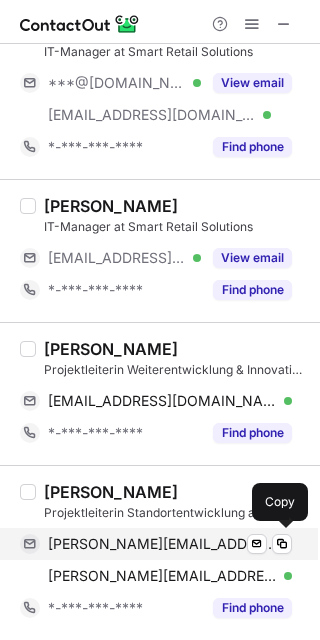 drag, startPoint x: 45, startPoint y: 553, endPoint x: 61, endPoint y: 535, distance: 24.083189 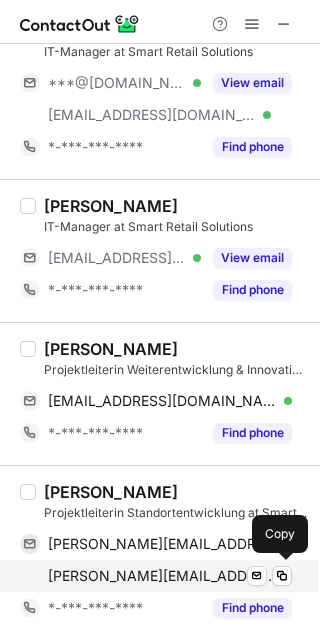 click on "joyce.herrmann@smartretail.solutions Verified Send email Copy" at bounding box center [156, 576] 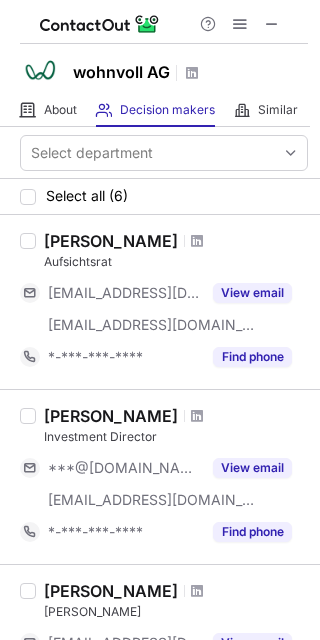 scroll, scrollTop: 0, scrollLeft: 0, axis: both 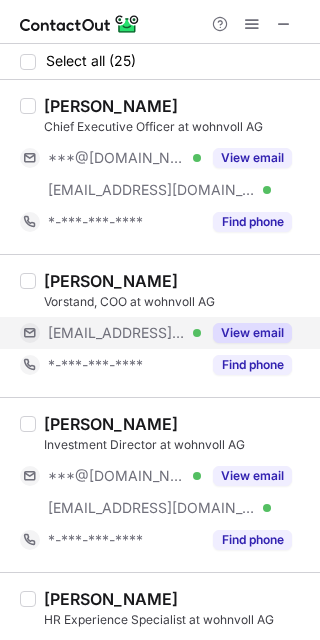 click on "View email" at bounding box center (252, 333) 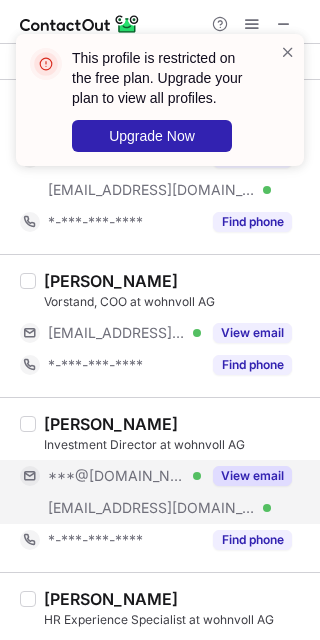 click on "View email" at bounding box center [252, 476] 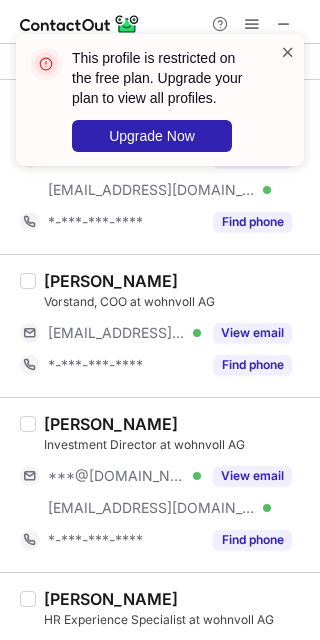 click at bounding box center (288, 52) 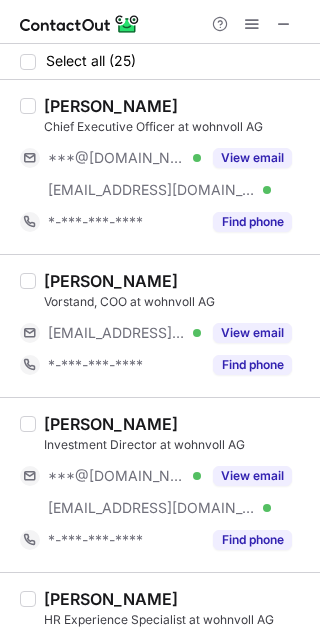 click on "This profile is restricted on the free plan. Upgrade your plan to view all profiles. Upgrade Now" at bounding box center (160, 34) 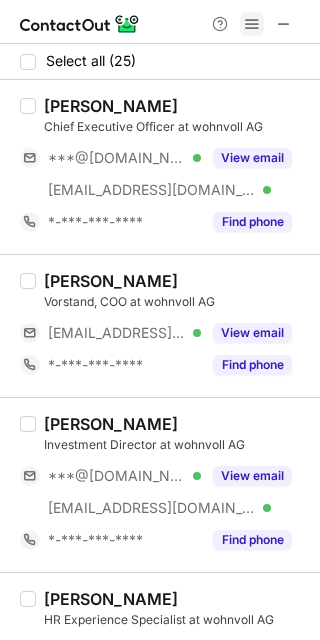 click at bounding box center [252, 24] 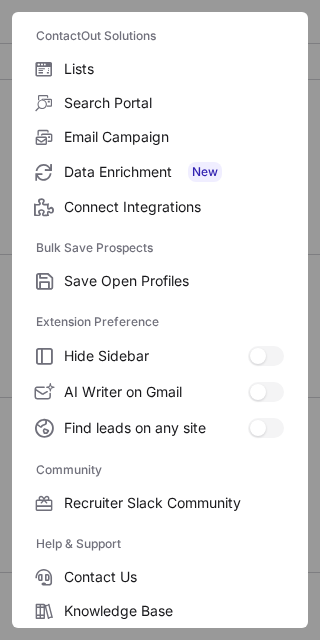 scroll, scrollTop: 266, scrollLeft: 0, axis: vertical 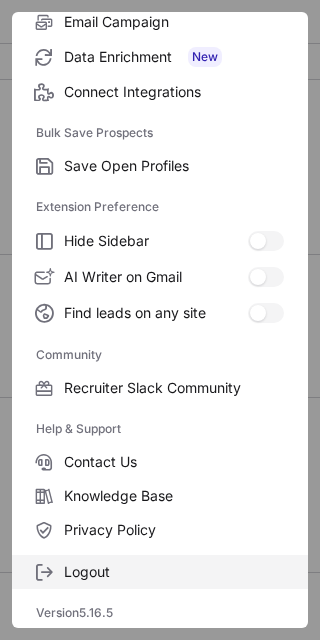 click on "Logout" at bounding box center (174, 572) 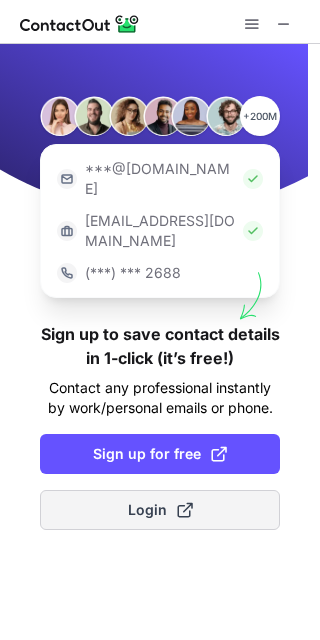 click on "Login" at bounding box center (160, 510) 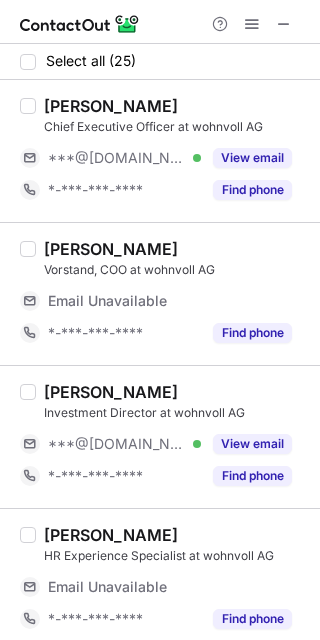 click on "Björn Weidner Vorstand, COO at wohnvoll AG Email Unavailable Email address *-***-***-**** Find phone" at bounding box center [160, 293] 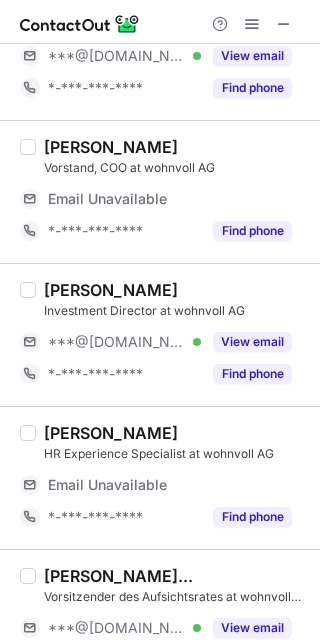 scroll, scrollTop: 111, scrollLeft: 0, axis: vertical 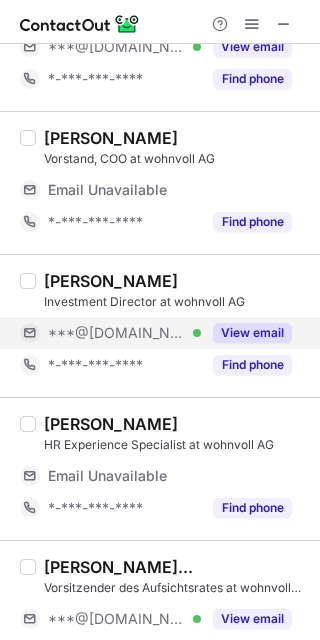 click on "View email" at bounding box center (252, 333) 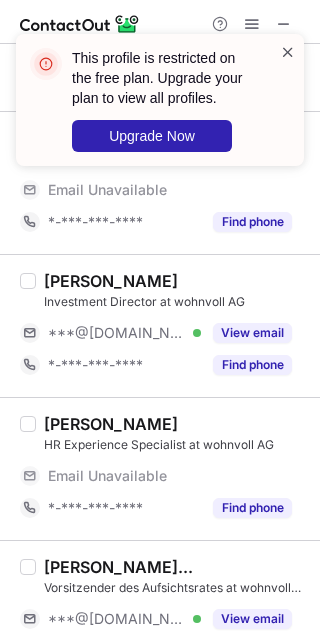 click at bounding box center (288, 52) 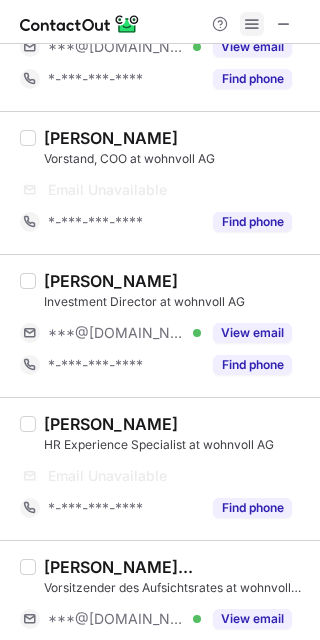 click at bounding box center (252, 24) 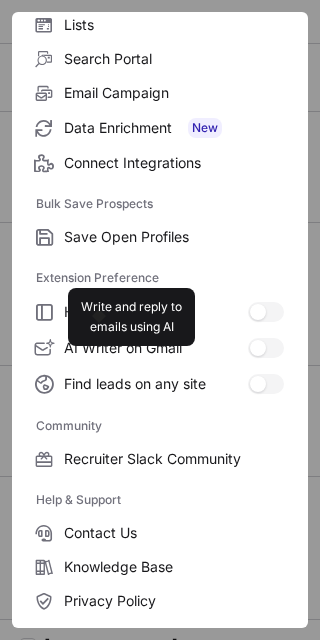 scroll, scrollTop: 266, scrollLeft: 0, axis: vertical 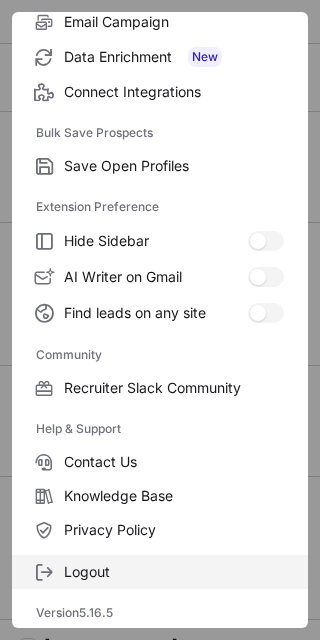 click on "Logout" at bounding box center (174, 572) 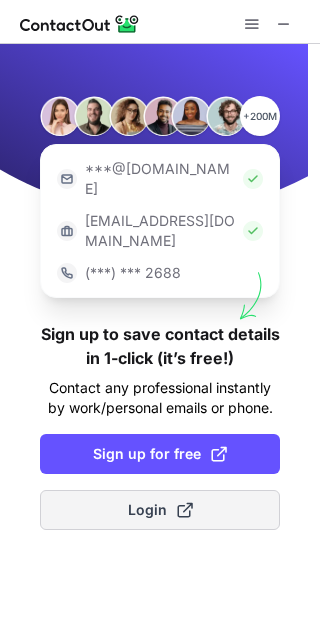 click on "Login" at bounding box center [160, 510] 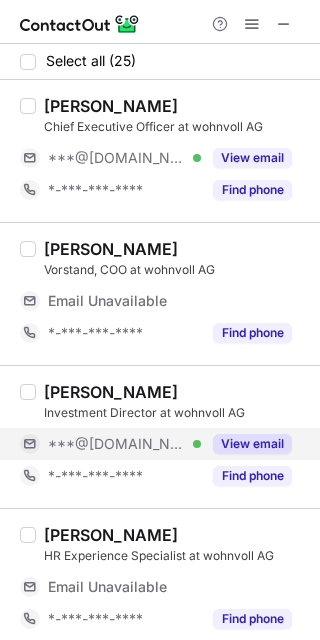 click on "View email" at bounding box center [246, 444] 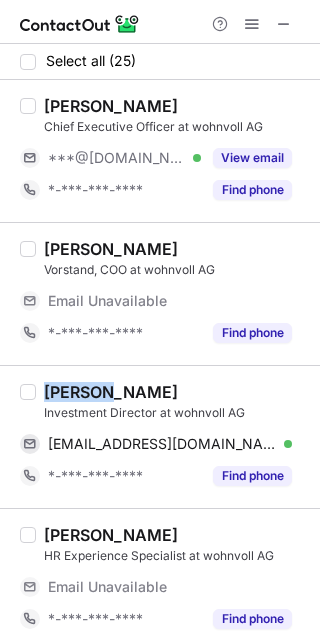 drag, startPoint x: 105, startPoint y: 391, endPoint x: 44, endPoint y: 393, distance: 61.03278 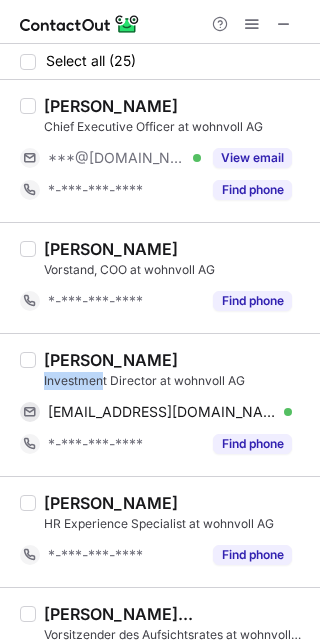 drag, startPoint x: 172, startPoint y: 396, endPoint x: 111, endPoint y: 366, distance: 67.977936 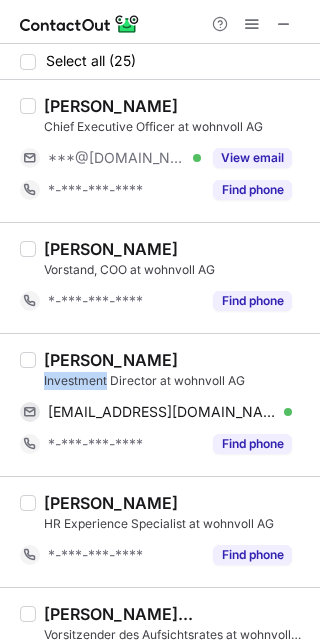 click on "Richard Lifke" at bounding box center (176, 360) 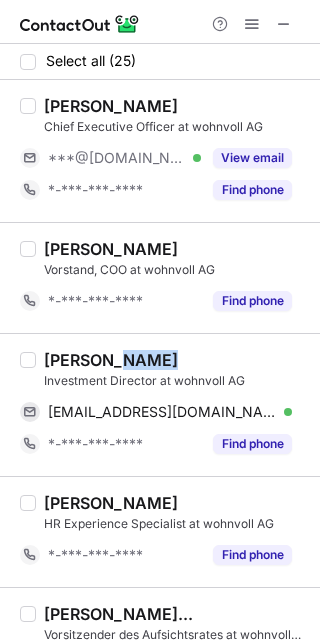 drag, startPoint x: 169, startPoint y: 357, endPoint x: 107, endPoint y: 355, distance: 62.03225 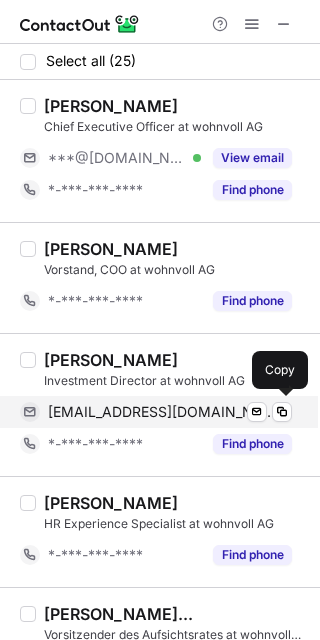 drag, startPoint x: 146, startPoint y: 416, endPoint x: 152, endPoint y: 401, distance: 16.155495 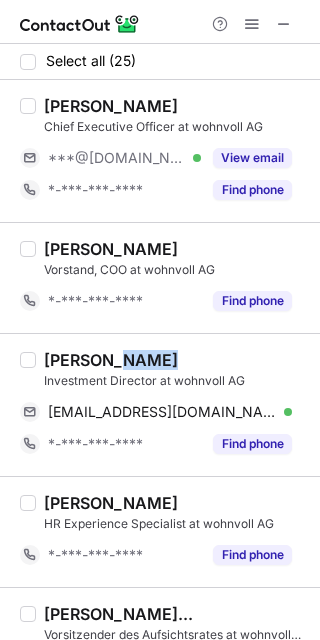 drag, startPoint x: 156, startPoint y: 351, endPoint x: 111, endPoint y: 355, distance: 45.17743 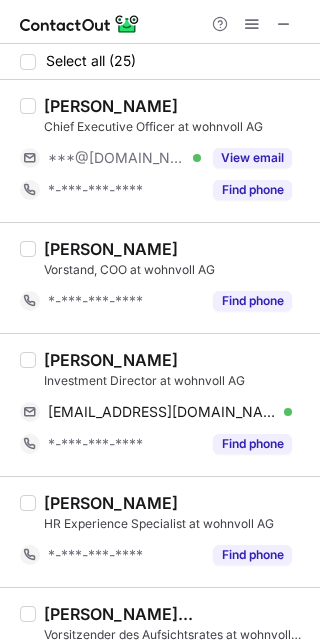 click on "Melina Martin" at bounding box center (176, 503) 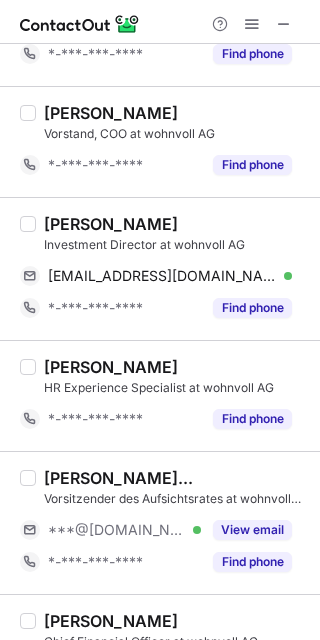 scroll, scrollTop: 333, scrollLeft: 0, axis: vertical 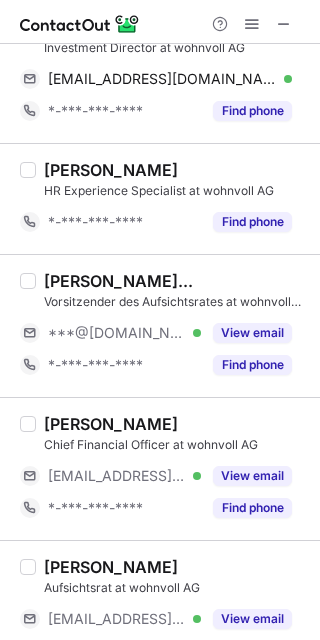 drag, startPoint x: 239, startPoint y: 329, endPoint x: 188, endPoint y: 309, distance: 54.781384 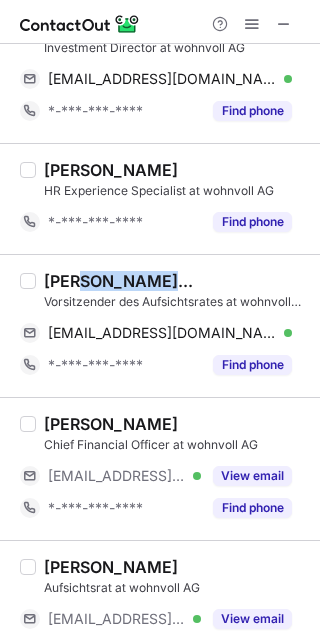 drag, startPoint x: 72, startPoint y: 273, endPoint x: 138, endPoint y: 276, distance: 66.068146 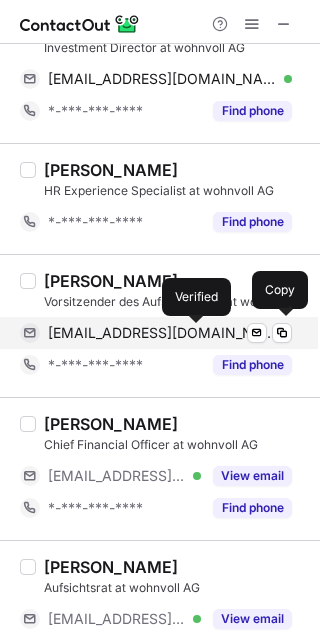 click at bounding box center [288, 333] 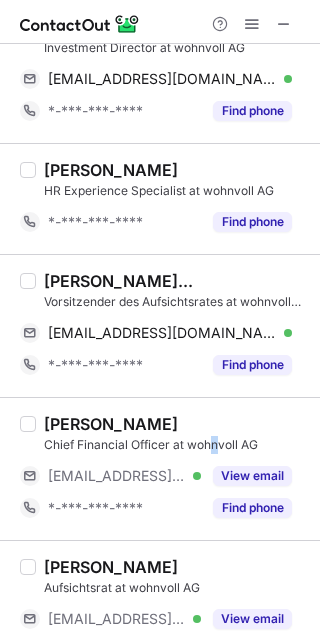 click on "Chief Financial Officer at wohnvoll AG" at bounding box center [176, 445] 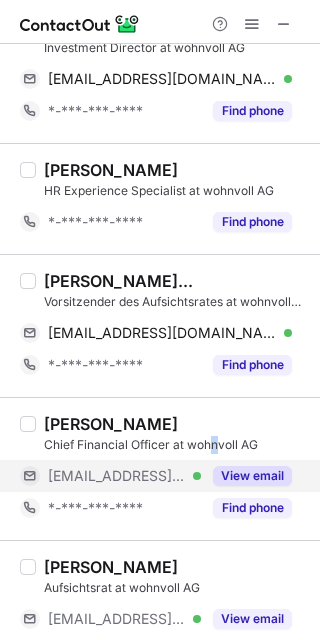 click on "View email" at bounding box center [252, 476] 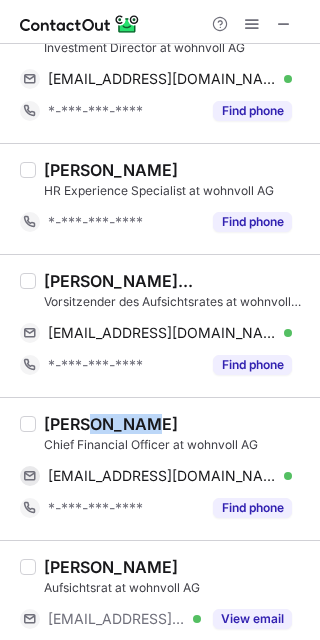 drag, startPoint x: 94, startPoint y: 416, endPoint x: 148, endPoint y: 420, distance: 54.147945 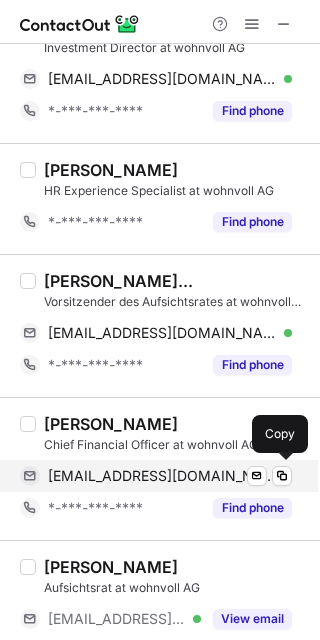 drag, startPoint x: 151, startPoint y: 476, endPoint x: 175, endPoint y: 459, distance: 29.410883 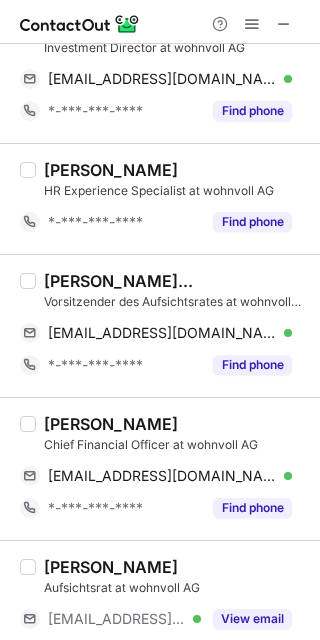 click on "Theo Gorens" at bounding box center (176, 424) 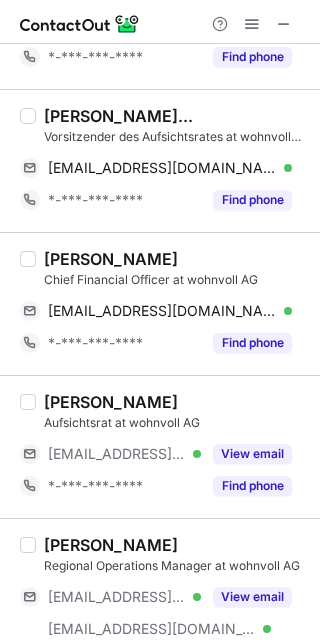scroll, scrollTop: 555, scrollLeft: 0, axis: vertical 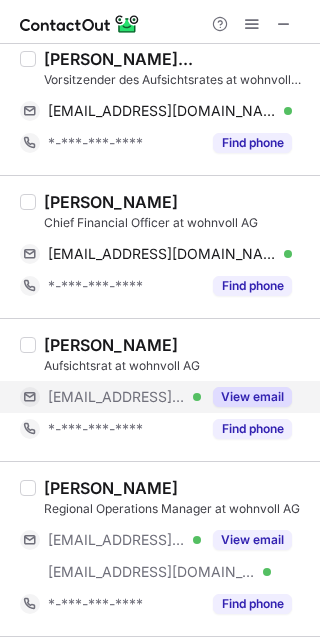 click on "View email" at bounding box center [252, 397] 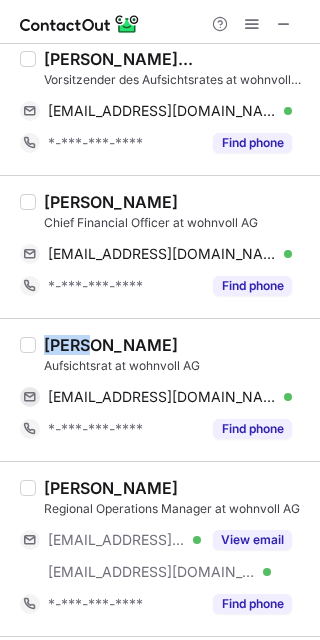 drag, startPoint x: 80, startPoint y: 342, endPoint x: 43, endPoint y: 344, distance: 37.054016 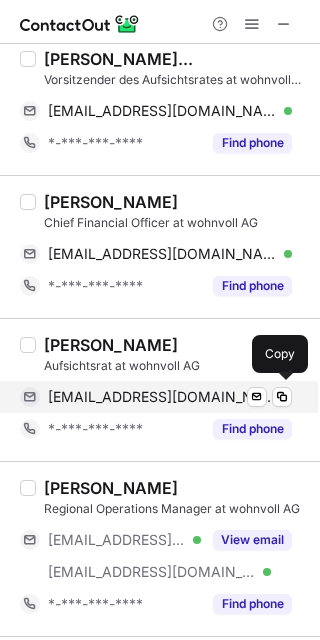 drag, startPoint x: 127, startPoint y: 393, endPoint x: 169, endPoint y: 393, distance: 42 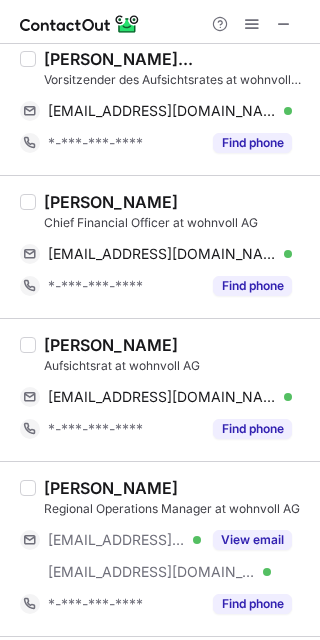 click on "Carsten Menzel" at bounding box center [176, 488] 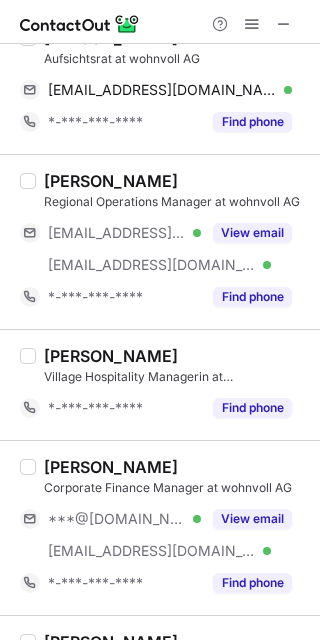scroll, scrollTop: 888, scrollLeft: 0, axis: vertical 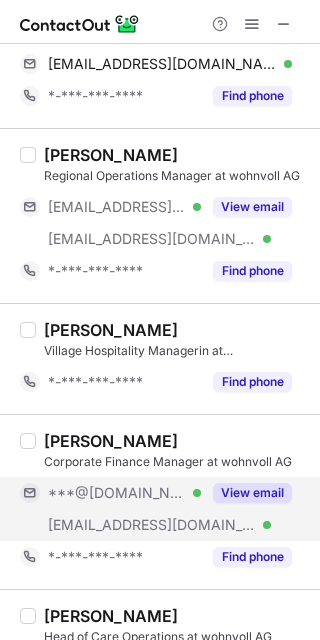 drag, startPoint x: 229, startPoint y: 479, endPoint x: 208, endPoint y: 476, distance: 21.213203 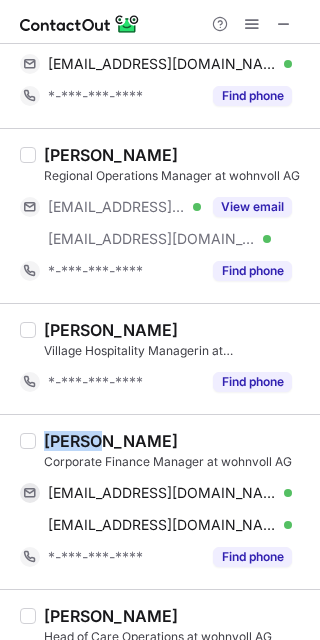 drag, startPoint x: 91, startPoint y: 441, endPoint x: 131, endPoint y: 432, distance: 41 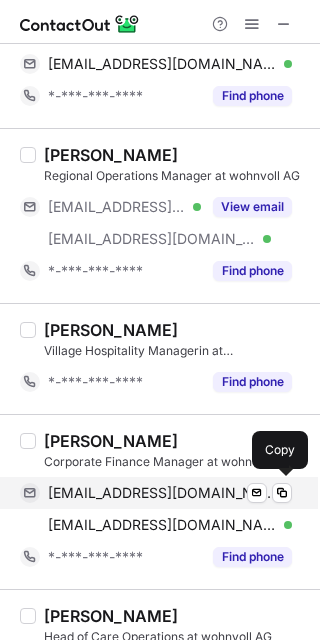 click on "niklassoltner@gmail.com" at bounding box center (162, 493) 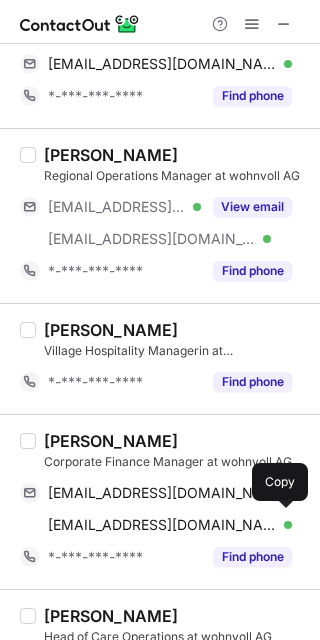 drag, startPoint x: 188, startPoint y: 527, endPoint x: 317, endPoint y: 502, distance: 131.40015 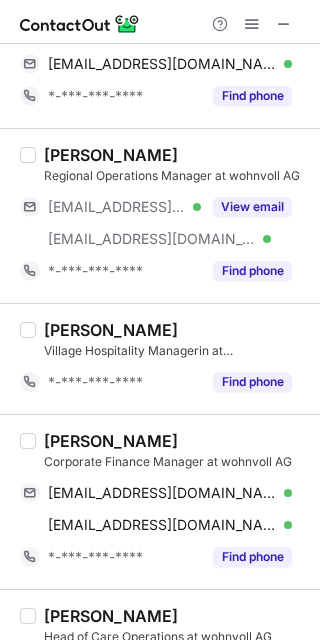 click on "Isa Petschat Head of Care Operations at wohnvoll AG ***@wohnvoll.com Verified View email *-***-***-**** Find phone" at bounding box center (160, 660) 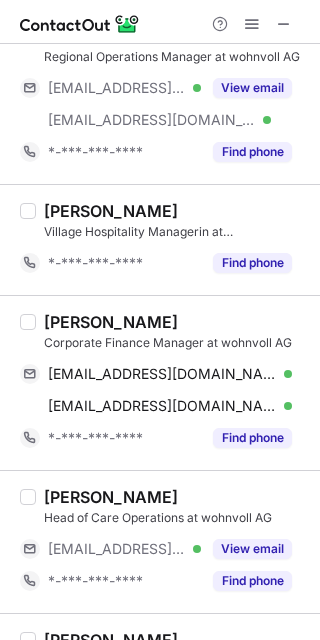 scroll, scrollTop: 1111, scrollLeft: 0, axis: vertical 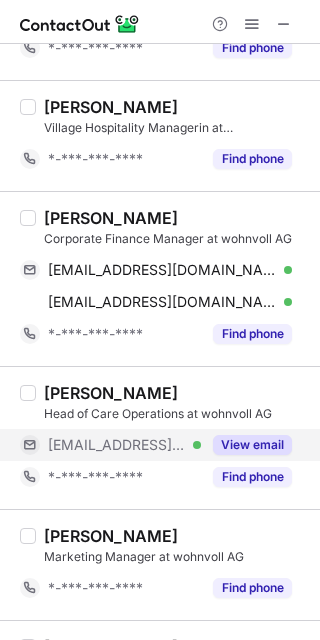 click on "View email" at bounding box center (252, 445) 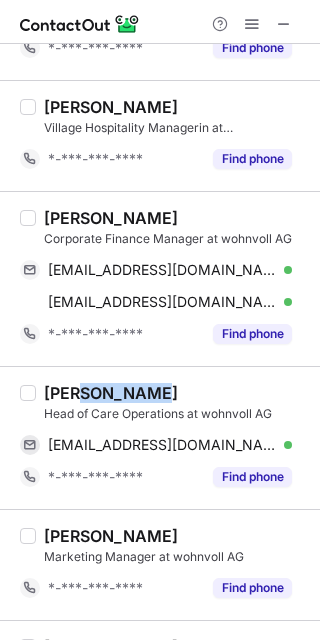 drag, startPoint x: 69, startPoint y: 390, endPoint x: 216, endPoint y: 410, distance: 148.35431 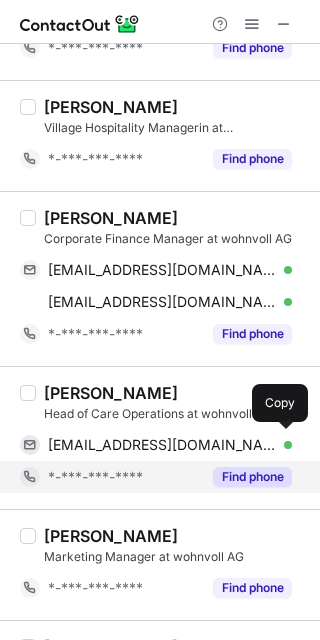 drag, startPoint x: 126, startPoint y: 448, endPoint x: 186, endPoint y: 470, distance: 63.90618 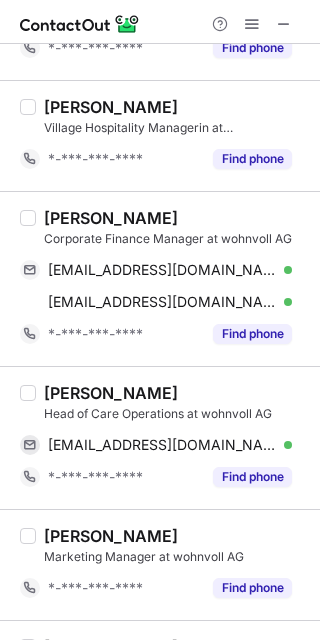 click on "Isa Petschat Head of Care Operations at wohnvoll AG isa.petschat@wohnvoll.com Verified Send email Copy *-***-***-**** Find phone" at bounding box center (160, 437) 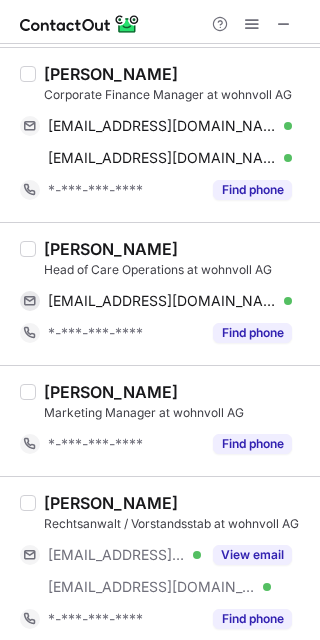 scroll, scrollTop: 1333, scrollLeft: 0, axis: vertical 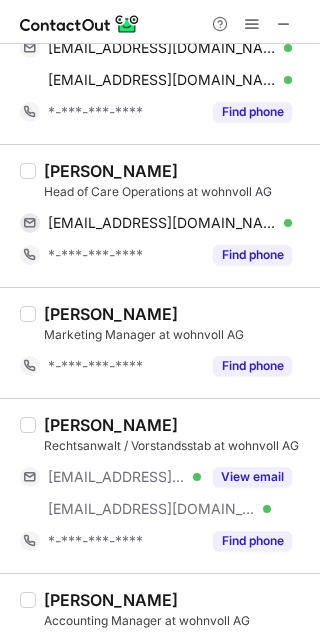 click on "Angela Beate Schulz" at bounding box center [176, 600] 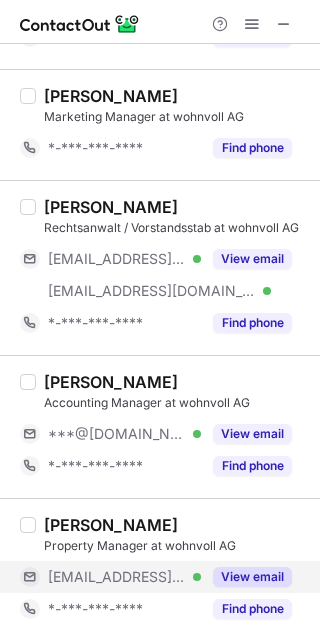 scroll, scrollTop: 1555, scrollLeft: 0, axis: vertical 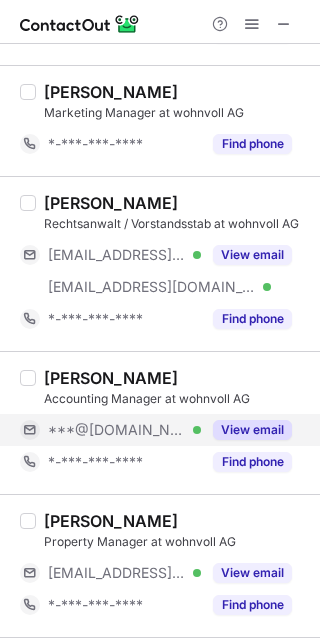 click on "View email" at bounding box center [252, 430] 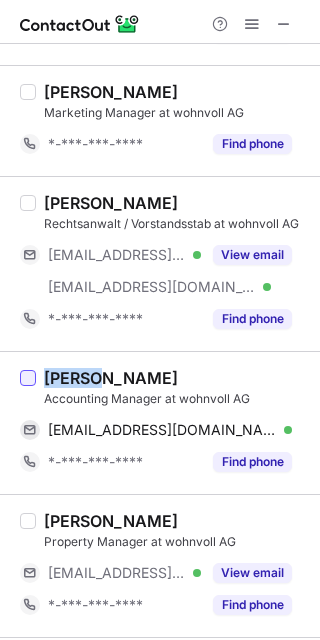 drag, startPoint x: 75, startPoint y: 380, endPoint x: 33, endPoint y: 380, distance: 42 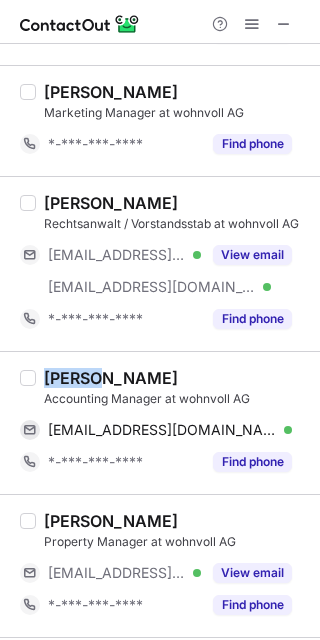 copy on "Angela" 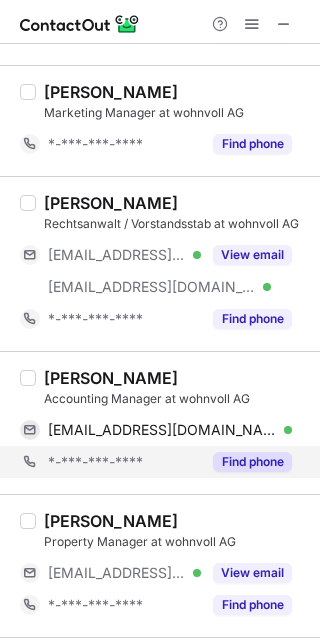 drag, startPoint x: 168, startPoint y: 426, endPoint x: 306, endPoint y: 453, distance: 140.6165 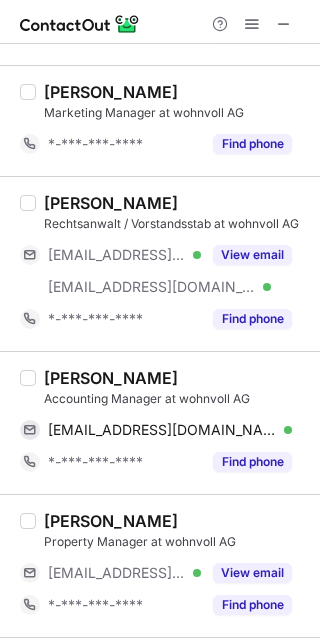 click on "Dirk Michaelis Property Manager at wohnvoll AG ***@wohnvoll.com Verified View email *-***-***-**** Find phone" at bounding box center [160, 565] 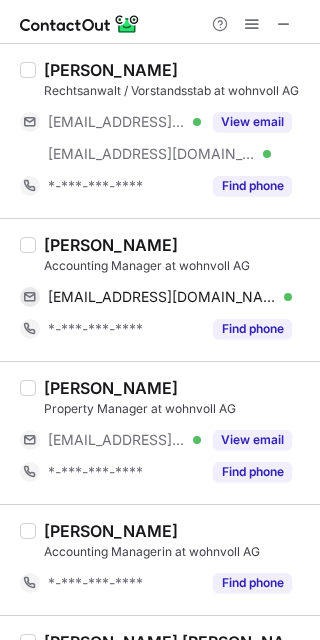scroll, scrollTop: 1777, scrollLeft: 0, axis: vertical 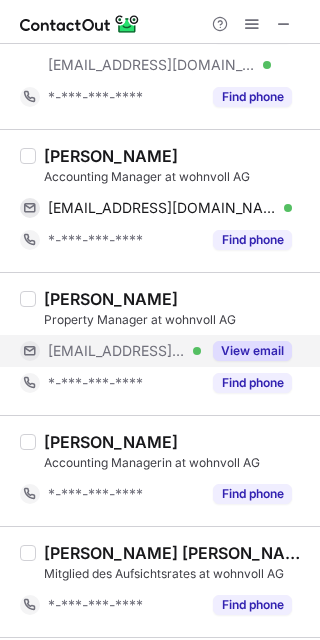 click on "View email" at bounding box center [252, 351] 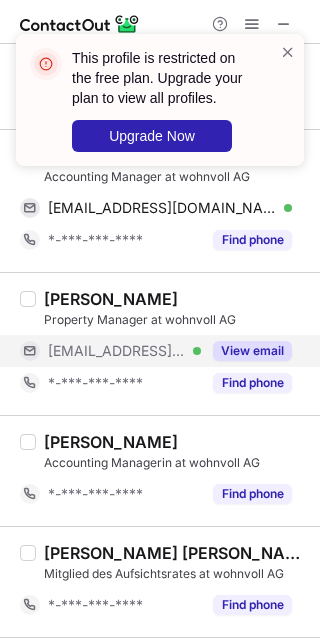 click on "Katharina K." at bounding box center (176, 442) 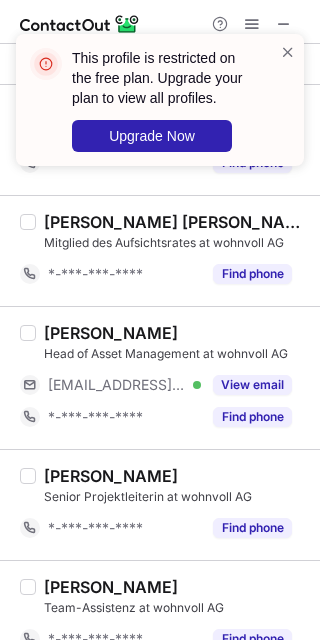 scroll, scrollTop: 2111, scrollLeft: 0, axis: vertical 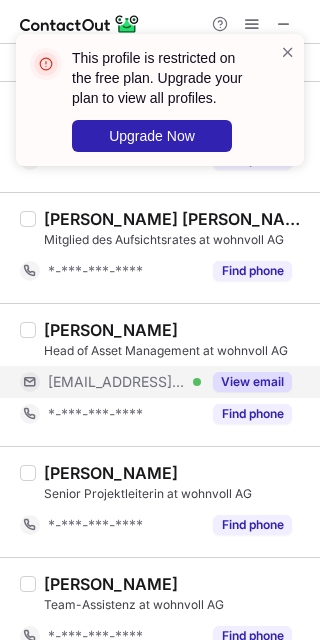 click on "View email" at bounding box center (252, 382) 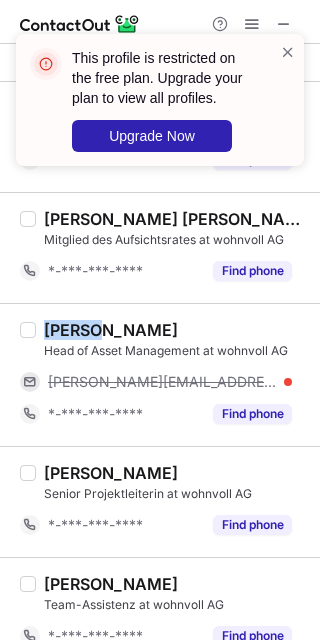 drag, startPoint x: 101, startPoint y: 331, endPoint x: 45, endPoint y: 331, distance: 56 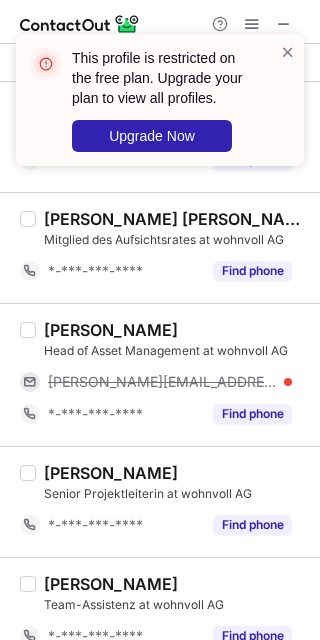 click on "Senior Projektleiterin at wohnvoll AG" at bounding box center (176, 494) 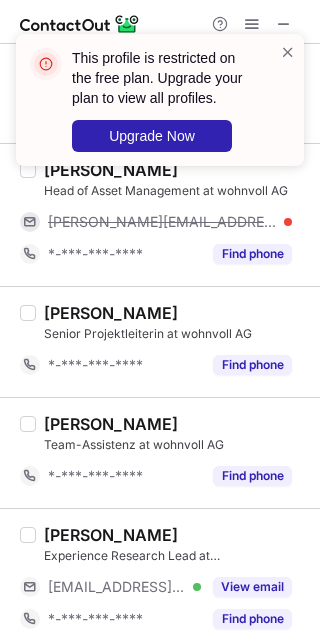 scroll, scrollTop: 2333, scrollLeft: 0, axis: vertical 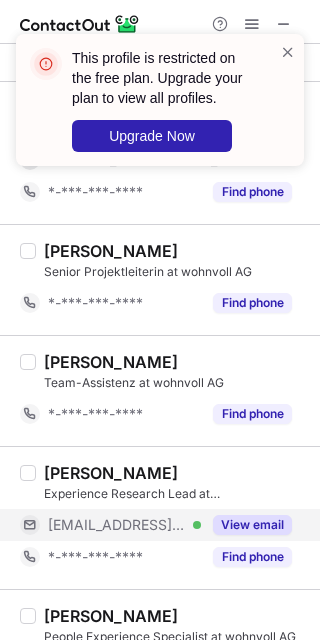 click on "View email" at bounding box center (252, 525) 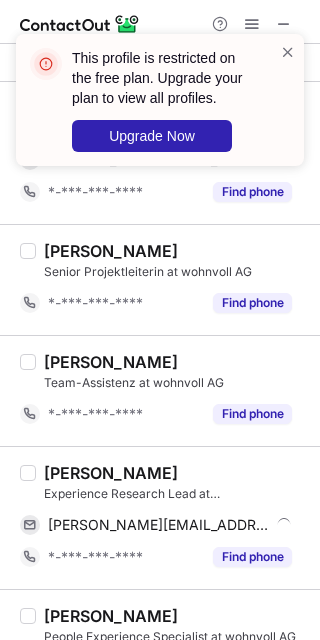 scroll, scrollTop: 2444, scrollLeft: 0, axis: vertical 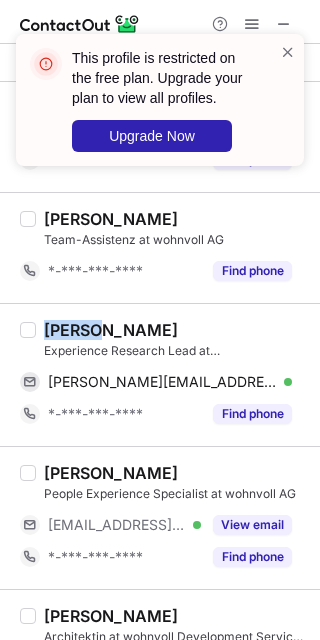 drag, startPoint x: 95, startPoint y: 332, endPoint x: 42, endPoint y: 330, distance: 53.037724 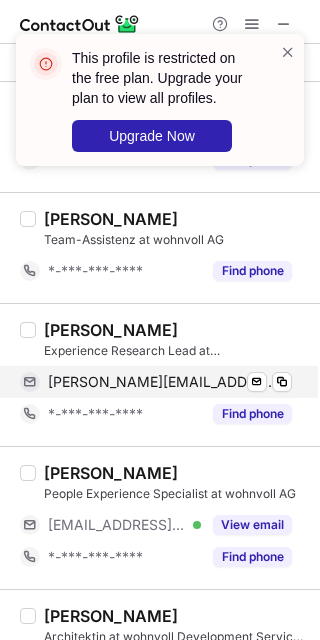 drag, startPoint x: 150, startPoint y: 392, endPoint x: 205, endPoint y: 392, distance: 55 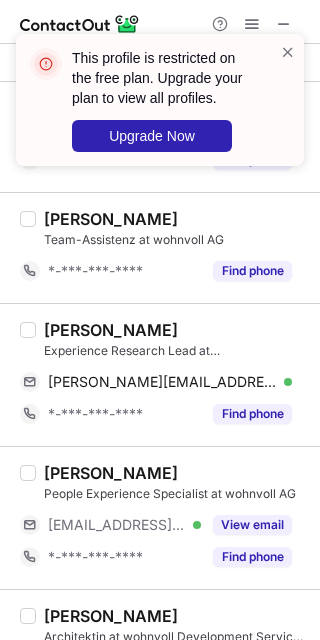 click on "Michaela Gaab People Experience Specialist at wohnvoll AG ***@wohnvoll.com Verified View email *-***-***-**** Find phone" at bounding box center (160, 517) 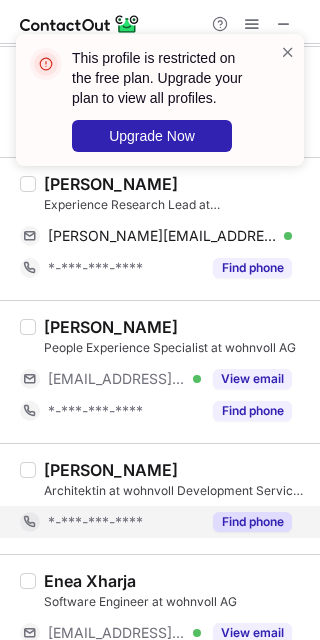 scroll, scrollTop: 2666, scrollLeft: 0, axis: vertical 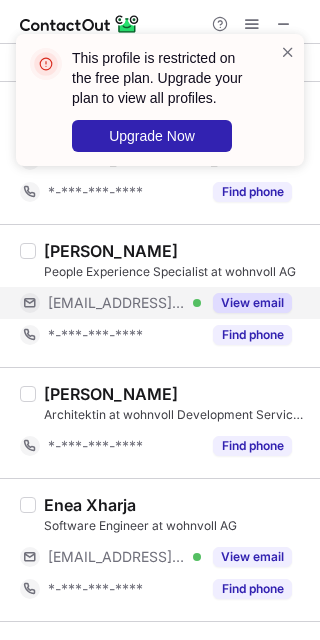click on "View email" at bounding box center (252, 303) 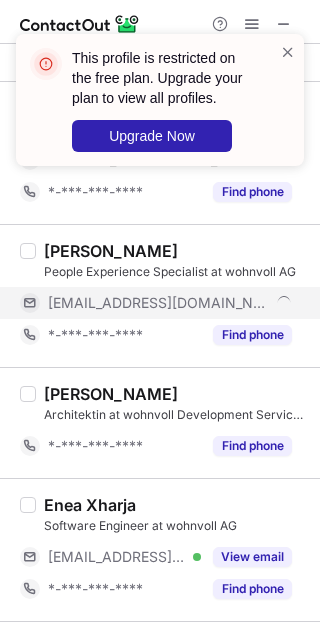 scroll, scrollTop: 2555, scrollLeft: 0, axis: vertical 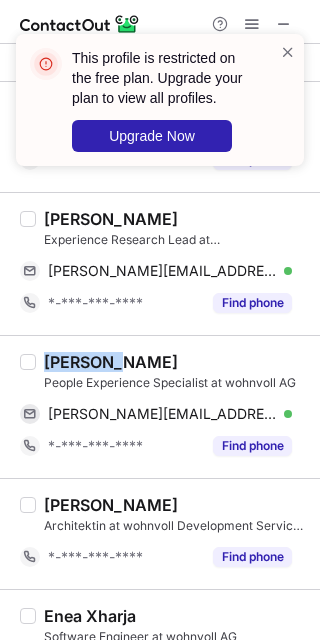 drag, startPoint x: 115, startPoint y: 355, endPoint x: 47, endPoint y: 360, distance: 68.18358 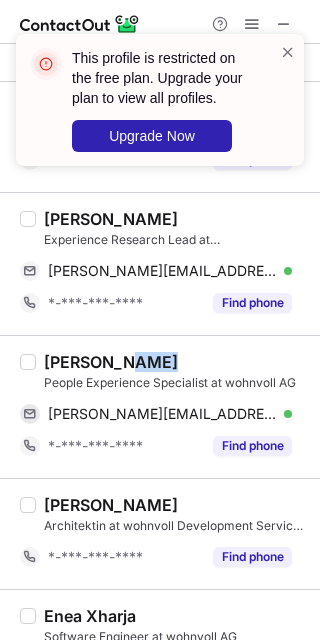 drag, startPoint x: 186, startPoint y: 367, endPoint x: 153, endPoint y: 372, distance: 33.37664 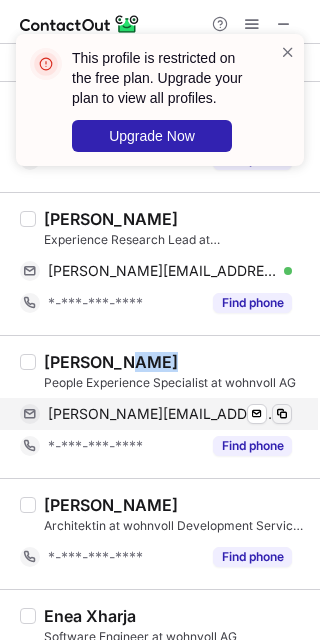 copy on "Gaab" 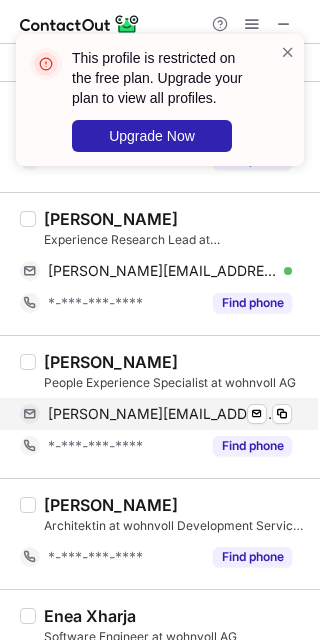 drag, startPoint x: 179, startPoint y: 410, endPoint x: 220, endPoint y: 410, distance: 41 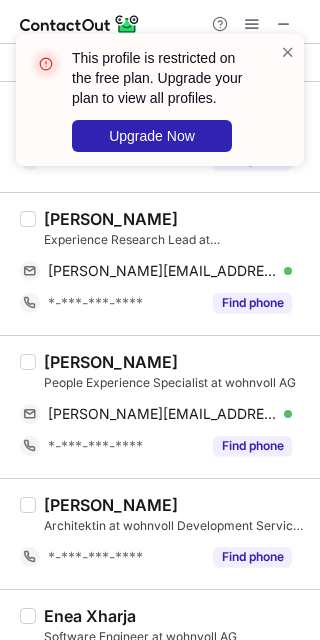 click on "Sabine Franzmann Architektin at wohnvoll Development Service GmbH *-***-***-**** Find phone" at bounding box center (160, 533) 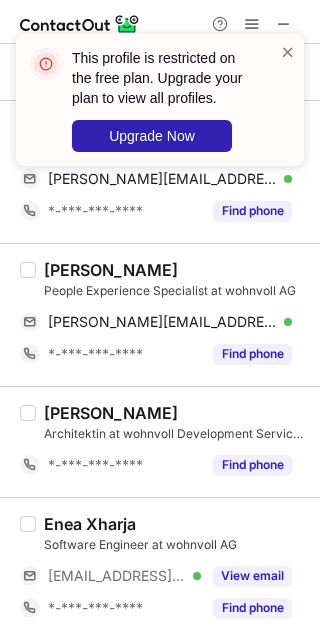 scroll, scrollTop: 2666, scrollLeft: 0, axis: vertical 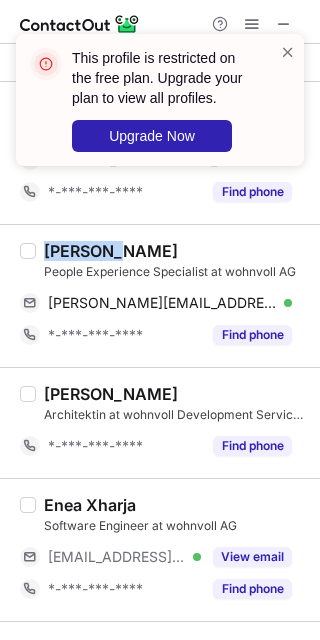 drag, startPoint x: 108, startPoint y: 253, endPoint x: 51, endPoint y: 257, distance: 57.14018 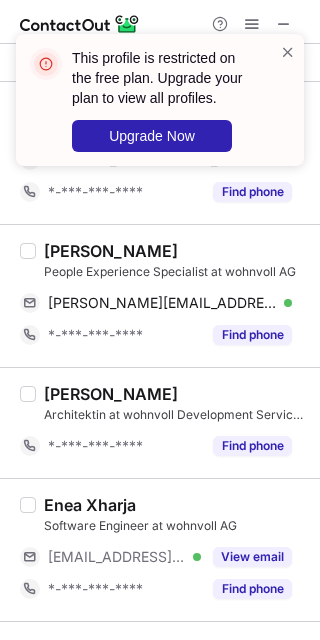 click on "Enea Xharja Software Engineer at wohnvoll AG ***@wohnvoll.com Verified View email *-***-***-**** Find phone" at bounding box center (160, 549) 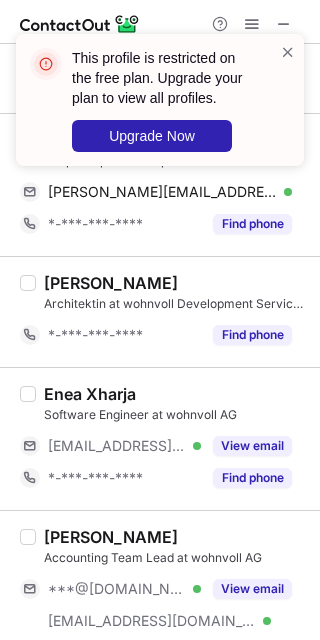 scroll, scrollTop: 2823, scrollLeft: 0, axis: vertical 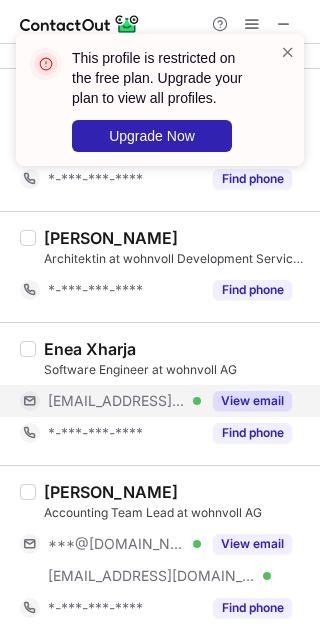 click on "View email" at bounding box center (252, 401) 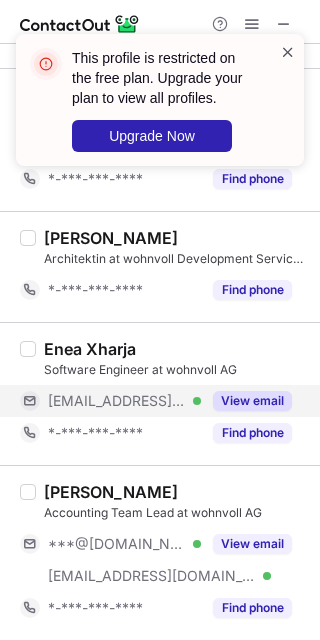 click at bounding box center [288, 52] 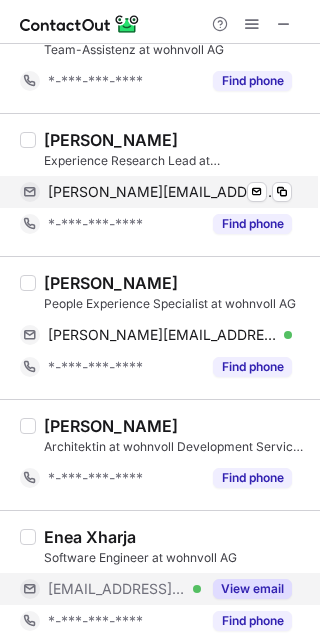 scroll, scrollTop: 2601, scrollLeft: 0, axis: vertical 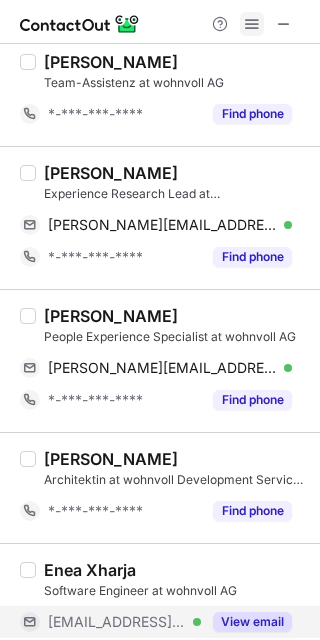 click at bounding box center (252, 24) 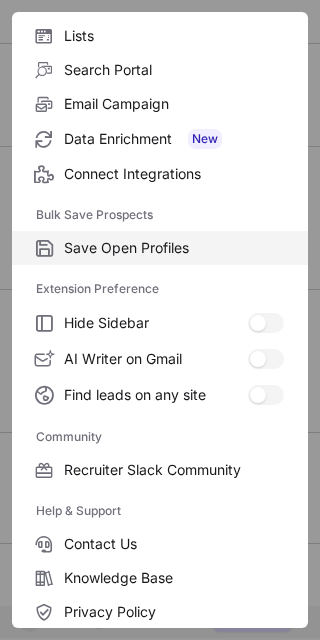 scroll, scrollTop: 266, scrollLeft: 0, axis: vertical 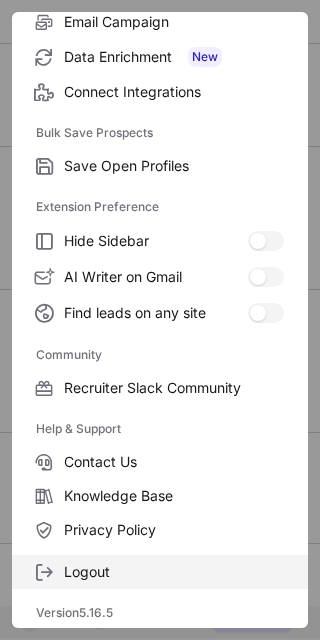 click on "Logout" at bounding box center (174, 572) 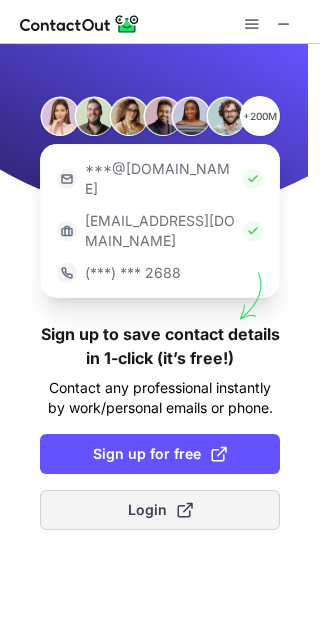 click on "Login" at bounding box center [160, 510] 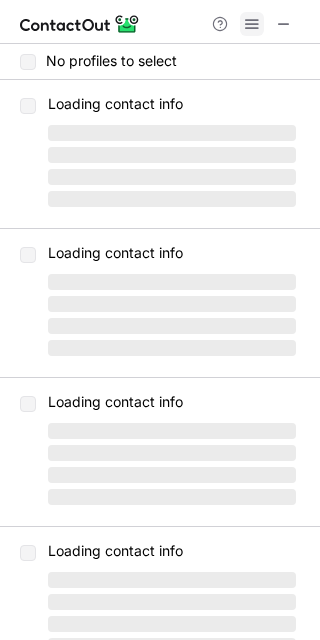 click at bounding box center [252, 24] 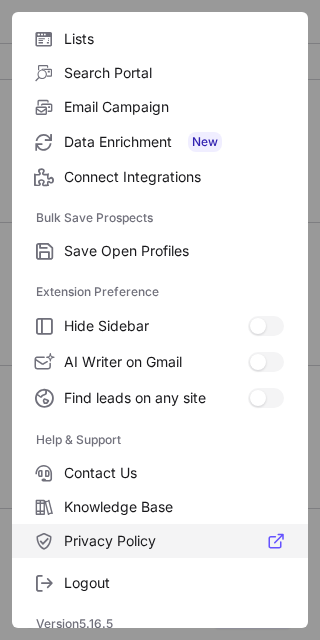 scroll, scrollTop: 193, scrollLeft: 0, axis: vertical 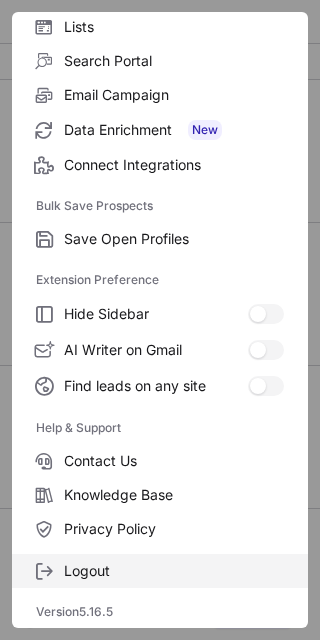 click on "Logout" at bounding box center (174, 571) 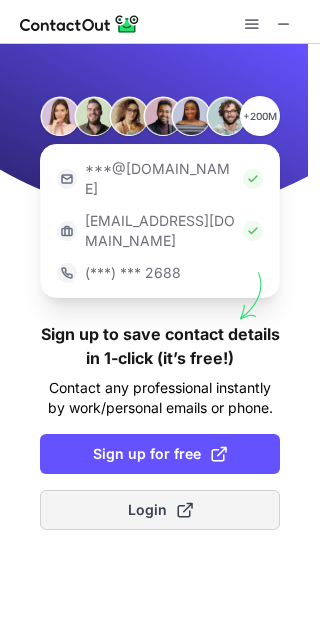 click on "Login" at bounding box center (160, 510) 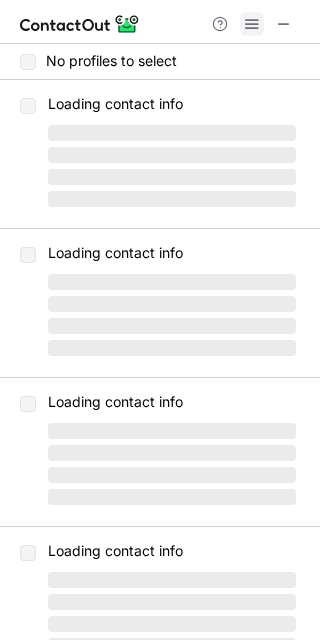 click at bounding box center (252, 24) 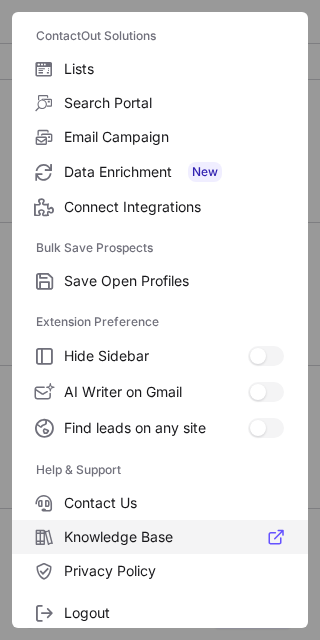 scroll, scrollTop: 193, scrollLeft: 0, axis: vertical 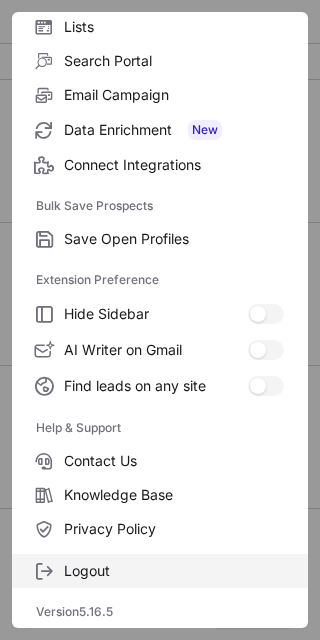 click on "Logout" at bounding box center (174, 571) 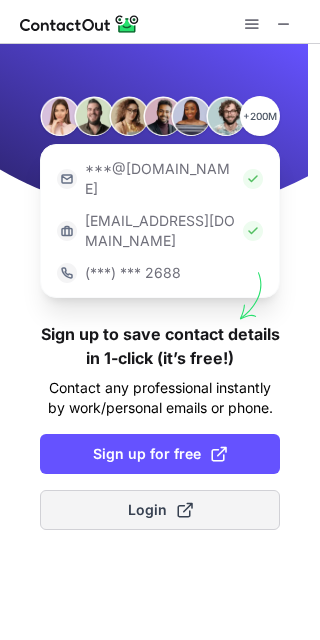 click at bounding box center [185, 510] 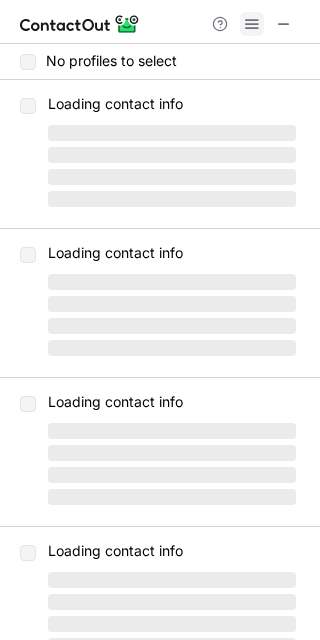 click at bounding box center (252, 24) 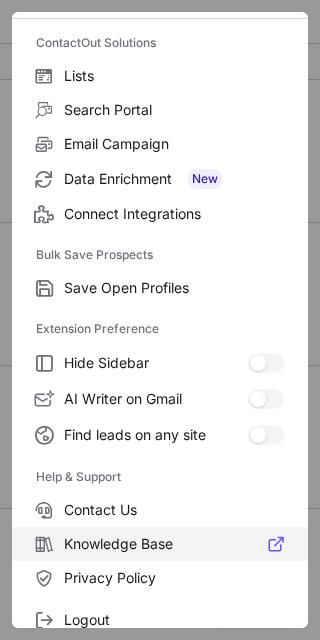scroll, scrollTop: 193, scrollLeft: 0, axis: vertical 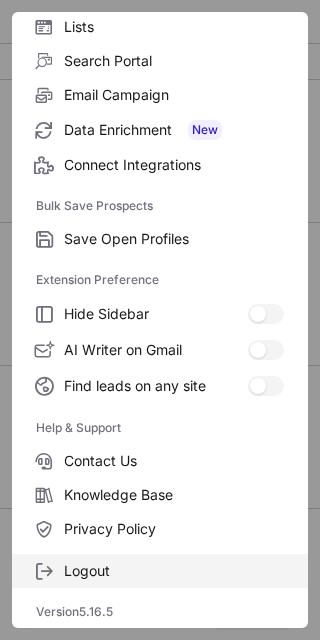 click on "Logout" at bounding box center [174, 571] 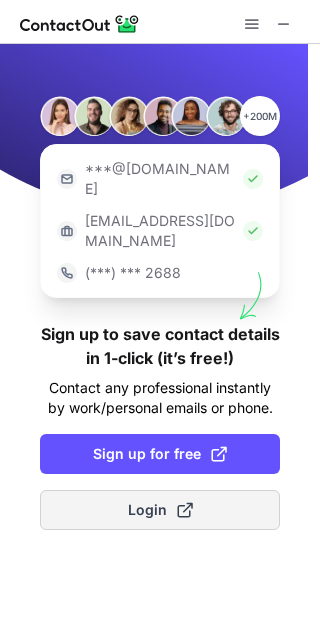 click on "Login" at bounding box center [160, 510] 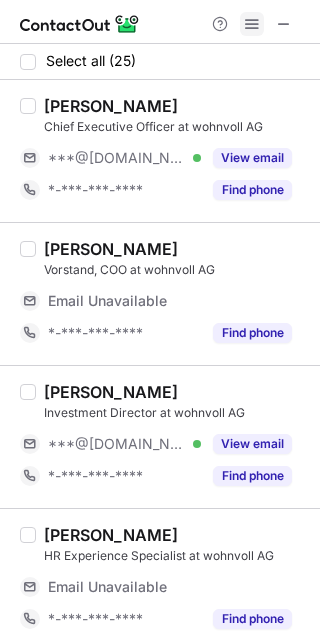 click at bounding box center [252, 24] 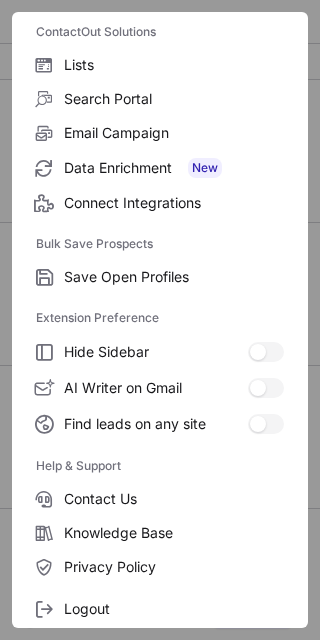 scroll, scrollTop: 193, scrollLeft: 0, axis: vertical 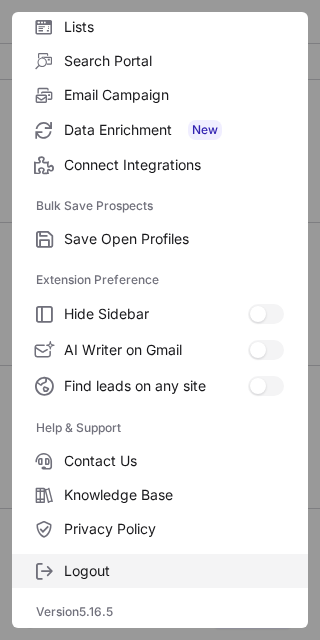 click on "Logout" at bounding box center [160, 571] 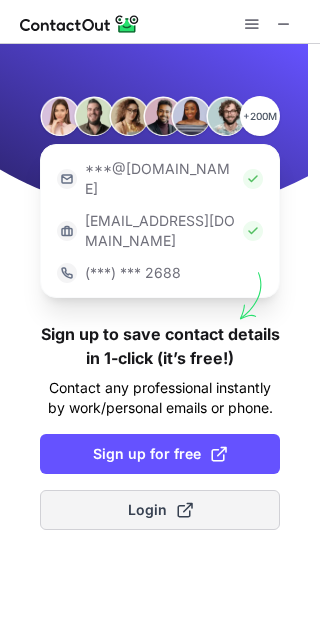 click on "Login" at bounding box center [160, 510] 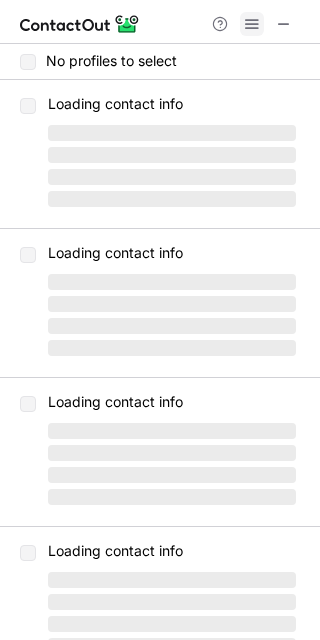 click at bounding box center [252, 24] 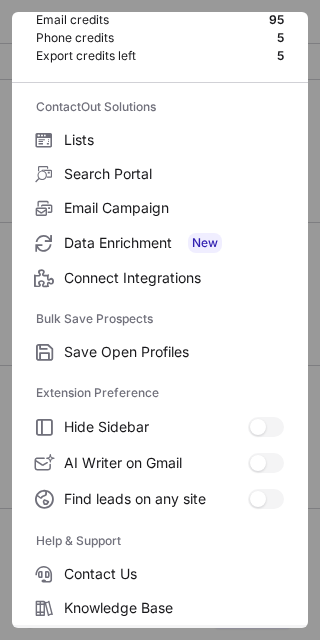scroll, scrollTop: 193, scrollLeft: 0, axis: vertical 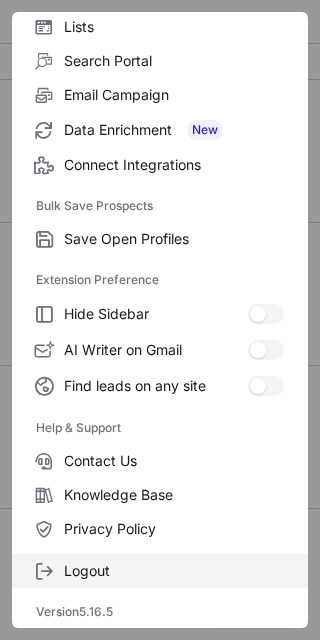 click on "Logout" at bounding box center [160, 571] 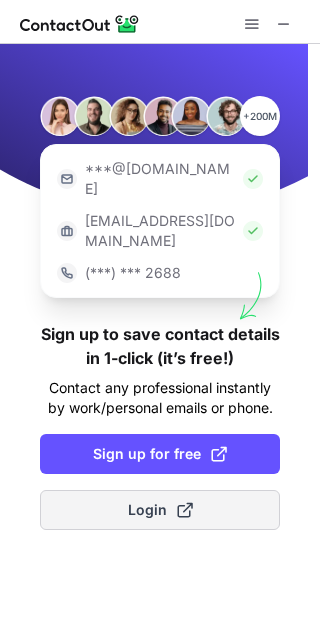 click on "Login" at bounding box center (160, 510) 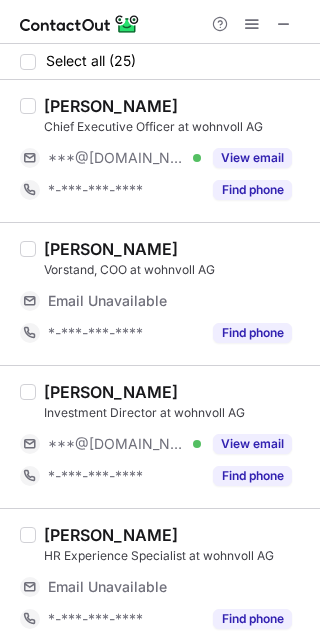 click on "Richard Lifke Investment Director at wohnvoll AG ***@live.com Verified View email *-***-***-**** Find phone" at bounding box center [160, 436] 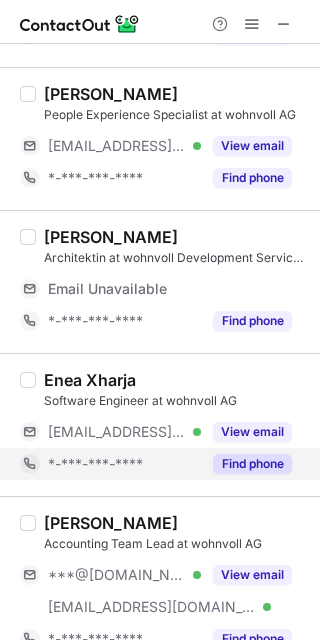 scroll, scrollTop: 3143, scrollLeft: 0, axis: vertical 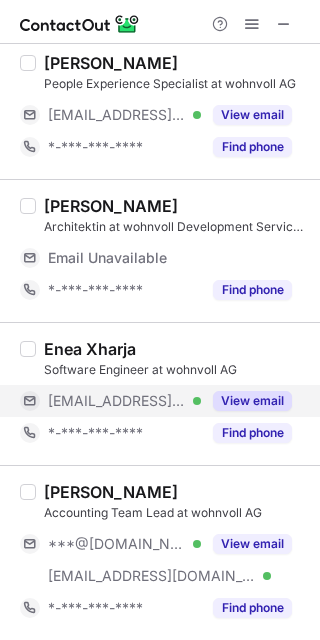 click on "View email" at bounding box center [252, 401] 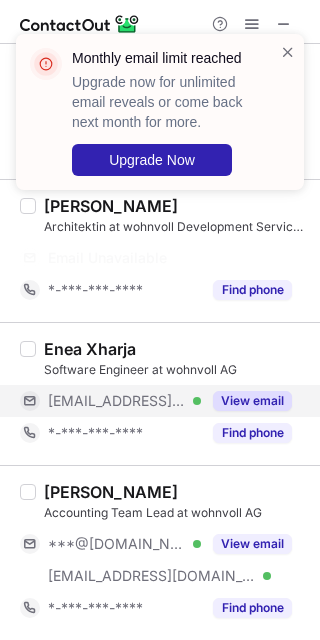 drag, startPoint x: 232, startPoint y: 557, endPoint x: 232, endPoint y: 412, distance: 145 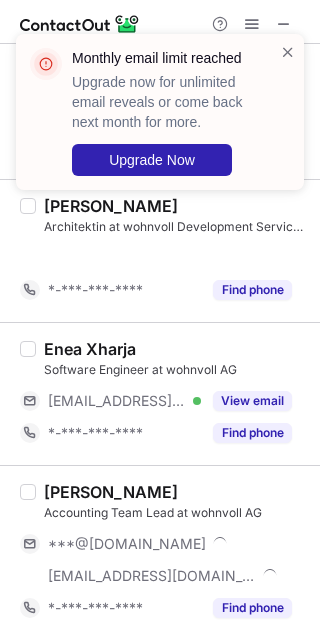 scroll, scrollTop: 2856, scrollLeft: 0, axis: vertical 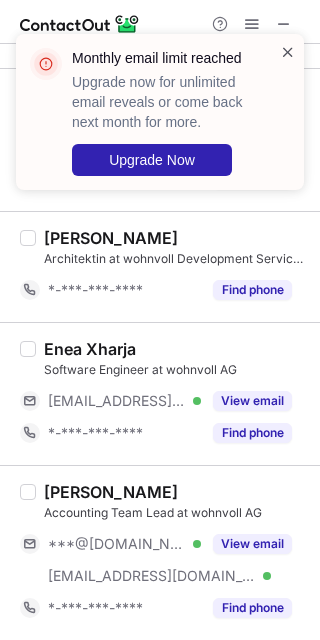 click at bounding box center (288, 52) 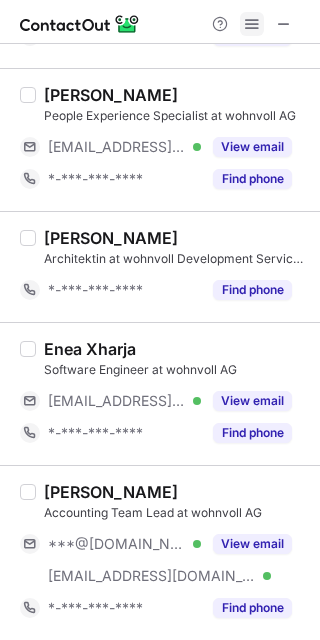 click at bounding box center [252, 24] 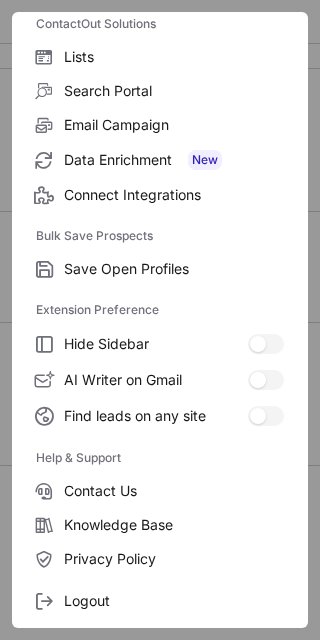 scroll, scrollTop: 193, scrollLeft: 0, axis: vertical 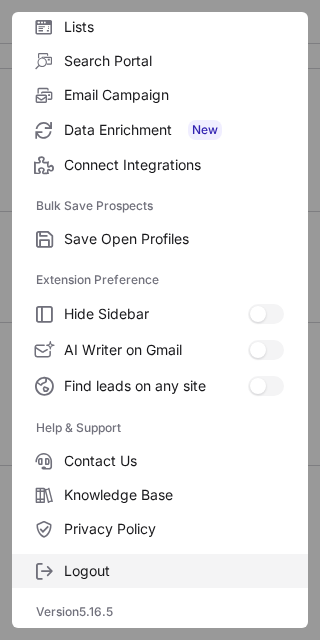 click on "Logout" at bounding box center (174, 571) 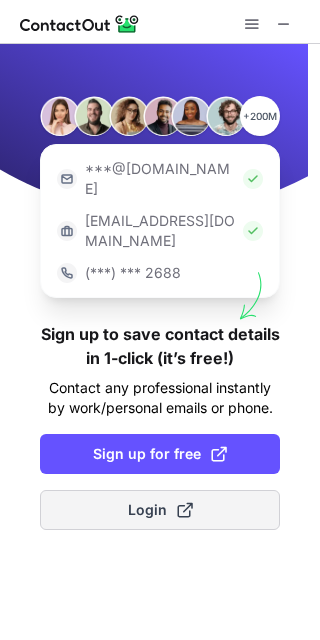 click on "Login" at bounding box center (160, 510) 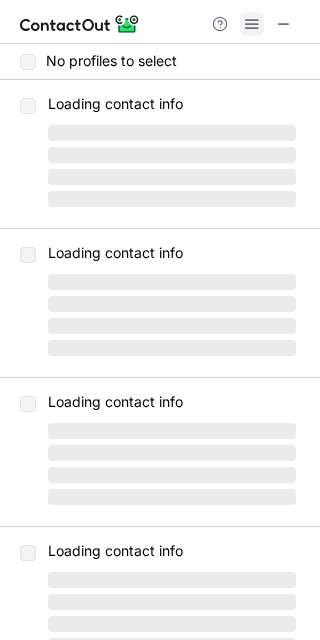 click at bounding box center [252, 24] 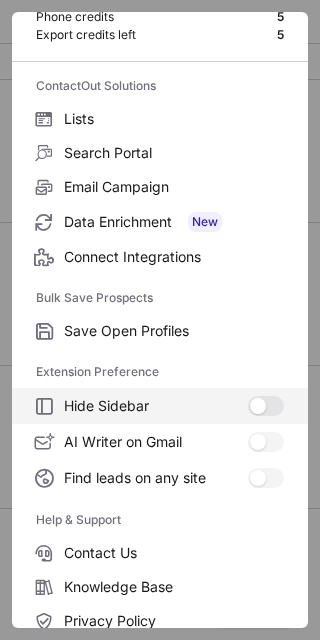 scroll, scrollTop: 193, scrollLeft: 0, axis: vertical 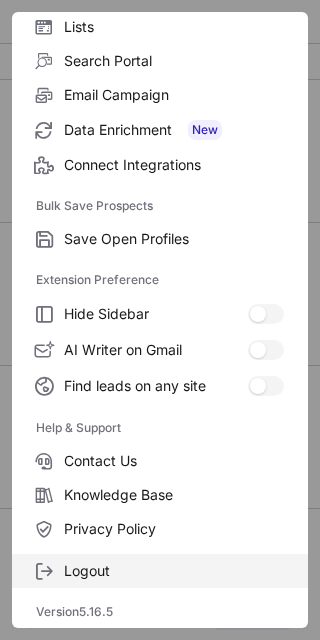 click on "Logout" at bounding box center (160, 571) 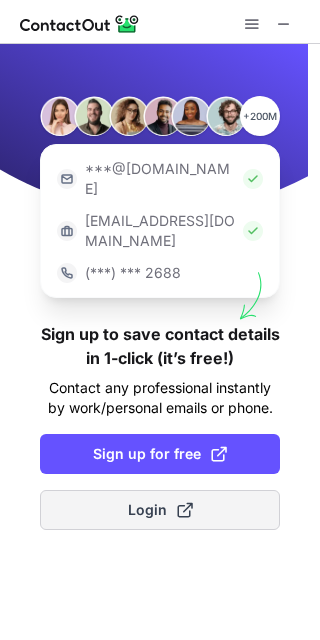 click on "Login" at bounding box center (160, 510) 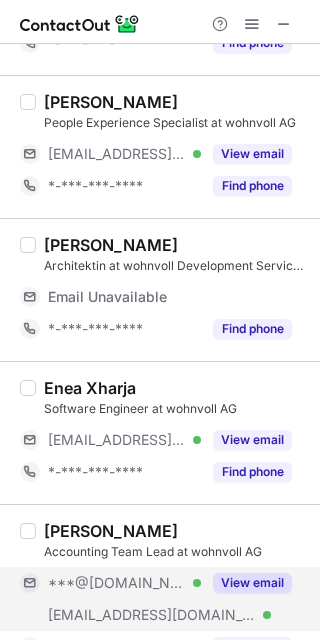 scroll, scrollTop: 3143, scrollLeft: 0, axis: vertical 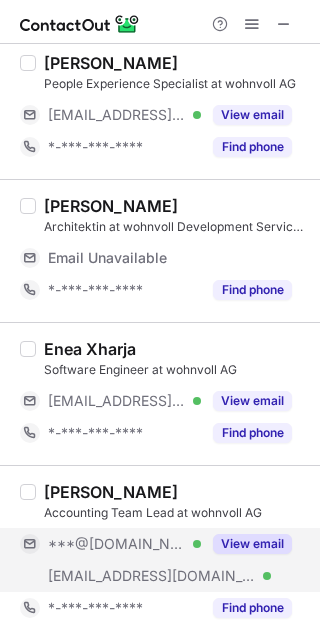 click on "View email" at bounding box center [252, 544] 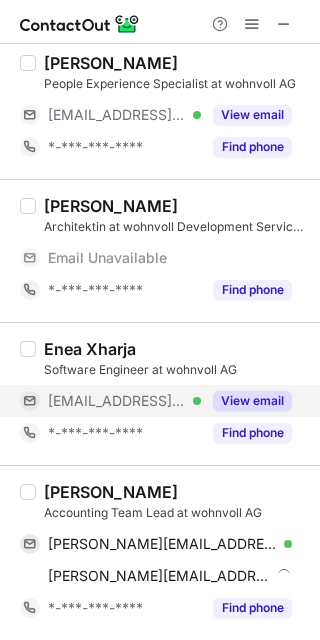 click on "View email" at bounding box center (246, 401) 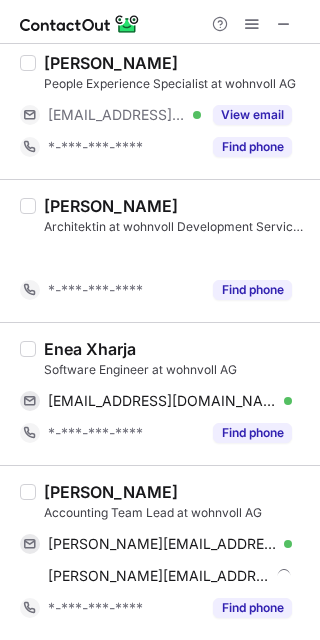 scroll, scrollTop: 2856, scrollLeft: 0, axis: vertical 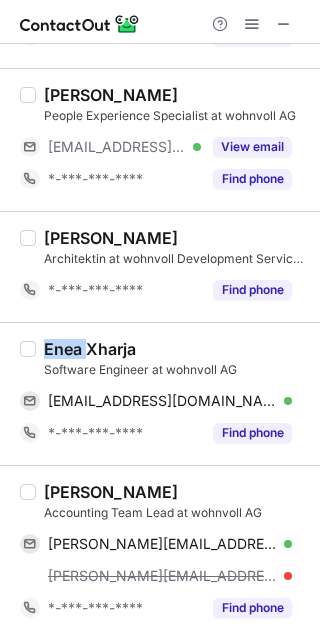 drag, startPoint x: 87, startPoint y: 349, endPoint x: 38, endPoint y: 348, distance: 49.010204 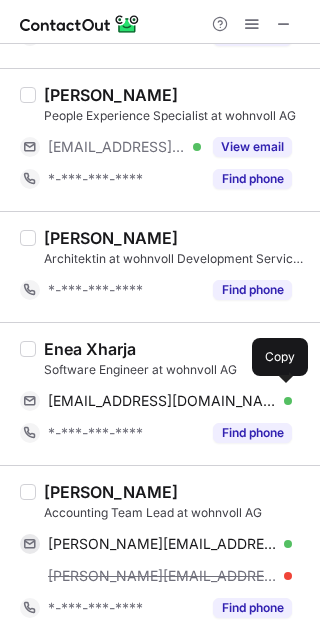 drag, startPoint x: 156, startPoint y: 406, endPoint x: 180, endPoint y: 370, distance: 43.266617 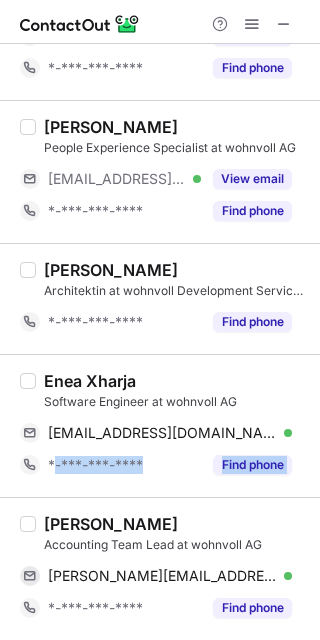 scroll, scrollTop: 2824, scrollLeft: 0, axis: vertical 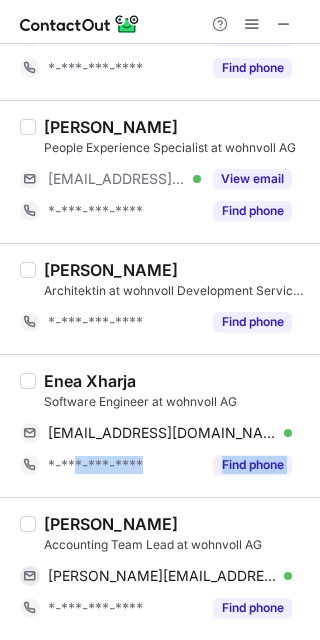 drag, startPoint x: 41, startPoint y: 486, endPoint x: 75, endPoint y: 500, distance: 36.769554 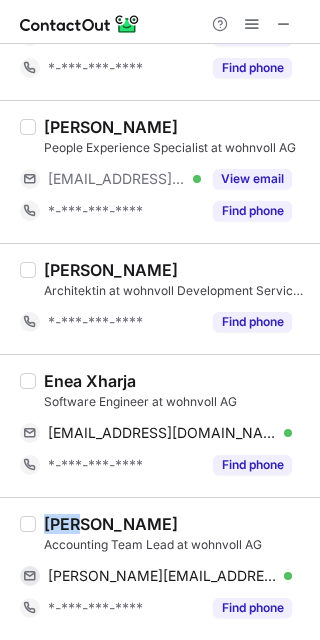 click on "Diana M. Accounting Team Lead at wohnvoll AG diana.mende@hotmail.de Verified Send email Copy *-***-***-**** Find phone" at bounding box center [160, 568] 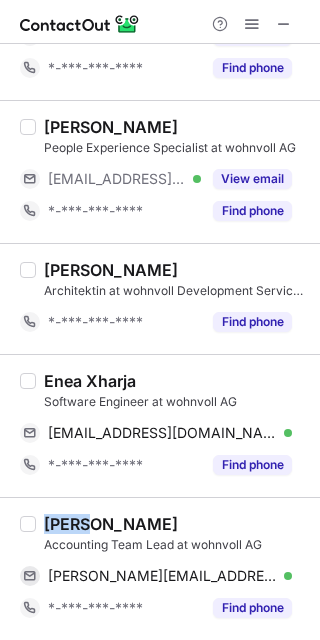 drag, startPoint x: 87, startPoint y: 521, endPoint x: 59, endPoint y: 519, distance: 28.071337 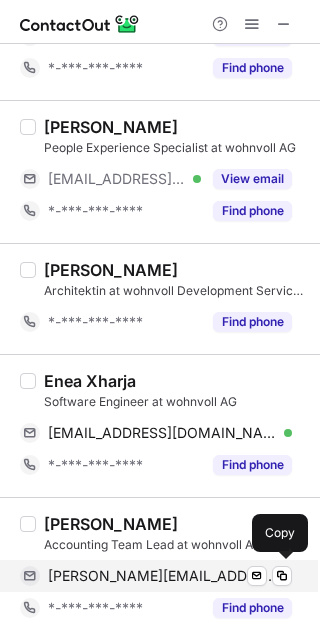 drag, startPoint x: 129, startPoint y: 576, endPoint x: 132, endPoint y: 561, distance: 15.297058 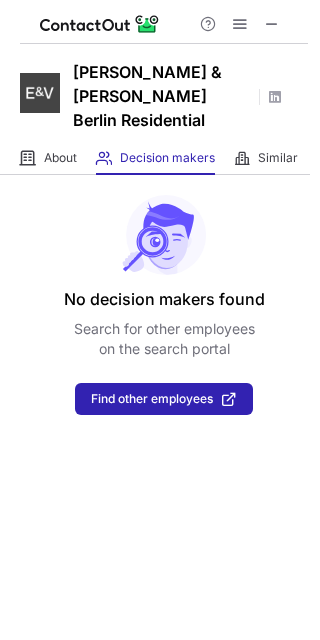 scroll, scrollTop: 0, scrollLeft: 0, axis: both 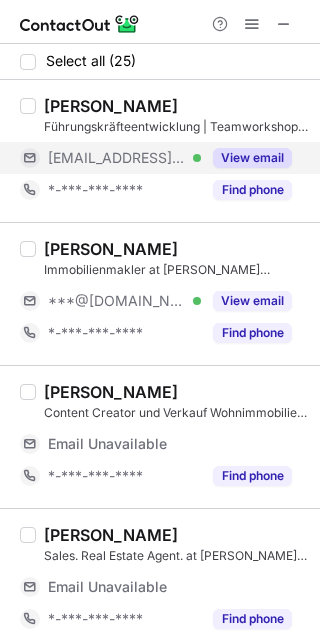 click on "View email" at bounding box center (252, 158) 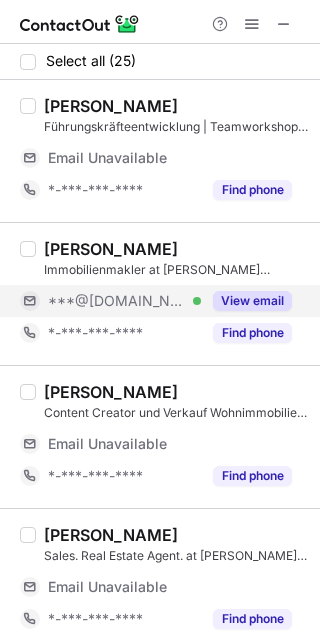 click on "***@[DOMAIN_NAME] Verified" at bounding box center [124, 301] 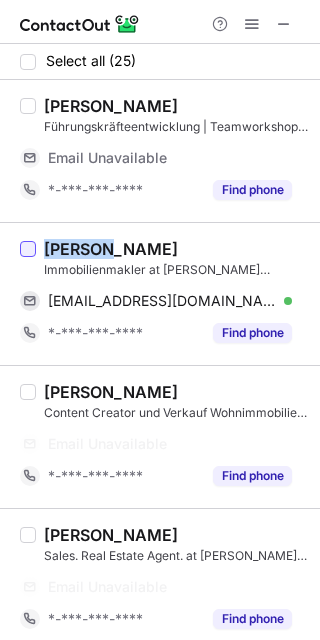 drag, startPoint x: 93, startPoint y: 248, endPoint x: 31, endPoint y: 253, distance: 62.201286 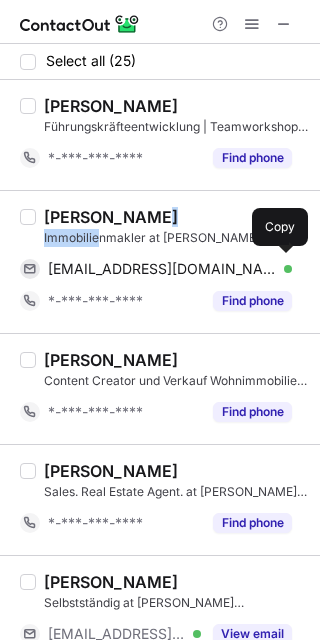 drag, startPoint x: 148, startPoint y: 242, endPoint x: 100, endPoint y: 238, distance: 48.166378 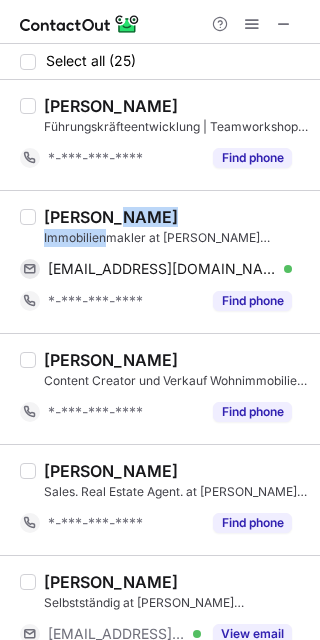 drag, startPoint x: 102, startPoint y: 224, endPoint x: 105, endPoint y: 202, distance: 22.203604 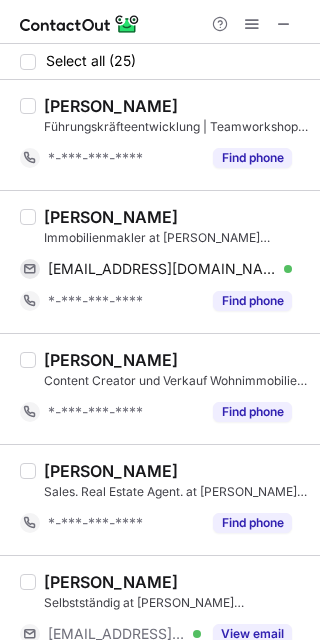 click on "[PERSON_NAME]" at bounding box center [176, 217] 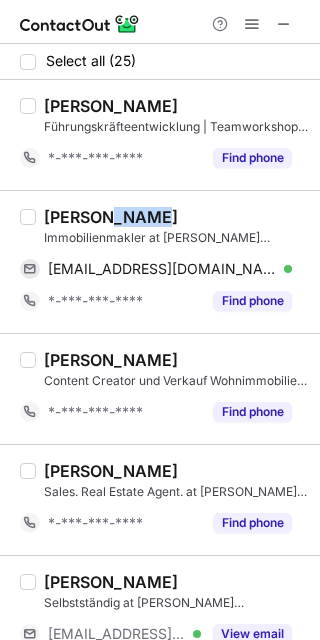 drag, startPoint x: 123, startPoint y: 220, endPoint x: 93, endPoint y: 220, distance: 30 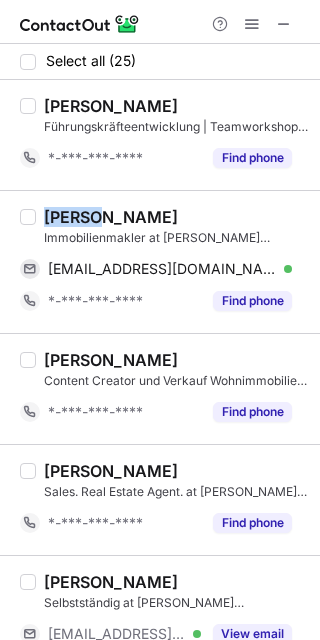 drag, startPoint x: 91, startPoint y: 212, endPoint x: 45, endPoint y: 215, distance: 46.09772 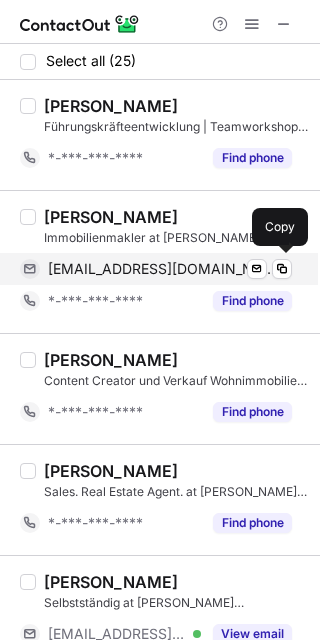 click on "[EMAIL_ADDRESS][DOMAIN_NAME]" at bounding box center (162, 269) 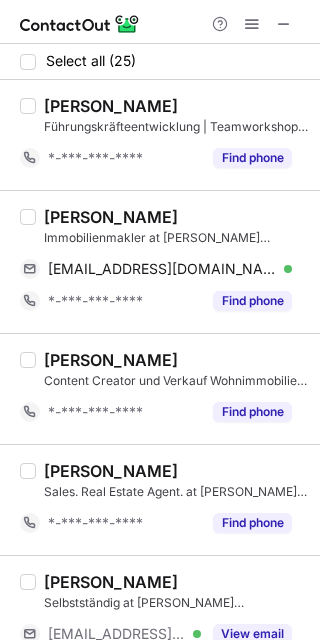 click on "[PERSON_NAME] Content Creator und Verkauf Wohnimmobilien at [PERSON_NAME] & [PERSON_NAME] Berlin Residential *-***-***-**** Find phone" at bounding box center [160, 388] 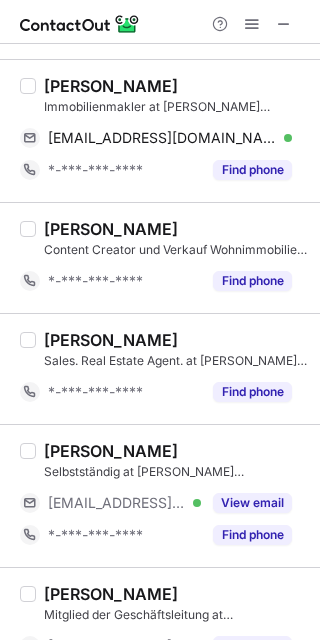 scroll, scrollTop: 222, scrollLeft: 0, axis: vertical 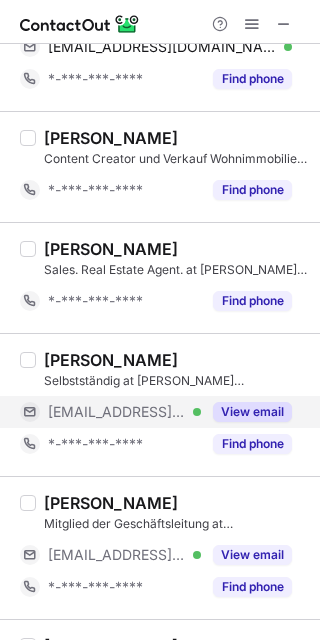 click on "View email" at bounding box center [252, 412] 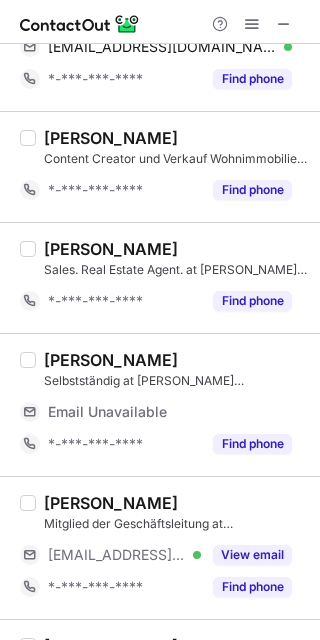 click on "[PERSON_NAME] Sales. Real Estate Agent. at [PERSON_NAME][GEOGRAPHIC_DATA][PERSON_NAME] Residential *-***-***-**** Find phone" at bounding box center (160, 277) 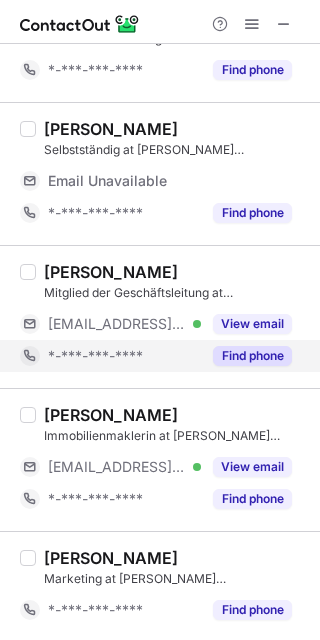 scroll, scrollTop: 666, scrollLeft: 0, axis: vertical 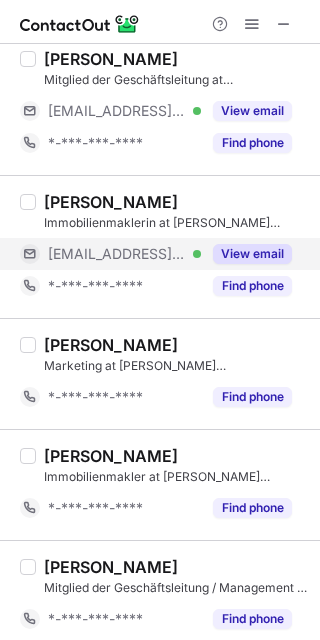 click on "View email" at bounding box center [252, 254] 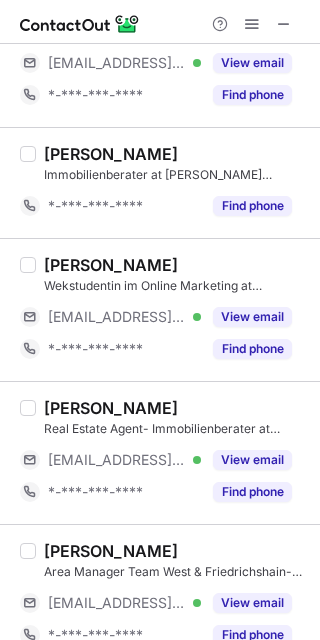 scroll, scrollTop: 1301, scrollLeft: 0, axis: vertical 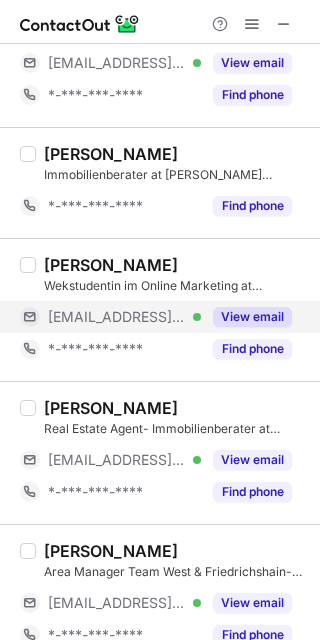 click on "View email" at bounding box center (252, 317) 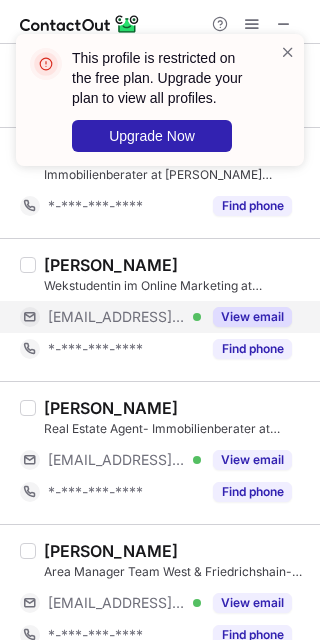 click on "[PERSON_NAME] Real Estate Agent- Immobilienberater at [PERSON_NAME][GEOGRAPHIC_DATA][PERSON_NAME] Residential [EMAIL_ADDRESS][DOMAIN_NAME] Verified View email *-***-***-**** Find phone" at bounding box center (160, 452) 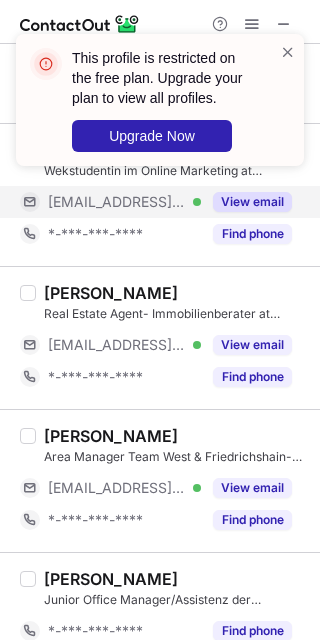 scroll, scrollTop: 1523, scrollLeft: 0, axis: vertical 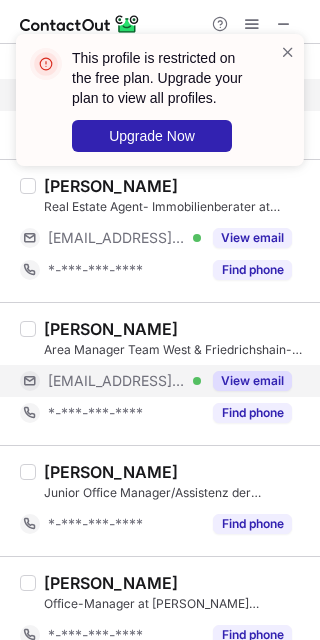 click on "[EMAIL_ADDRESS][DOMAIN_NAME] Verified" at bounding box center [124, 381] 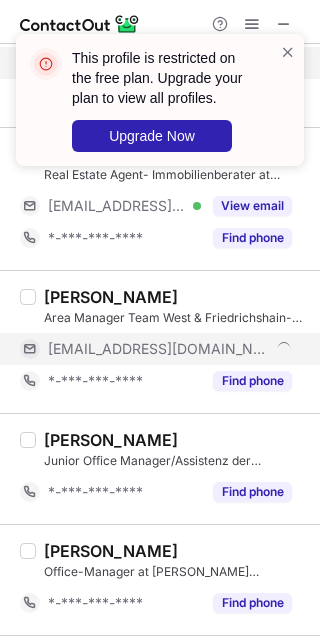 scroll, scrollTop: 1491, scrollLeft: 0, axis: vertical 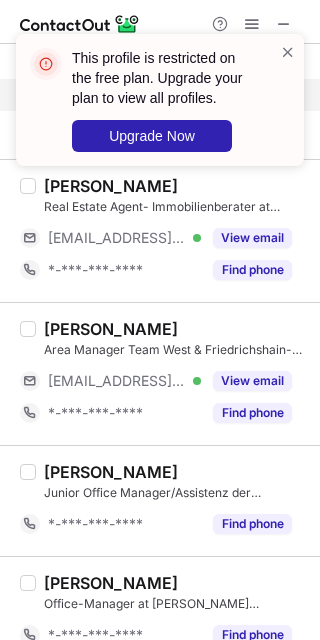 click on "[PERSON_NAME]" at bounding box center [176, 472] 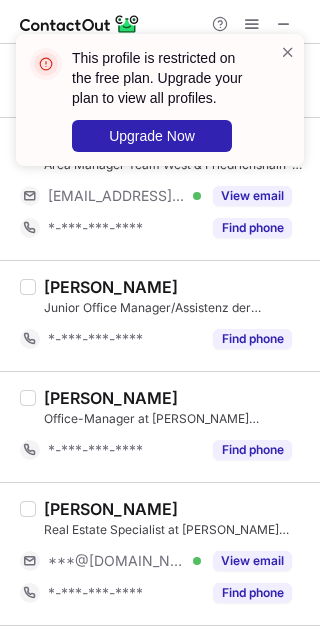 scroll, scrollTop: 1713, scrollLeft: 0, axis: vertical 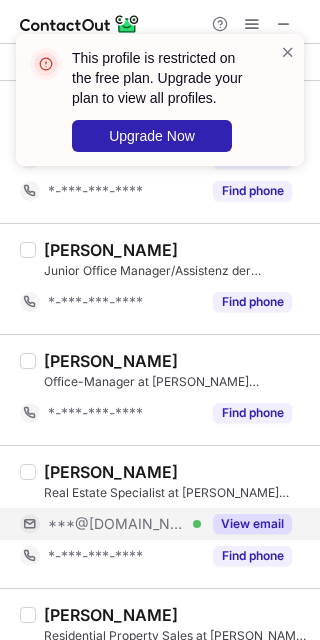click on "View email" at bounding box center (252, 524) 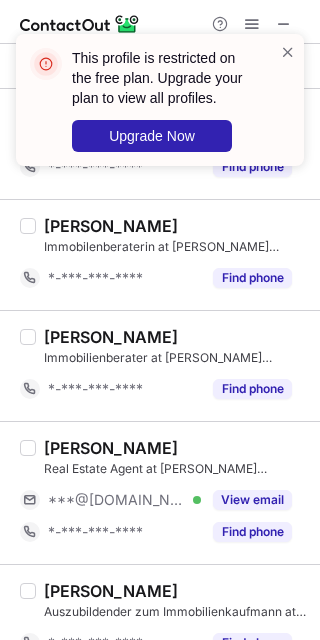 scroll, scrollTop: 2503, scrollLeft: 0, axis: vertical 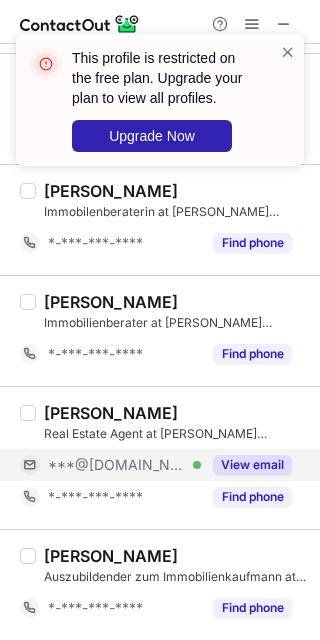 click on "View email" at bounding box center (252, 465) 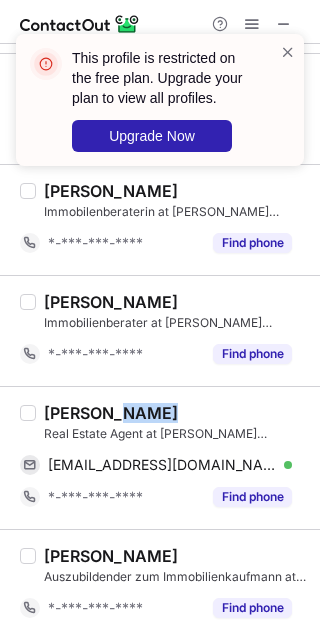 drag, startPoint x: 105, startPoint y: 411, endPoint x: 143, endPoint y: 407, distance: 38.209946 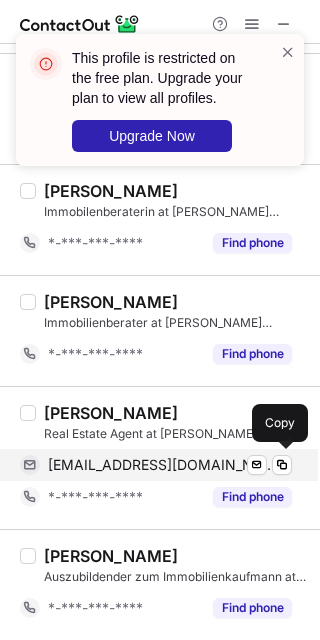 click on "[EMAIL_ADDRESS][DOMAIN_NAME]" at bounding box center [162, 465] 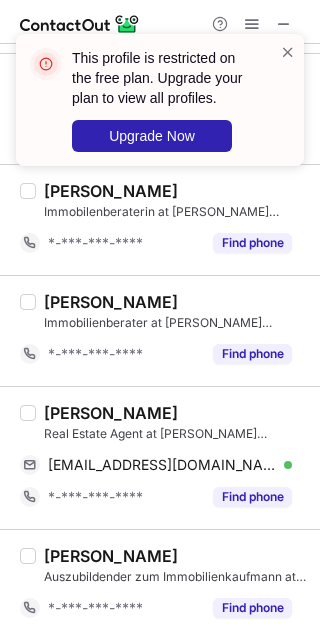 click on "This profile is restricted on the free plan. Upgrade your plan to view all profiles. Upgrade Now" at bounding box center (160, 100) 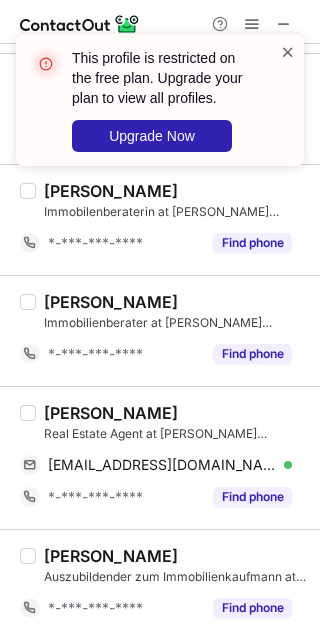 click at bounding box center (288, 52) 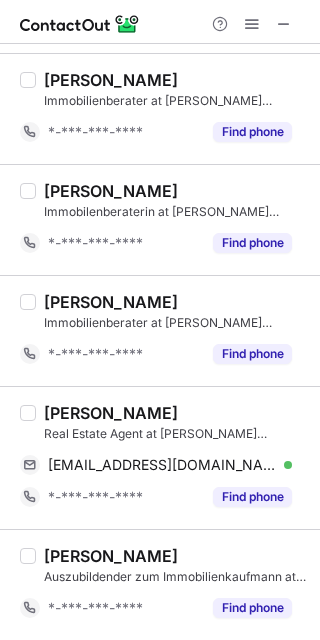 click at bounding box center (288, 52) 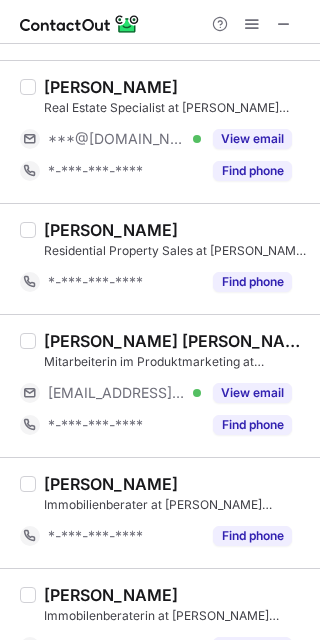 scroll, scrollTop: 1947, scrollLeft: 0, axis: vertical 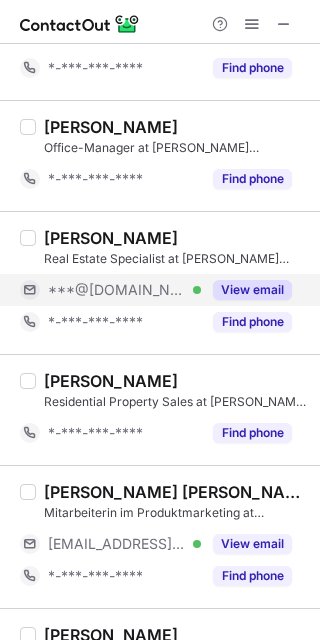 click on "View email" at bounding box center (252, 290) 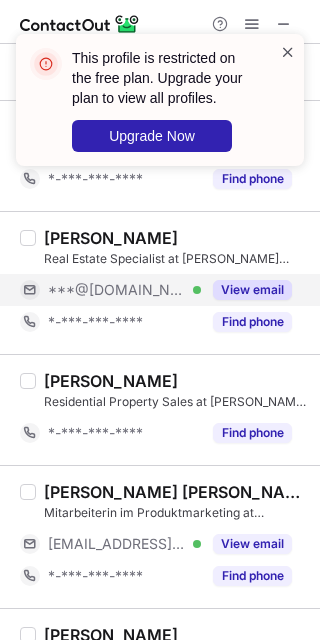 click at bounding box center [288, 52] 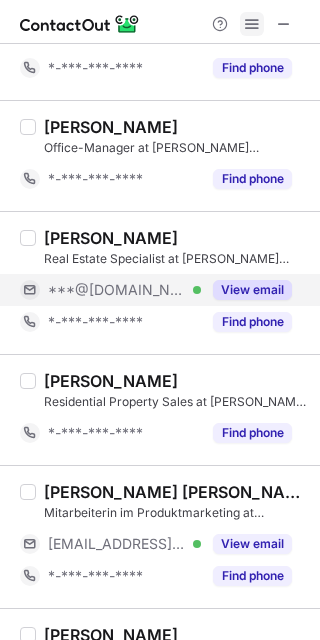 click at bounding box center [252, 24] 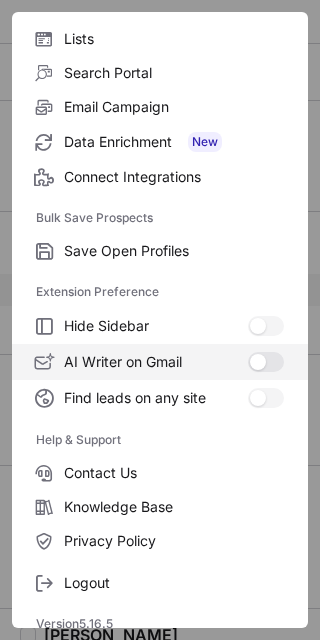 scroll, scrollTop: 193, scrollLeft: 0, axis: vertical 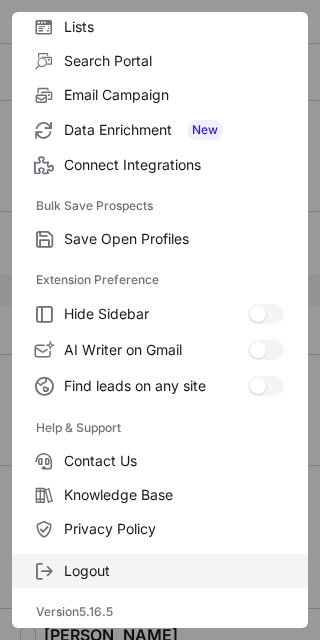 click on "Logout" at bounding box center [174, 571] 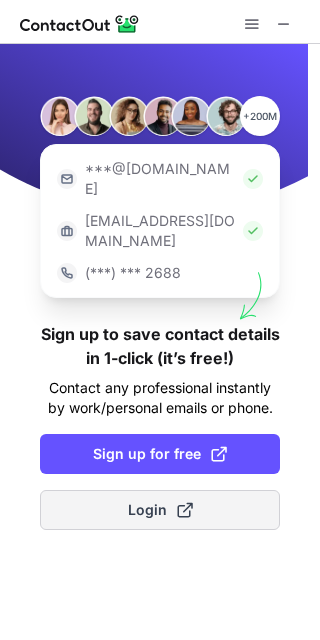 click at bounding box center (185, 510) 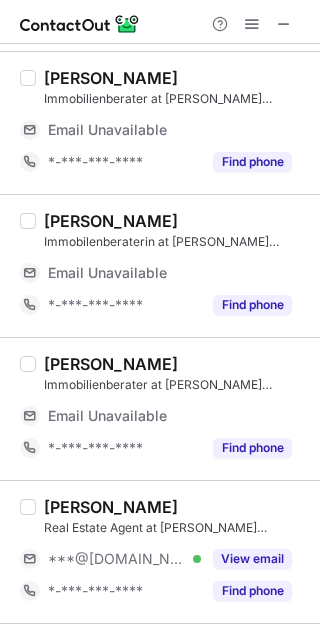 scroll, scrollTop: 3015, scrollLeft: 0, axis: vertical 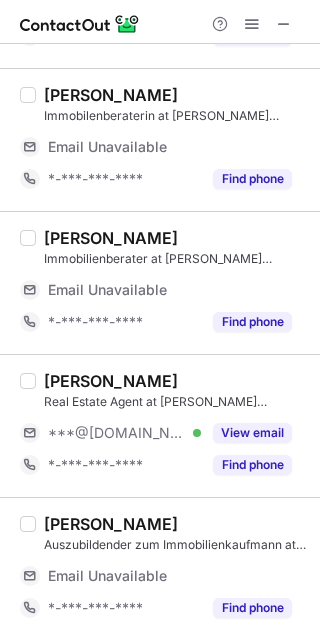 click on "[PERSON_NAME] Immobilienberater at [PERSON_NAME][GEOGRAPHIC_DATA][PERSON_NAME] Residential Email Unavailable Email address *-***-***-**** Find phone" at bounding box center [160, 282] 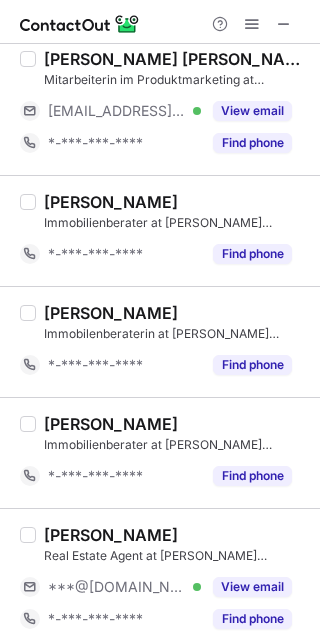 scroll, scrollTop: 1996, scrollLeft: 0, axis: vertical 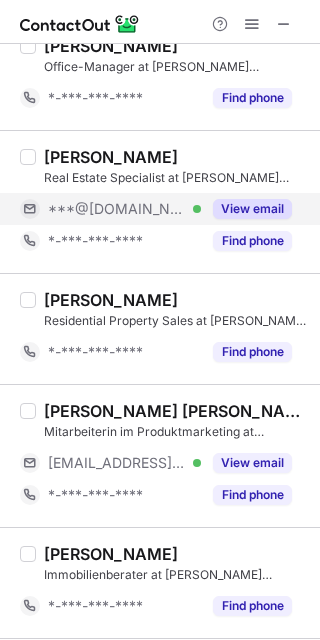 click on "View email" at bounding box center [252, 209] 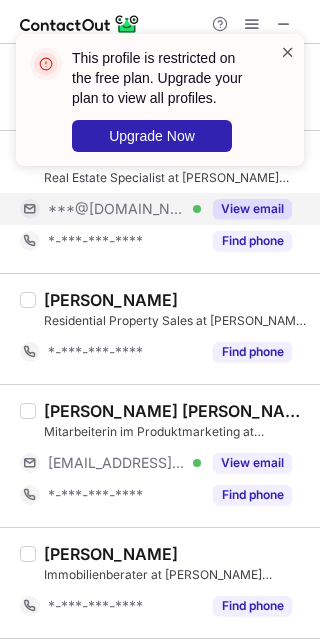 click at bounding box center [288, 52] 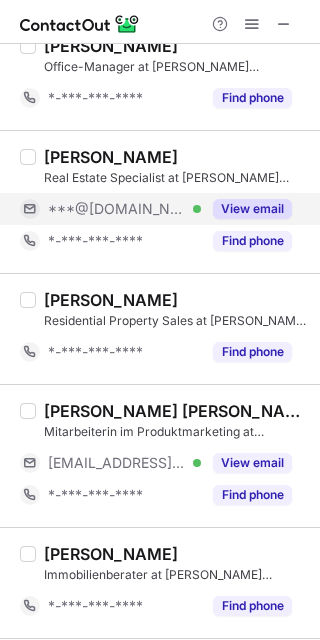 click on "This profile is restricted on the free plan. Upgrade your plan to view all profiles. Upgrade Now" at bounding box center (160, 108) 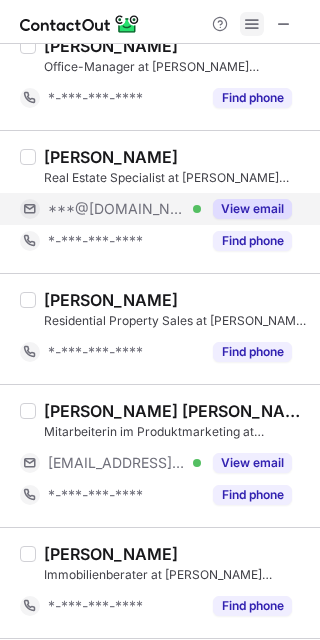 click at bounding box center [252, 24] 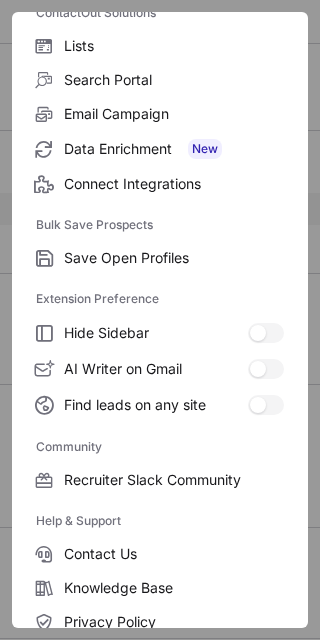 scroll, scrollTop: 266, scrollLeft: 0, axis: vertical 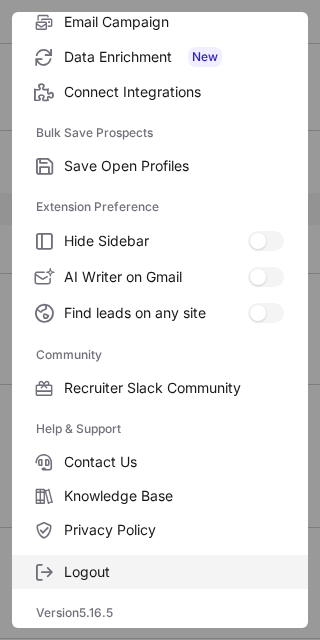 click on "Logout" at bounding box center [174, 572] 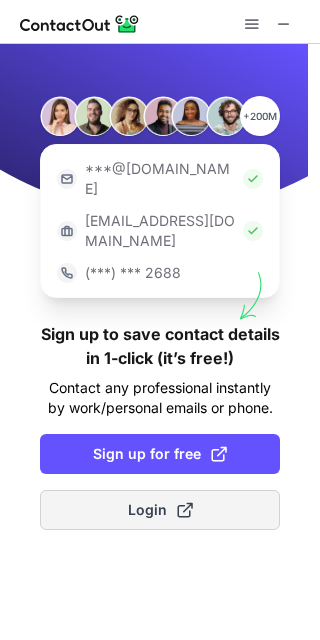 click at bounding box center (185, 510) 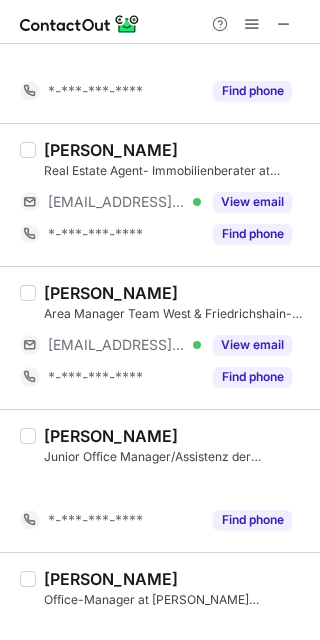 scroll, scrollTop: 1527, scrollLeft: 0, axis: vertical 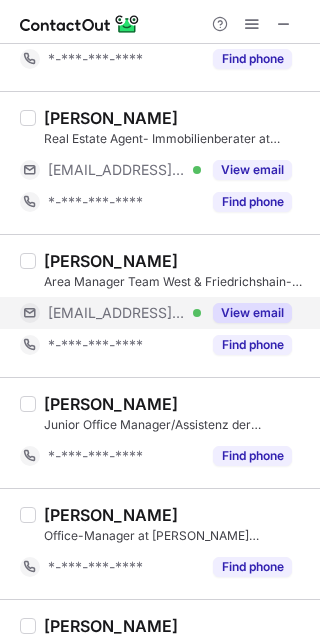 click on "View email" at bounding box center (252, 313) 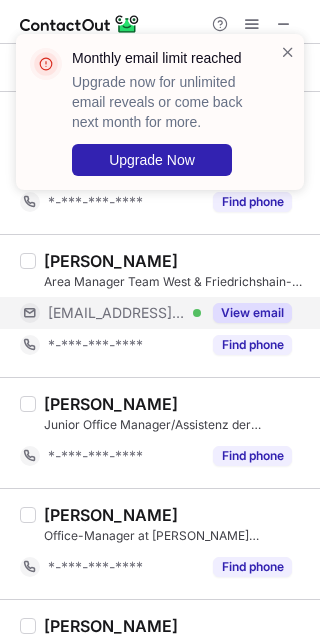 click on "[PERSON_NAME]" at bounding box center (176, 404) 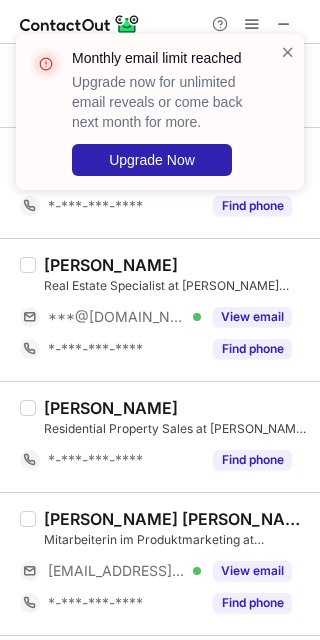 scroll, scrollTop: 1861, scrollLeft: 0, axis: vertical 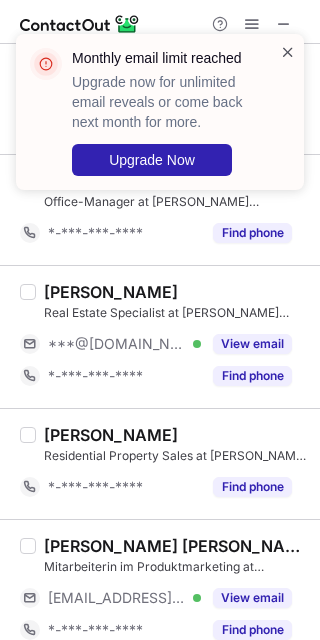 click at bounding box center (288, 52) 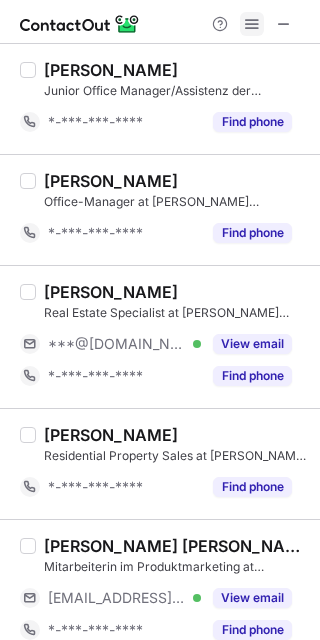 click at bounding box center (252, 24) 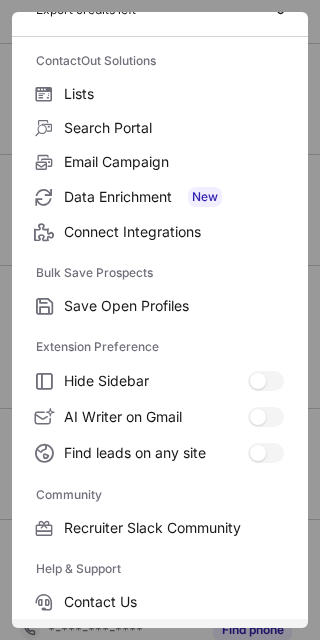 scroll, scrollTop: 266, scrollLeft: 0, axis: vertical 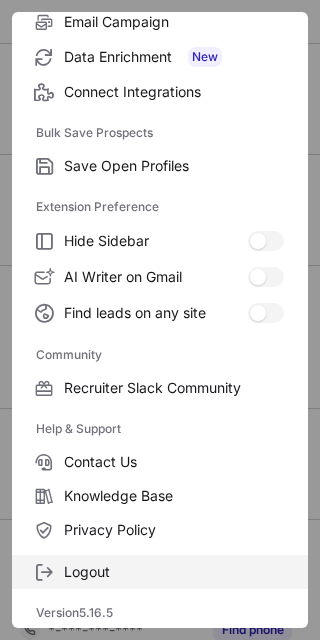 click on "Logout" at bounding box center [174, 572] 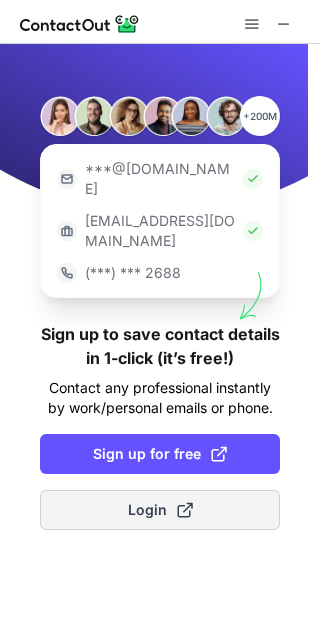 click on "Login" at bounding box center [160, 510] 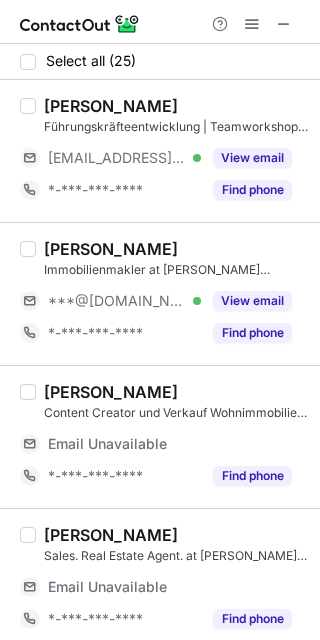 click on "[PERSON_NAME] Content Creator und Verkauf Wohnimmobilien at [PERSON_NAME][GEOGRAPHIC_DATA][PERSON_NAME] Residential Email Unavailable Email address *-***-***-**** Find phone" at bounding box center (160, 436) 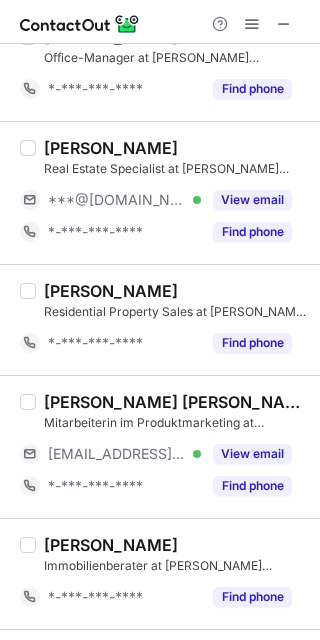 scroll, scrollTop: 1996, scrollLeft: 0, axis: vertical 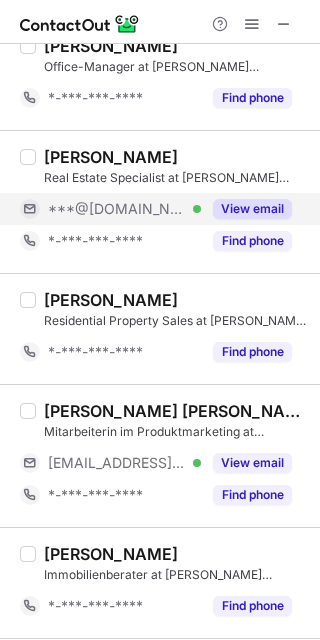 click on "View email" at bounding box center (252, 209) 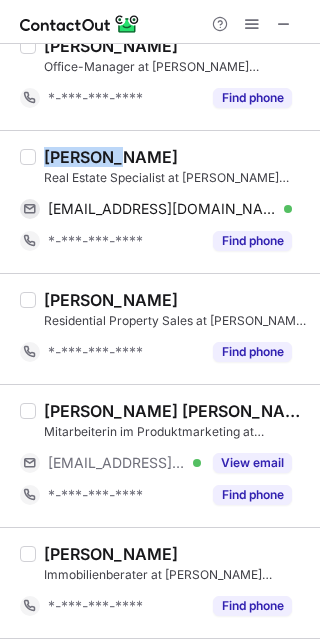 drag, startPoint x: 106, startPoint y: 153, endPoint x: 45, endPoint y: 154, distance: 61.008198 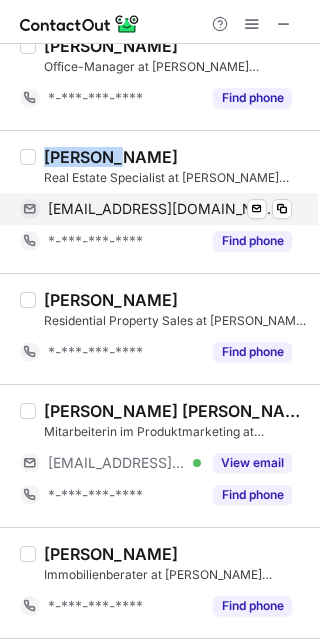 copy on "Anahita" 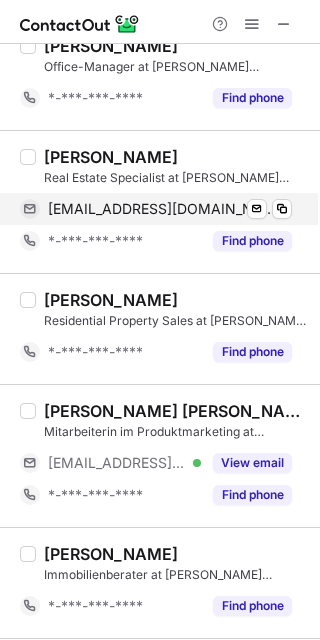 click on "[EMAIL_ADDRESS][DOMAIN_NAME]" at bounding box center [162, 209] 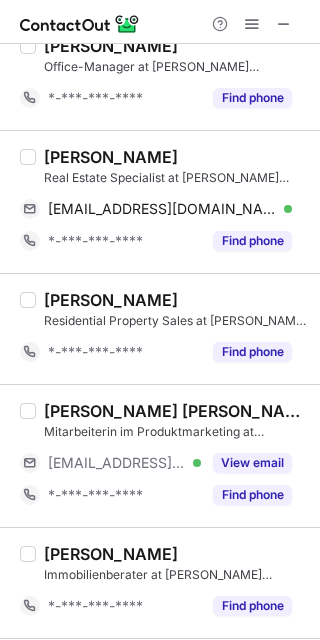 click on "[PERSON_NAME] Real Estate Specialist at [PERSON_NAME] & [PERSON_NAME] Berlin Residential [EMAIL_ADDRESS][DOMAIN_NAME] Verified Send email Copy *-***-***-**** Find phone" at bounding box center [160, 201] 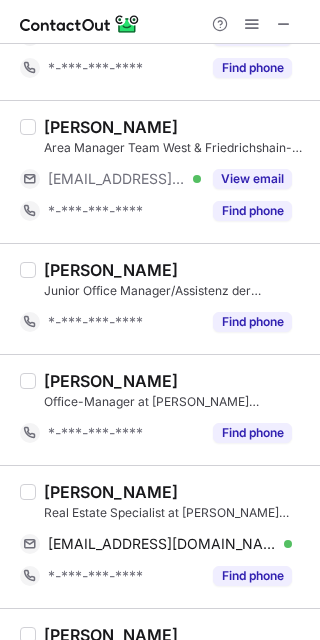 scroll, scrollTop: 1441, scrollLeft: 0, axis: vertical 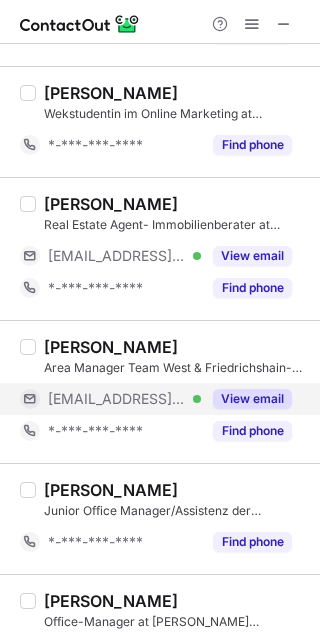 click on "View email" at bounding box center (252, 399) 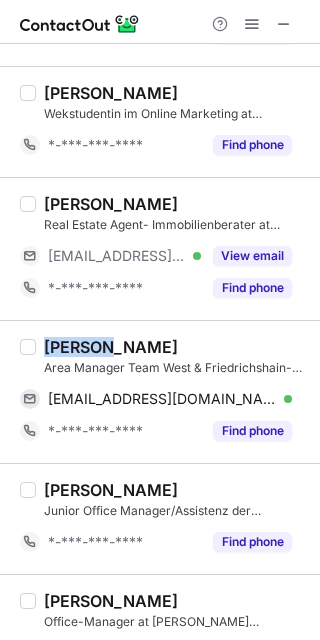 drag, startPoint x: 101, startPoint y: 346, endPoint x: 47, endPoint y: 347, distance: 54.00926 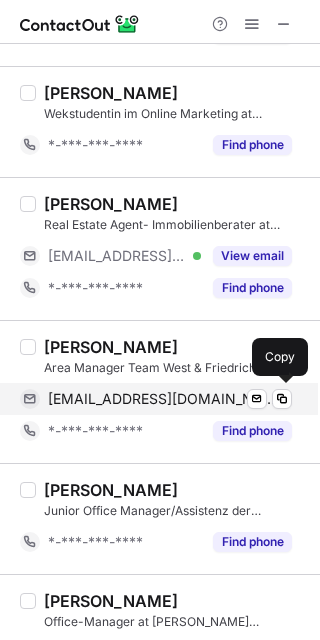 drag, startPoint x: 139, startPoint y: 395, endPoint x: 153, endPoint y: 385, distance: 17.20465 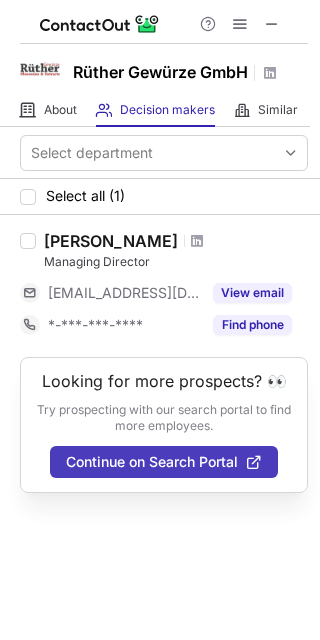 scroll, scrollTop: 0, scrollLeft: 0, axis: both 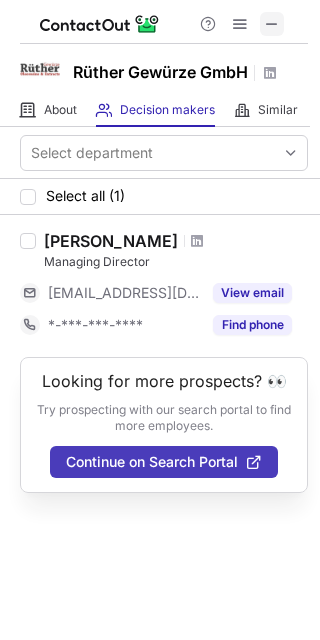 drag, startPoint x: 16, startPoint y: 39, endPoint x: 276, endPoint y: 25, distance: 260.37665 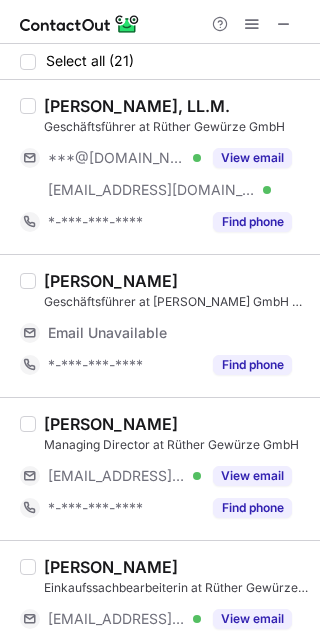 click on "Managing Director at Rüther Gewürze GmbH" at bounding box center [176, 445] 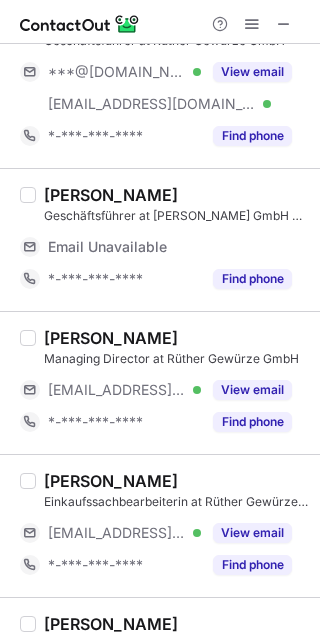 scroll, scrollTop: 111, scrollLeft: 0, axis: vertical 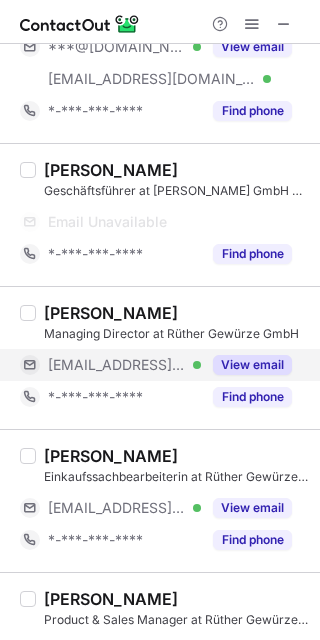 click on "View email" at bounding box center (252, 365) 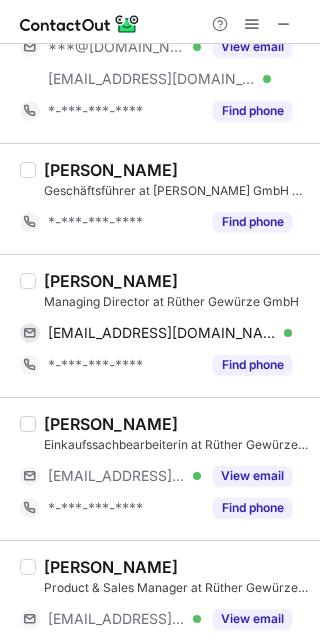 drag, startPoint x: 110, startPoint y: 277, endPoint x: 180, endPoint y: 272, distance: 70.178345 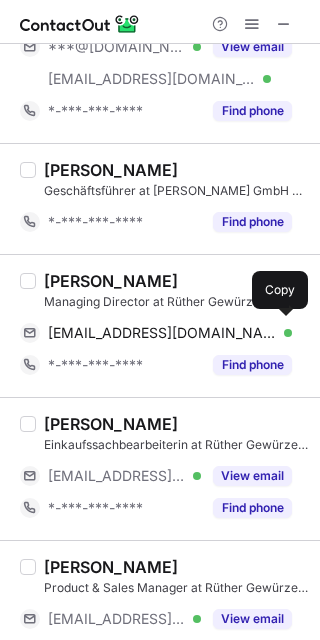 drag, startPoint x: 165, startPoint y: 332, endPoint x: 198, endPoint y: 309, distance: 40.22437 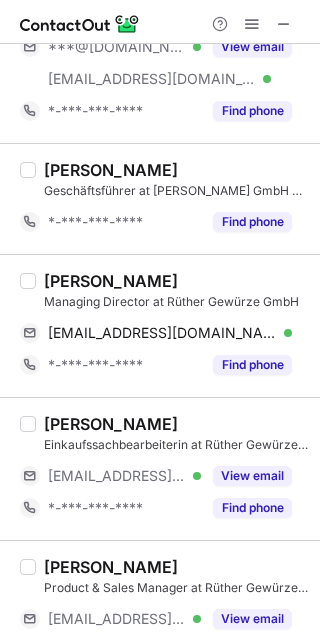 click on "Viola Piechocki" at bounding box center [176, 424] 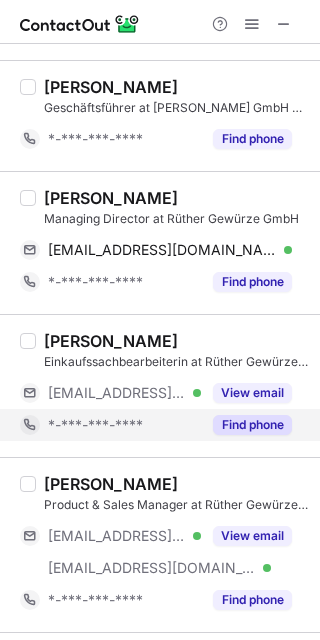 scroll, scrollTop: 222, scrollLeft: 0, axis: vertical 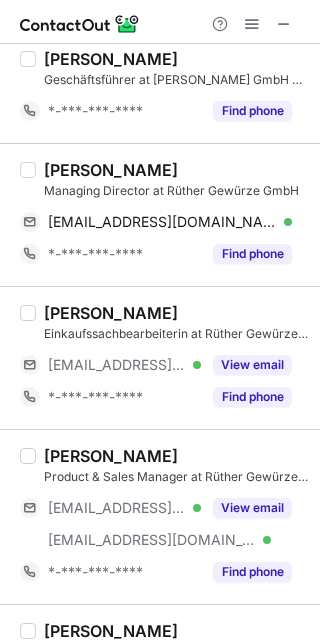 drag, startPoint x: 228, startPoint y: 365, endPoint x: 189, endPoint y: 345, distance: 43.829212 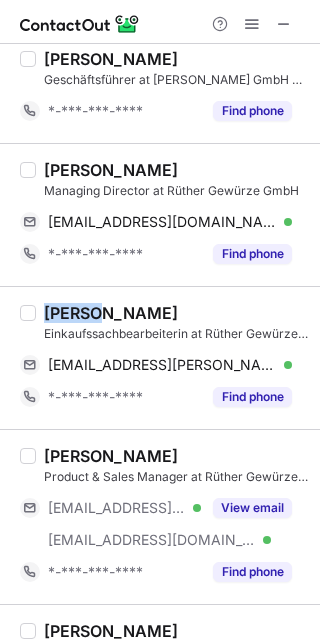 drag, startPoint x: 90, startPoint y: 310, endPoint x: 43, endPoint y: 302, distance: 47.67599 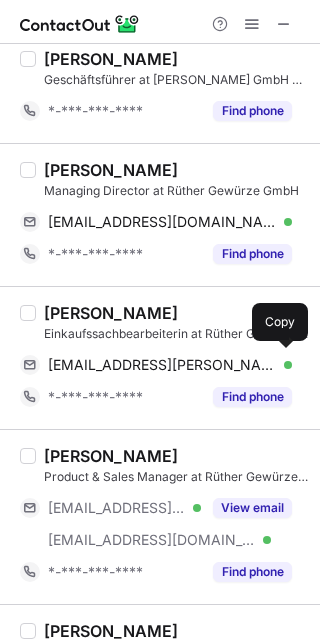 drag, startPoint x: 112, startPoint y: 359, endPoint x: 225, endPoint y: 328, distance: 117.17508 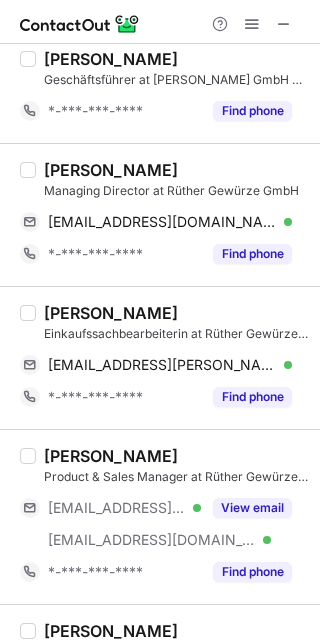 click on "Irfan Koc Product & Sales Manager at Rüther Gewürze GmbH ***@gmx.de Verified ***@gewuerzextrakte.de Verified View email *-***-***-**** Find phone" at bounding box center [160, 516] 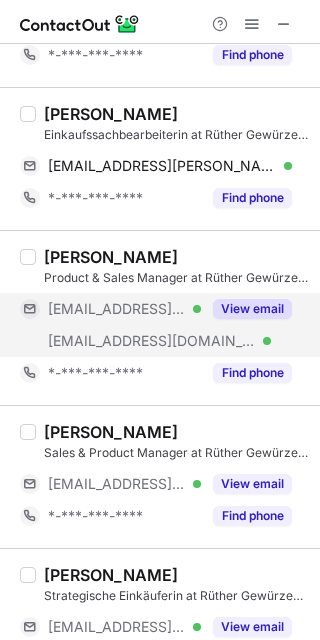 scroll, scrollTop: 444, scrollLeft: 0, axis: vertical 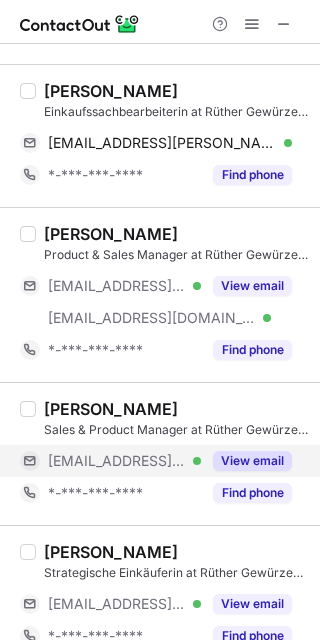 drag, startPoint x: 211, startPoint y: 453, endPoint x: 197, endPoint y: 449, distance: 14.56022 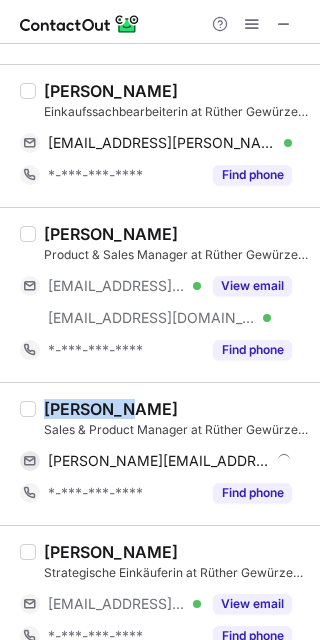 drag, startPoint x: 122, startPoint y: 408, endPoint x: 45, endPoint y: 406, distance: 77.02597 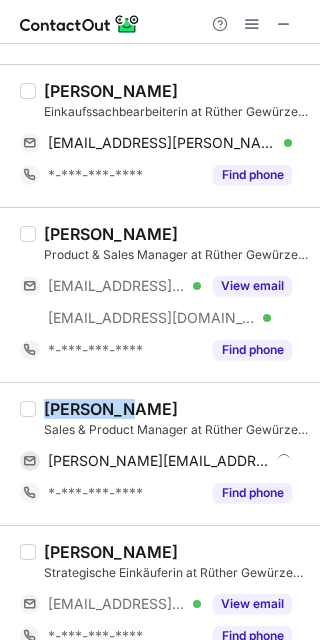 click on "Alexander Scherding" at bounding box center [111, 409] 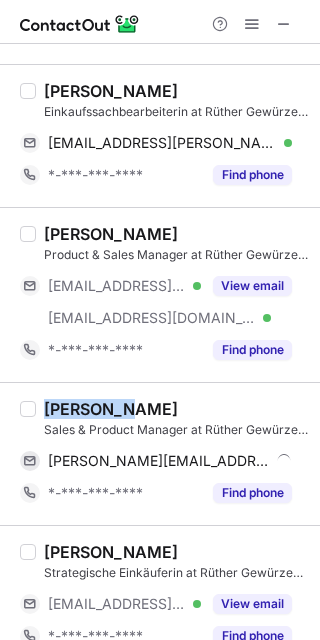 copy on "Alexander" 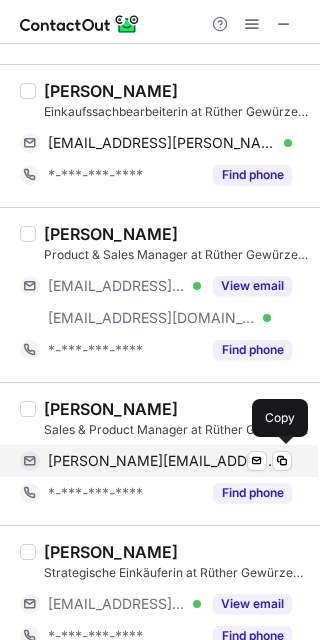 click on "alexander@gewuerzextrakte.de Verified Send email Copy" at bounding box center (156, 461) 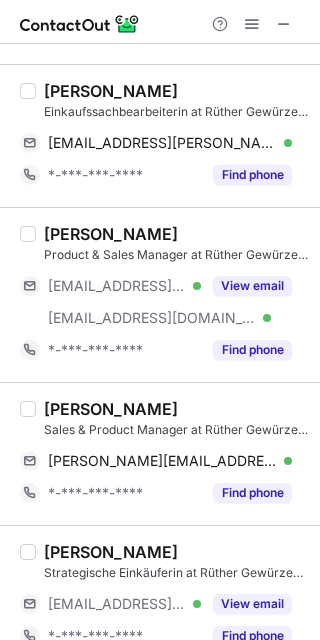 click on "Alexander Scherding Sales & Product Manager at Rüther Gewürze GmbH alexander@gewuerzextrakte.de Verified Send email Copy *-***-***-**** Find phone" at bounding box center (160, 453) 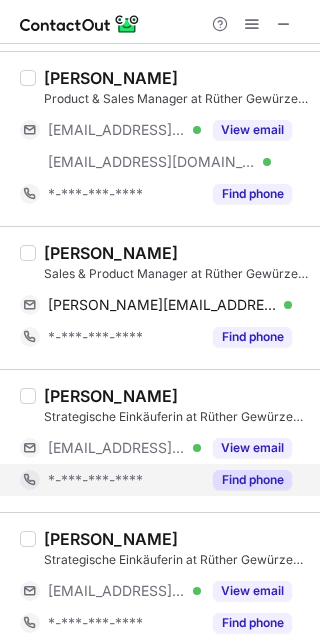 scroll, scrollTop: 666, scrollLeft: 0, axis: vertical 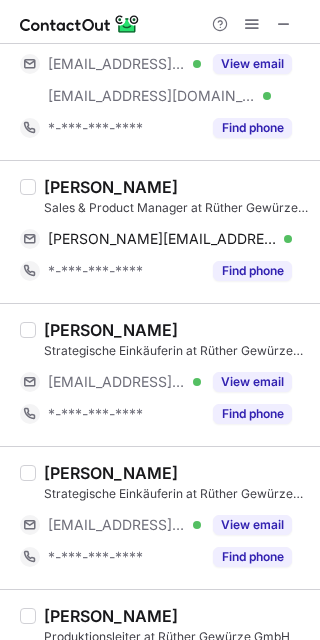 drag, startPoint x: 231, startPoint y: 371, endPoint x: 153, endPoint y: 353, distance: 80.04999 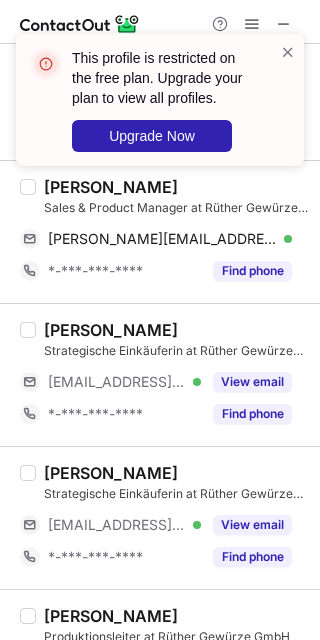 click on "Strategische Einkäuferin at Rüther Gewürze GmbH" at bounding box center [176, 494] 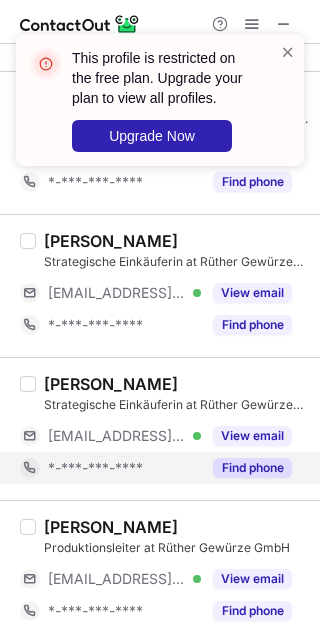 scroll, scrollTop: 777, scrollLeft: 0, axis: vertical 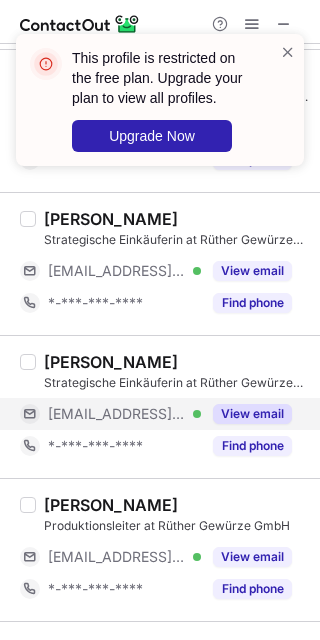 click on "View email" at bounding box center [252, 414] 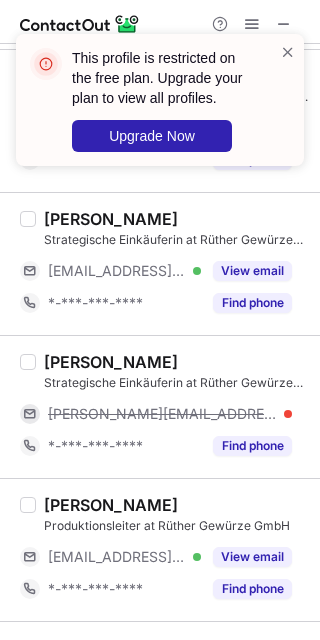 drag, startPoint x: 179, startPoint y: 518, endPoint x: 179, endPoint y: 507, distance: 11 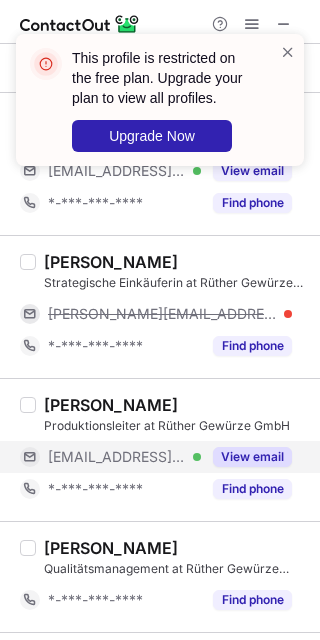 scroll, scrollTop: 888, scrollLeft: 0, axis: vertical 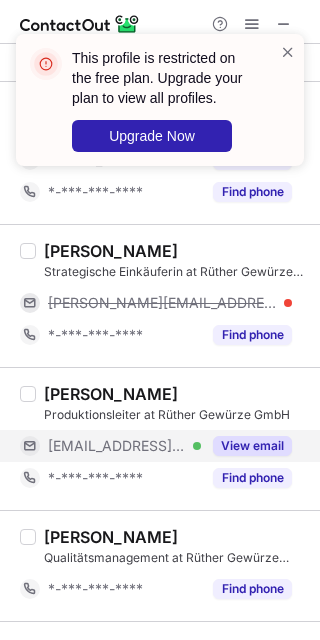 drag, startPoint x: 227, startPoint y: 449, endPoint x: 217, endPoint y: 439, distance: 14.142136 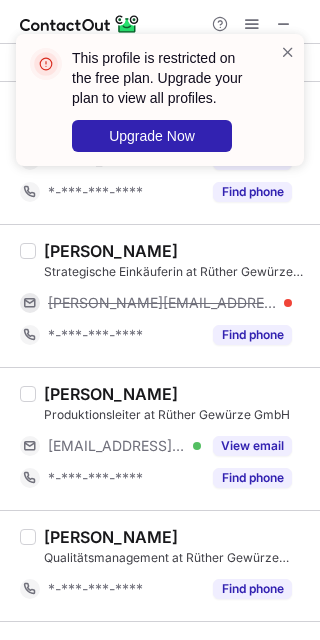 click on "Giuseppe Pinto Produktionsleiter at Rüther Gewürze GmbH ***@gewuerzextrakte.de Verified View email *-***-***-**** Find phone" at bounding box center [160, 438] 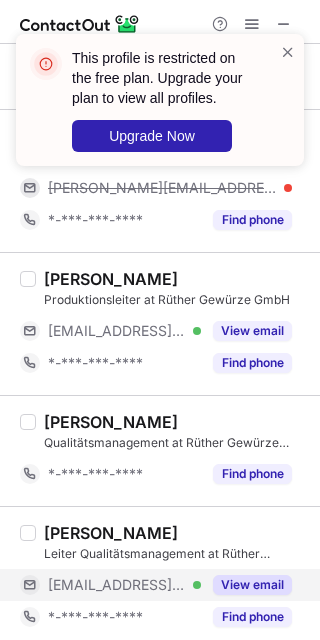 scroll, scrollTop: 1111, scrollLeft: 0, axis: vertical 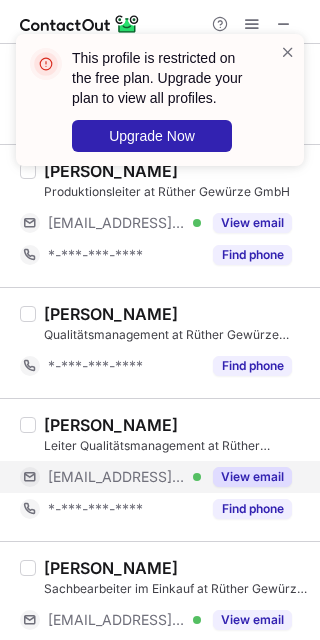 click on "View email" at bounding box center [252, 477] 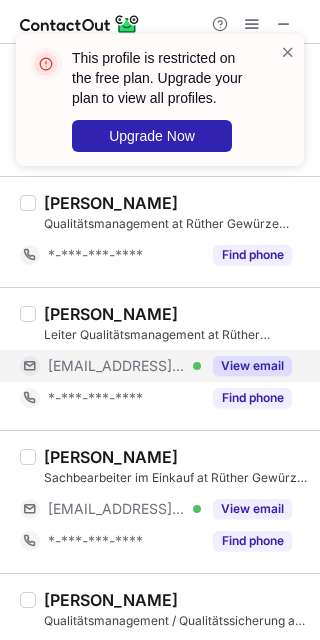 scroll, scrollTop: 1190, scrollLeft: 0, axis: vertical 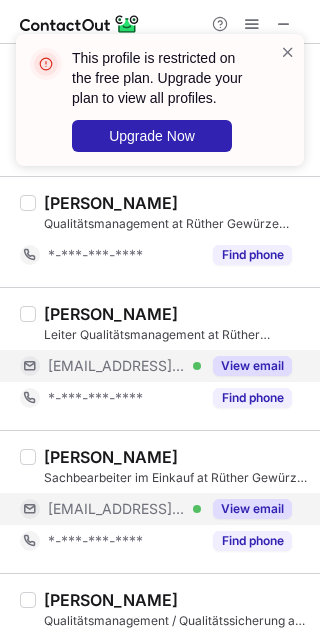 click on "View email" at bounding box center [252, 509] 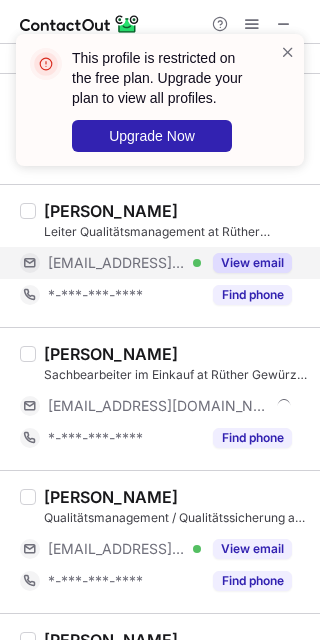 scroll, scrollTop: 1412, scrollLeft: 0, axis: vertical 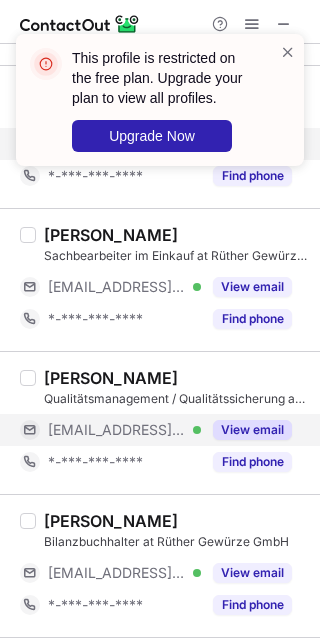 click on "View email" at bounding box center [246, 430] 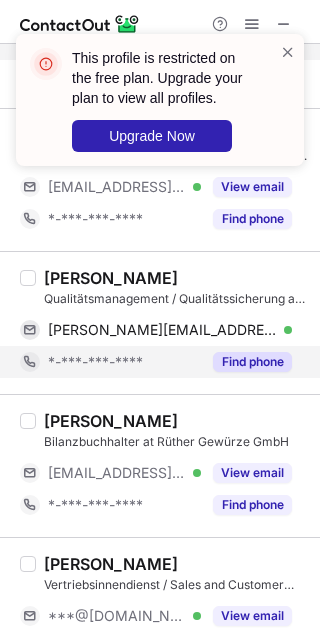 scroll, scrollTop: 1523, scrollLeft: 0, axis: vertical 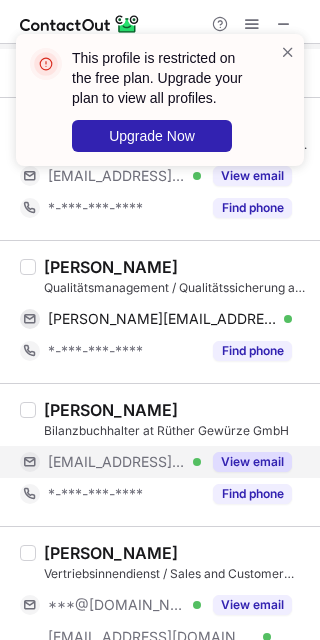 click on "View email" at bounding box center [252, 462] 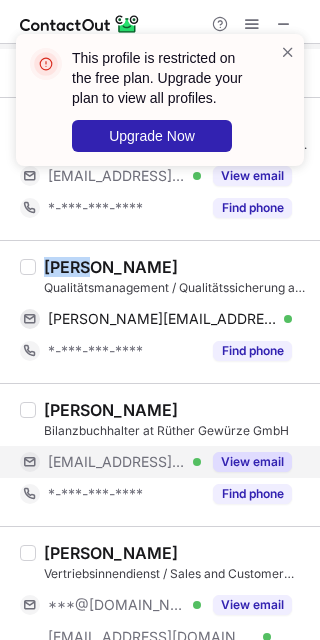 drag, startPoint x: 85, startPoint y: 268, endPoint x: 46, endPoint y: 273, distance: 39.319206 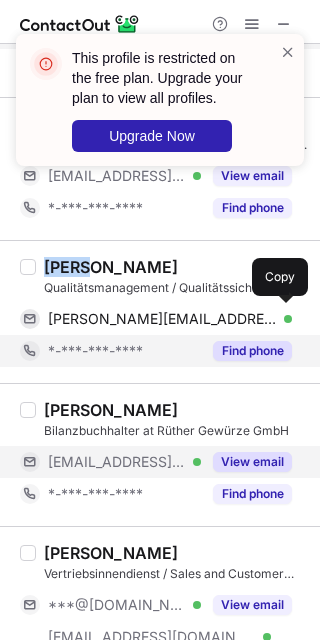 copy on "Karin" 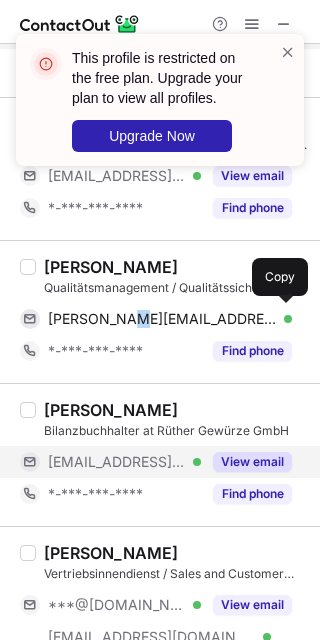 drag, startPoint x: 112, startPoint y: 315, endPoint x: 249, endPoint y: 373, distance: 148.77164 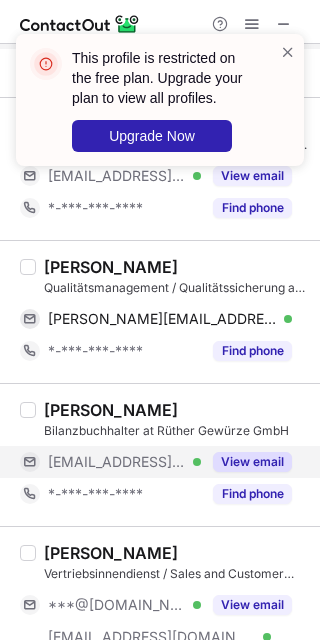 click on "Karin Reinelt Qualitätsmanagement / Qualitätssicherung at Rüther Gewürze GmbH karin.reinelt@gewuerzextrakte.de Verified Send email Copy *-***-***-**** Find phone" at bounding box center (160, 311) 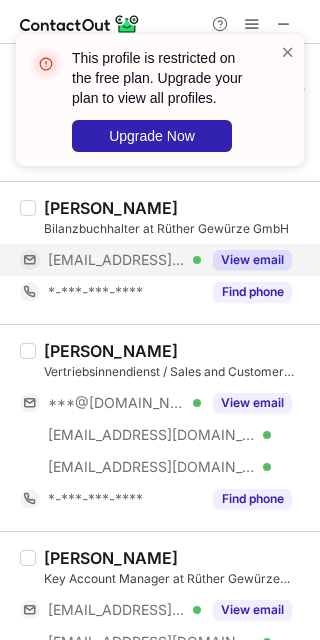scroll, scrollTop: 1745, scrollLeft: 0, axis: vertical 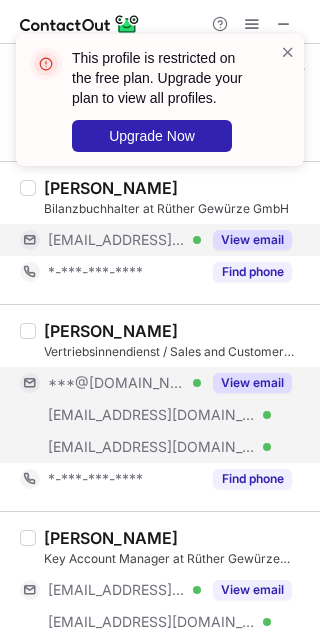 click on "View email" at bounding box center [252, 383] 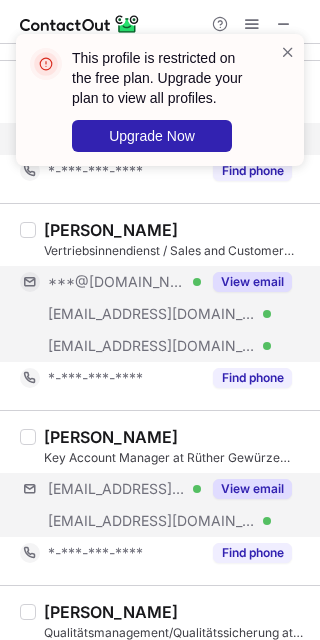 scroll, scrollTop: 1856, scrollLeft: 0, axis: vertical 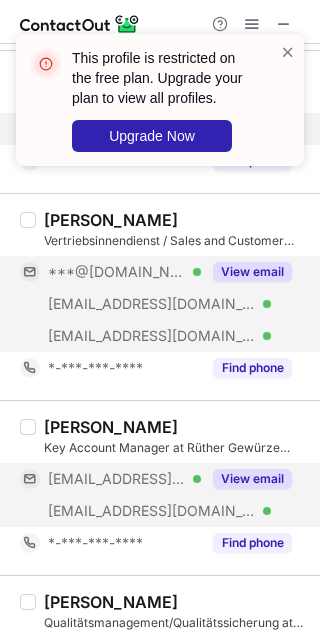 click on "View email" at bounding box center (252, 479) 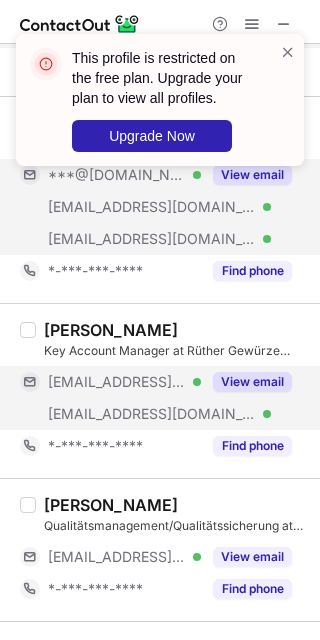 scroll, scrollTop: 2078, scrollLeft: 0, axis: vertical 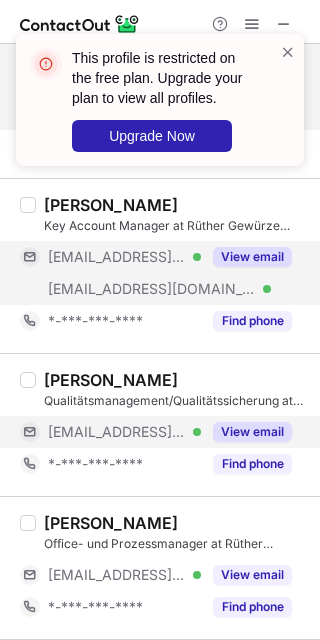 click on "View email" at bounding box center (252, 432) 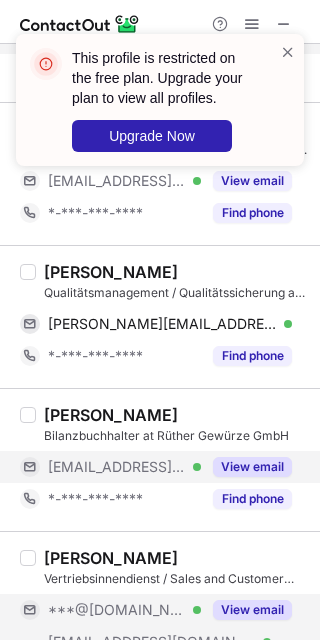 scroll, scrollTop: 1507, scrollLeft: 0, axis: vertical 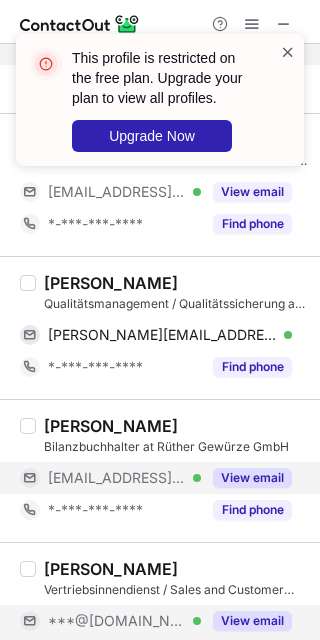 click at bounding box center [288, 52] 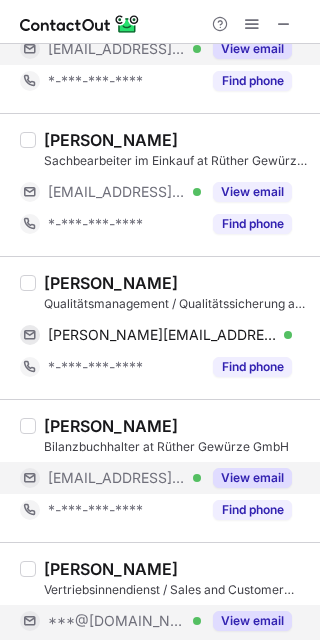 click on "This profile is restricted on the free plan. Upgrade your plan to view all profiles. Upgrade Now" at bounding box center [160, 108] 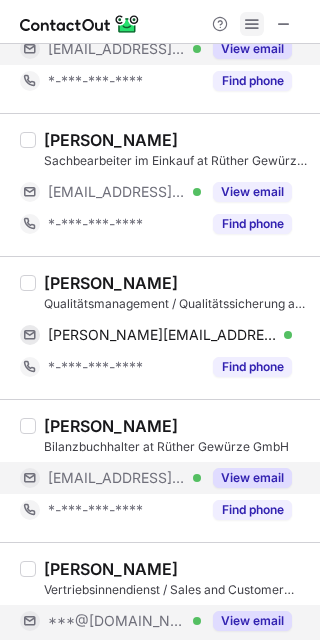 click at bounding box center (252, 24) 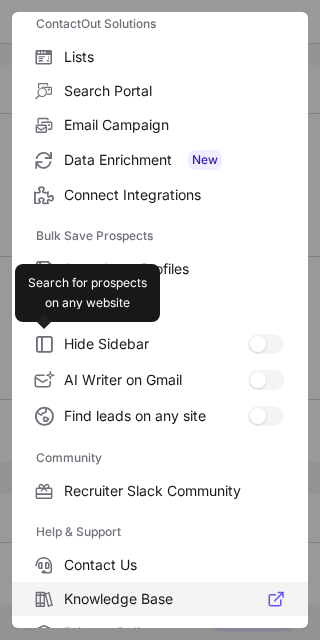 scroll, scrollTop: 266, scrollLeft: 0, axis: vertical 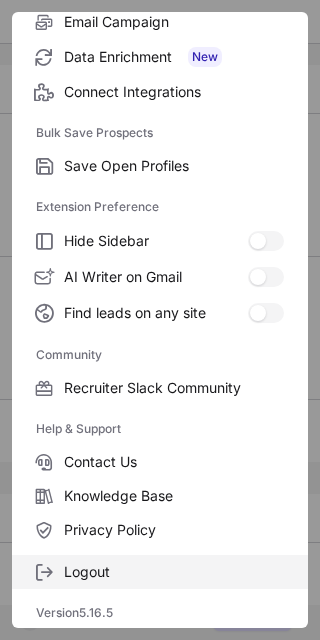 click on "Logout" at bounding box center [174, 572] 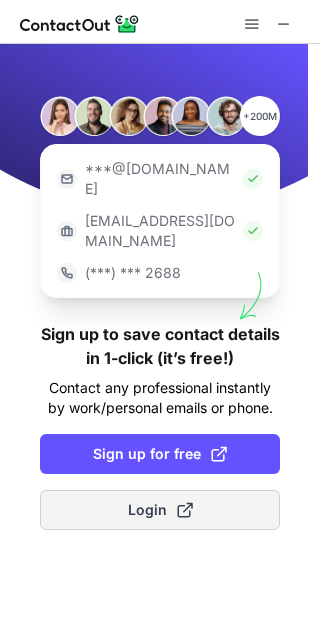 click on "Login" at bounding box center (160, 510) 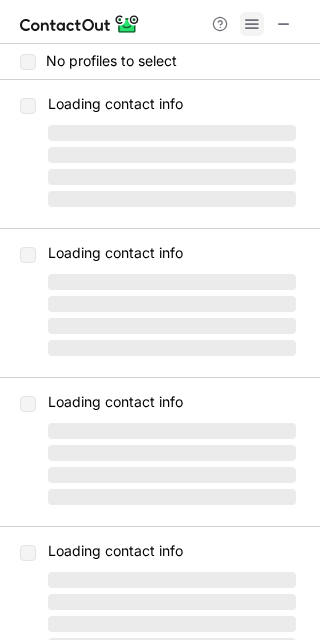 click at bounding box center (252, 24) 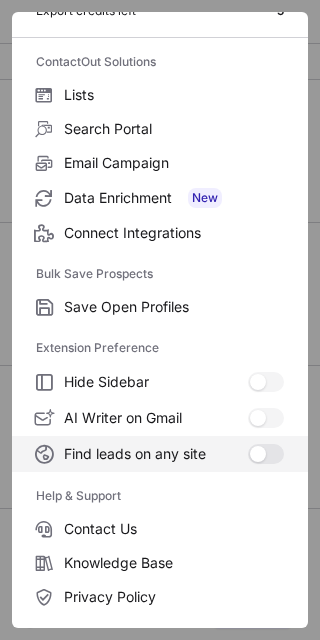 scroll, scrollTop: 193, scrollLeft: 0, axis: vertical 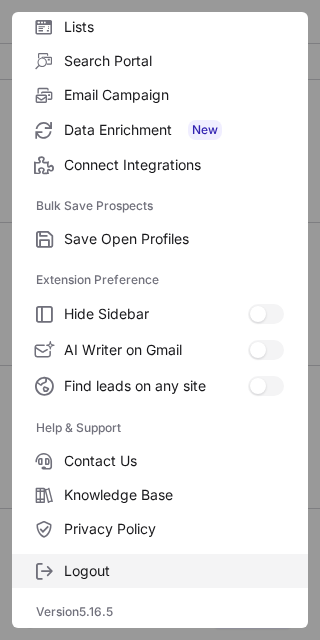 click on "Logout" at bounding box center [174, 571] 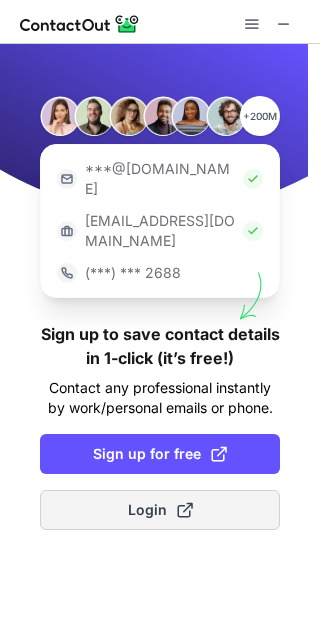 click on "Login" at bounding box center (160, 510) 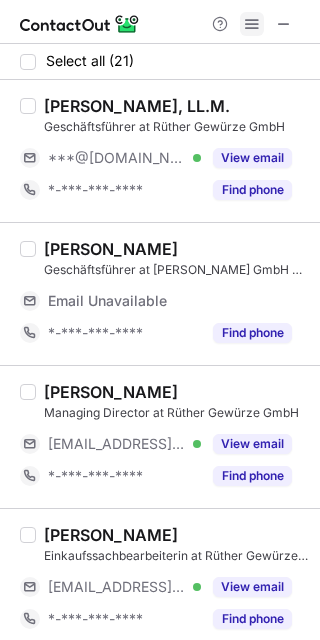 click at bounding box center (252, 24) 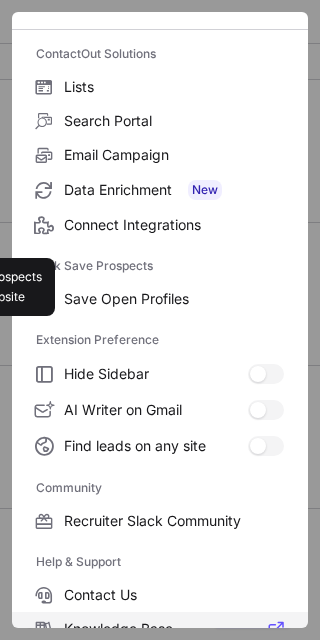 scroll, scrollTop: 266, scrollLeft: 0, axis: vertical 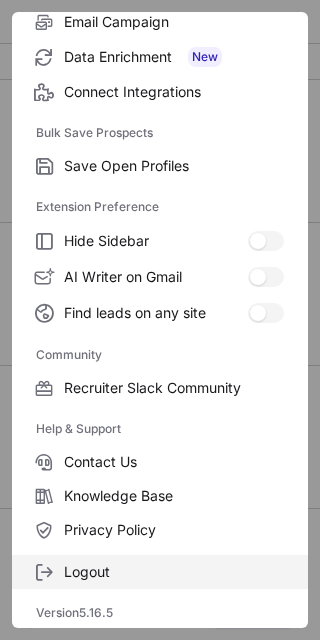 click on "Logout" at bounding box center [174, 572] 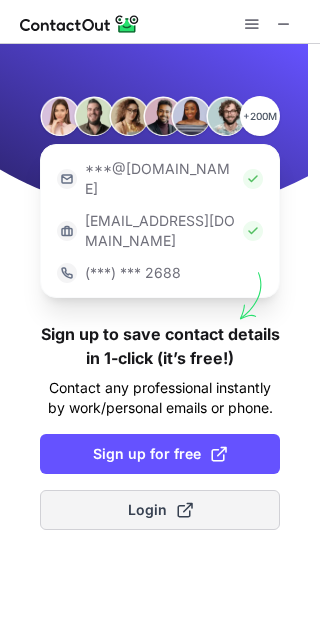 click on "Login" at bounding box center [160, 510] 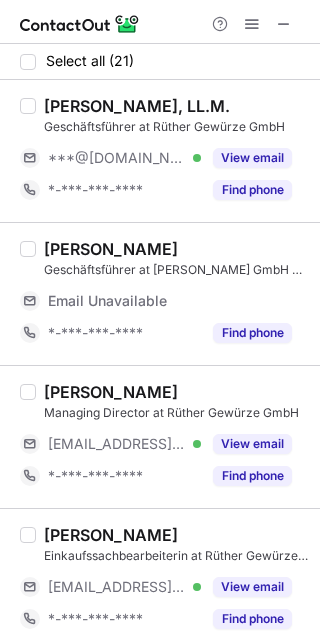 click on "Kai-Uwe Koenen Managing Director at Rüther Gewürze GmbH ***@gewuerzextrakte.de Verified View email *-***-***-**** Find phone" at bounding box center [160, 436] 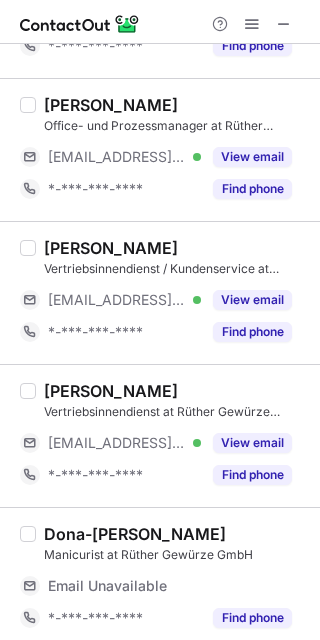 scroll, scrollTop: 2538, scrollLeft: 0, axis: vertical 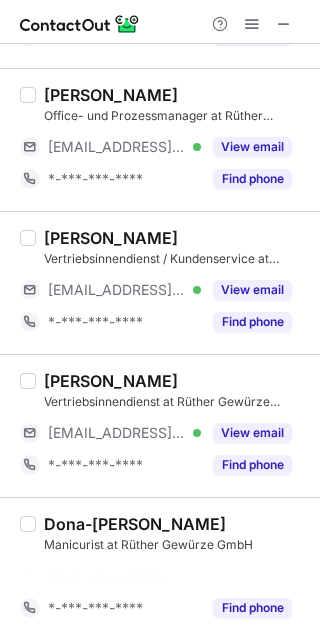 drag, startPoint x: 231, startPoint y: 432, endPoint x: 231, endPoint y: 383, distance: 49 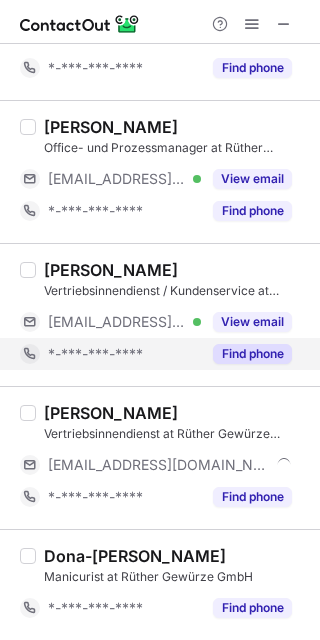 scroll, scrollTop: 2380, scrollLeft: 0, axis: vertical 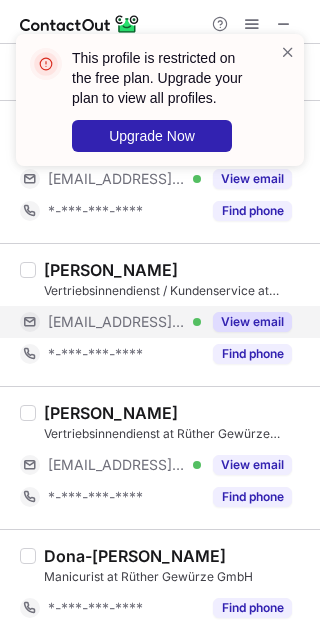 click on "View email" at bounding box center [252, 322] 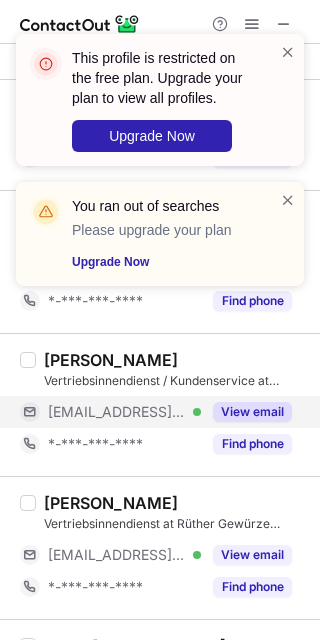 scroll, scrollTop: 2268, scrollLeft: 0, axis: vertical 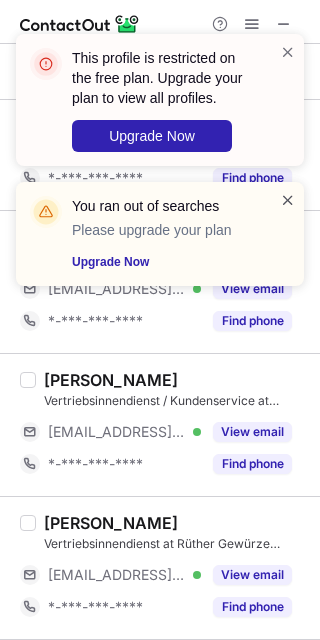 click at bounding box center (288, 200) 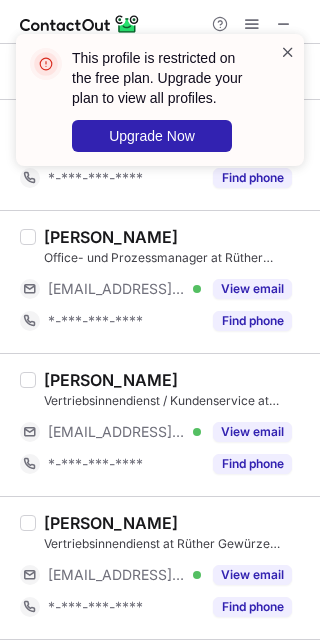 click at bounding box center (288, 52) 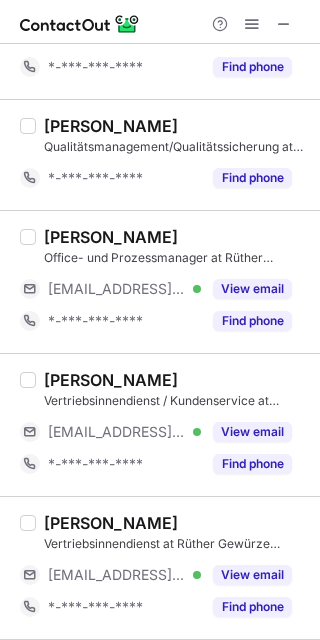 click on "This profile is restricted on the free plan. Upgrade your plan to view all profiles. Upgrade Now" at bounding box center (160, 108) 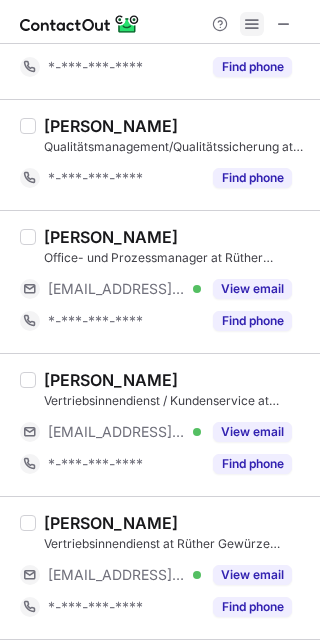 click at bounding box center [252, 24] 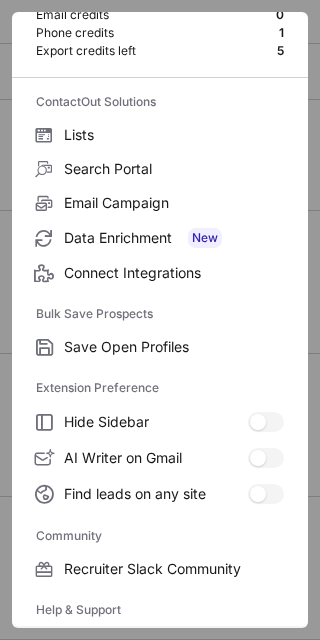 scroll, scrollTop: 266, scrollLeft: 0, axis: vertical 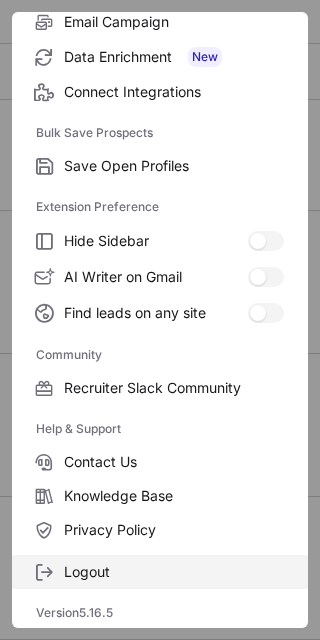click on "Logout" at bounding box center [174, 572] 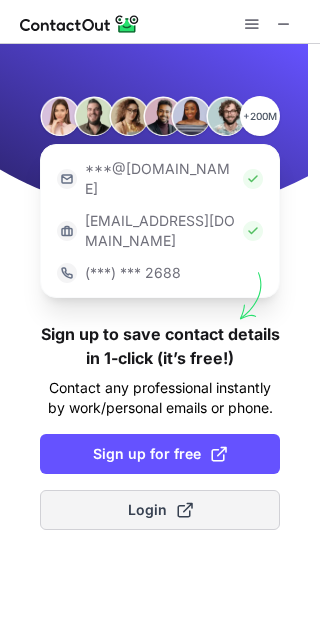 click on "Login" at bounding box center [160, 510] 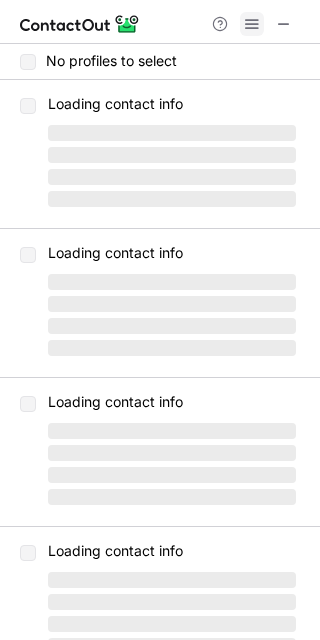 click at bounding box center [252, 24] 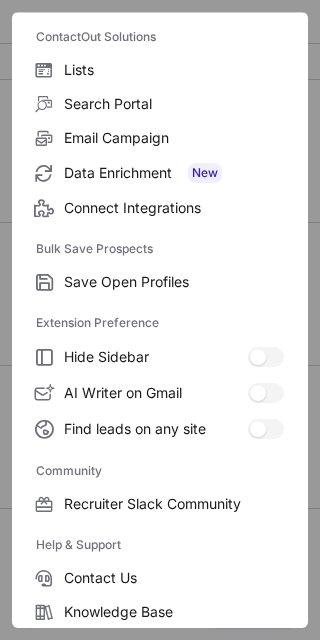 scroll, scrollTop: 266, scrollLeft: 0, axis: vertical 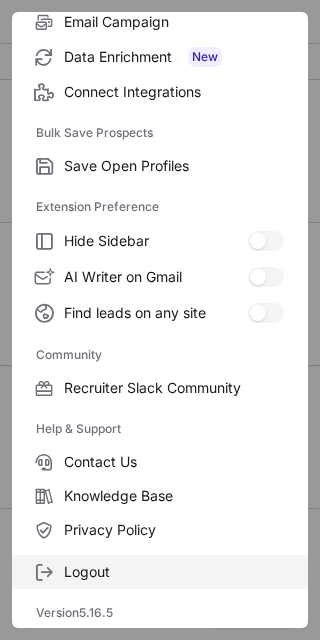 click on "Logout" at bounding box center (174, 572) 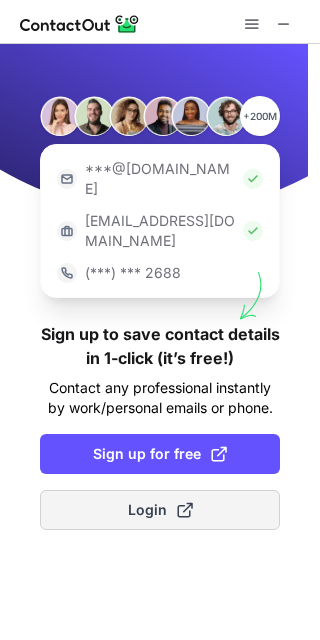 click on "Login" at bounding box center [160, 510] 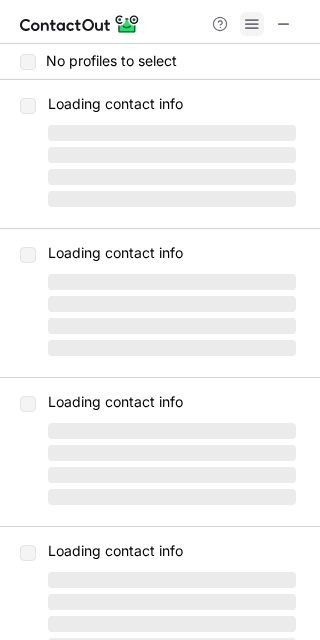 click at bounding box center (252, 24) 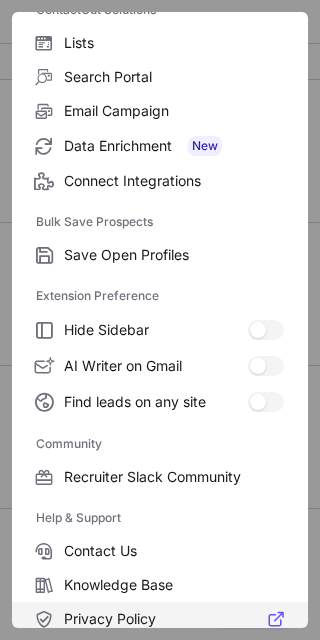 scroll, scrollTop: 266, scrollLeft: 0, axis: vertical 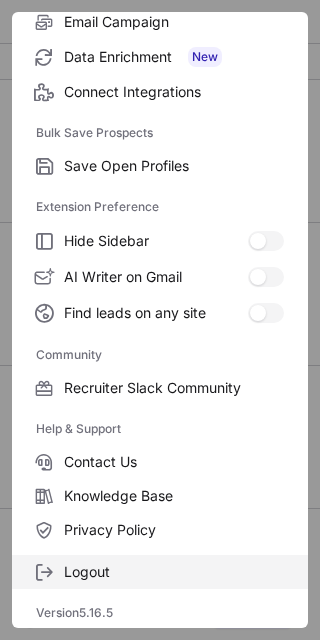click on "Logout" at bounding box center (174, 572) 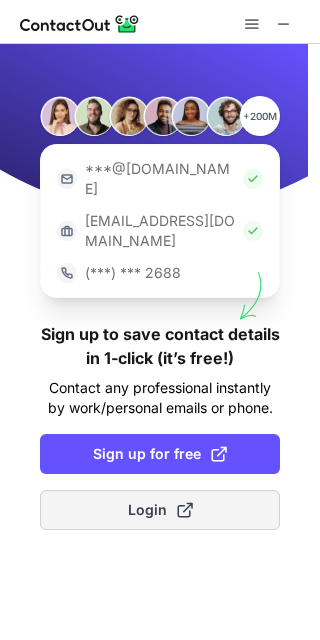 click at bounding box center [185, 510] 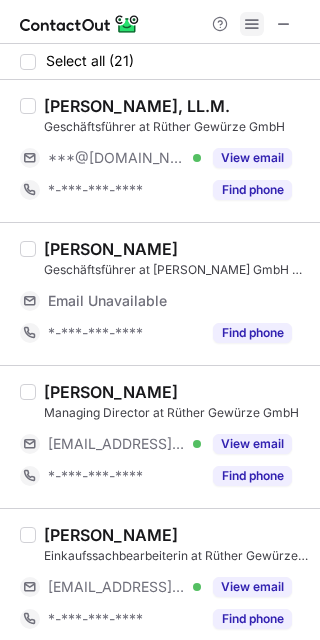 click at bounding box center [252, 24] 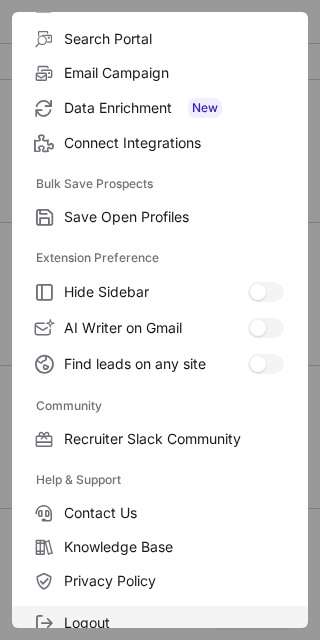 scroll, scrollTop: 266, scrollLeft: 0, axis: vertical 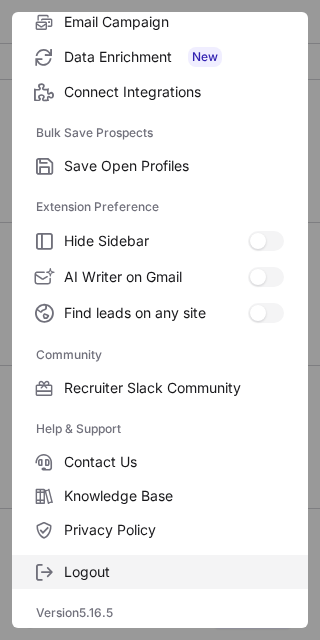 click on "Logout" at bounding box center [174, 572] 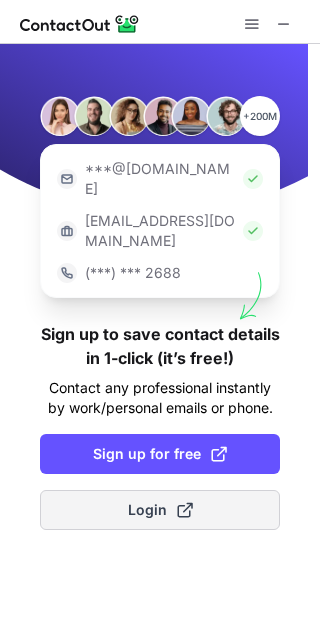 click at bounding box center [185, 510] 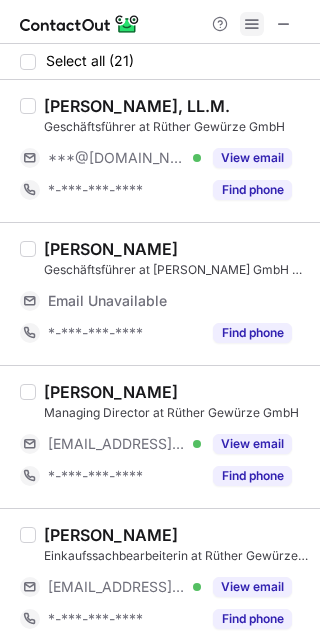 click at bounding box center (252, 24) 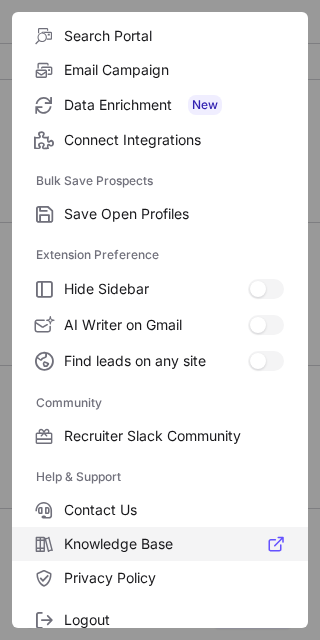 scroll, scrollTop: 266, scrollLeft: 0, axis: vertical 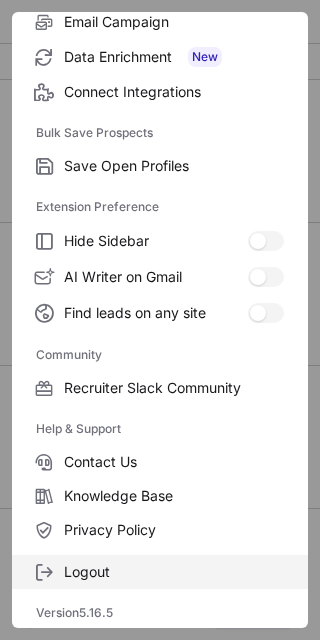 click on "Logout" at bounding box center (174, 572) 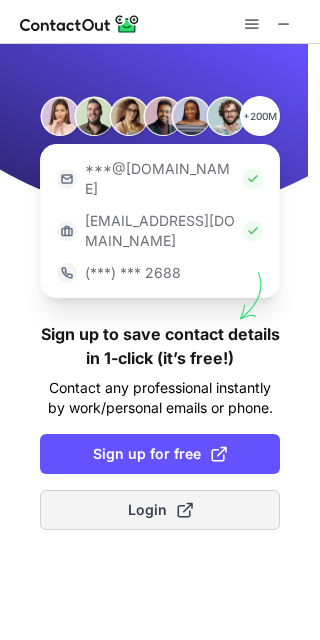 click on "Login" at bounding box center (160, 510) 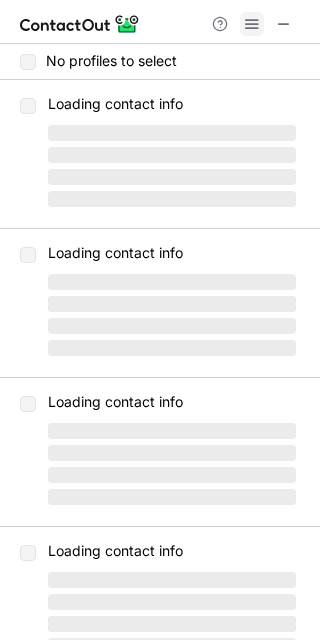 click at bounding box center [252, 24] 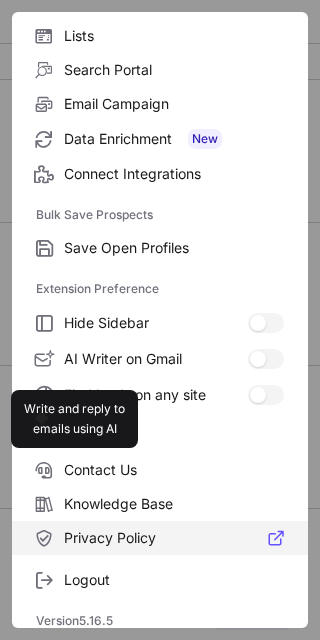 scroll, scrollTop: 193, scrollLeft: 0, axis: vertical 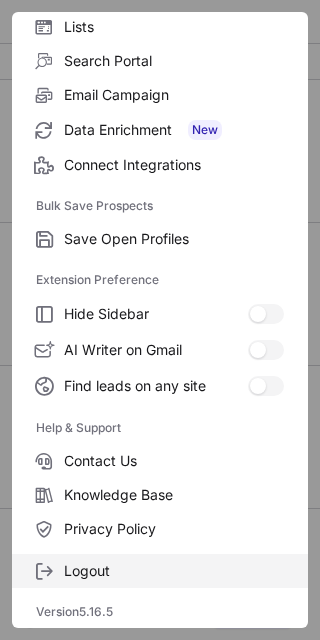 click on "Logout" at bounding box center [160, 571] 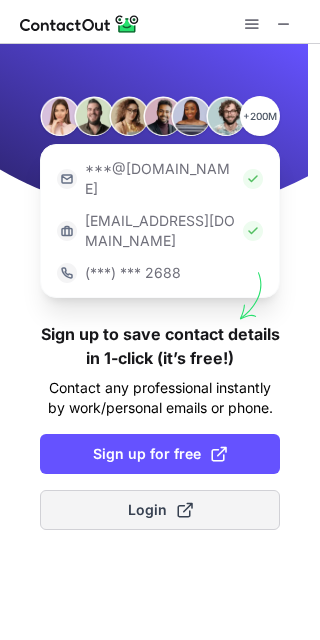 click on "Login" at bounding box center (160, 510) 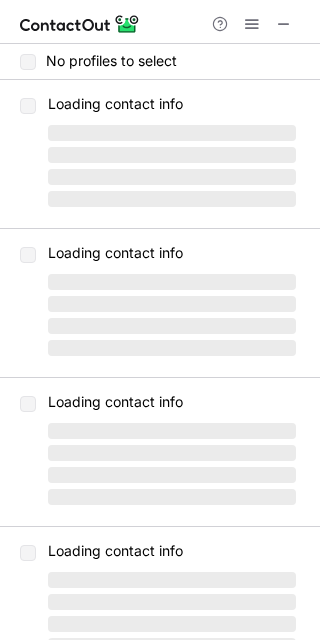 click at bounding box center [252, 24] 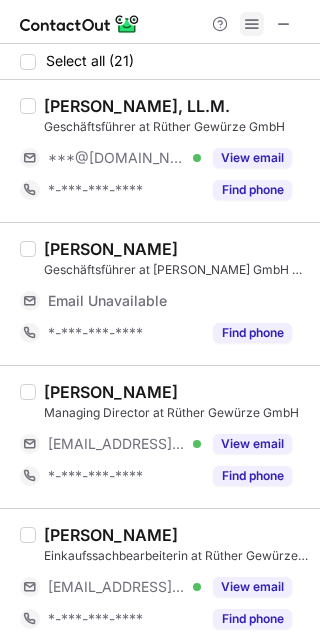 click at bounding box center (252, 24) 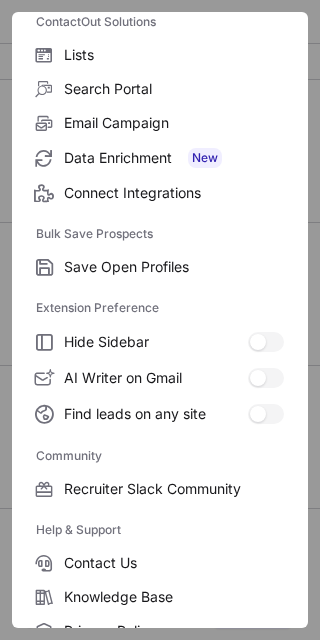scroll, scrollTop: 266, scrollLeft: 0, axis: vertical 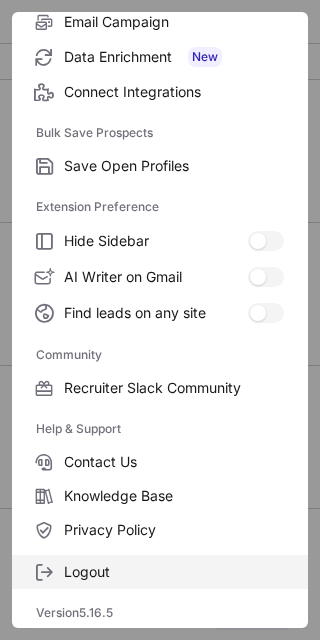 click on "Logout" at bounding box center (174, 572) 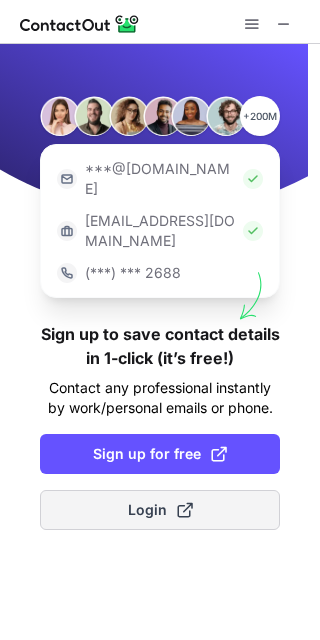 click at bounding box center [185, 510] 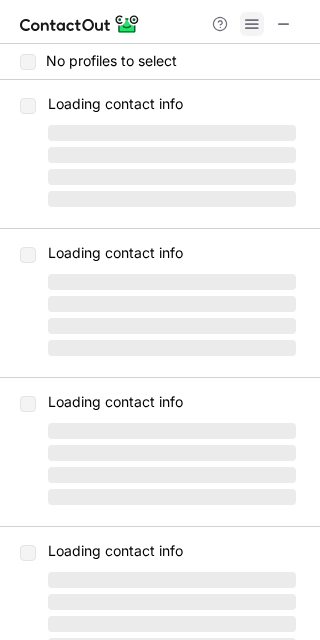 click at bounding box center (252, 24) 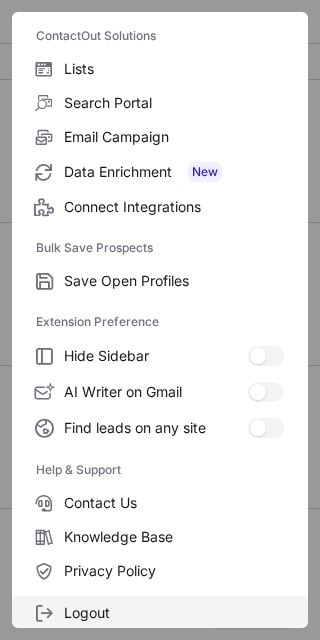 scroll, scrollTop: 193, scrollLeft: 0, axis: vertical 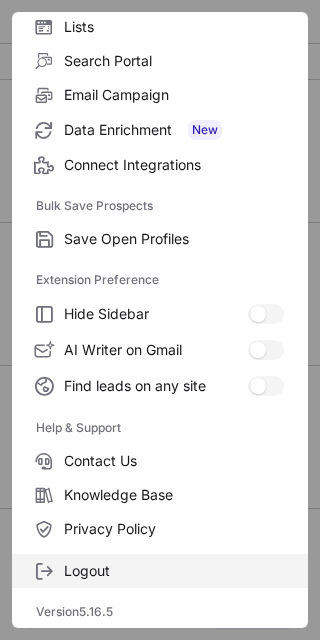click on "Logout" at bounding box center (160, 571) 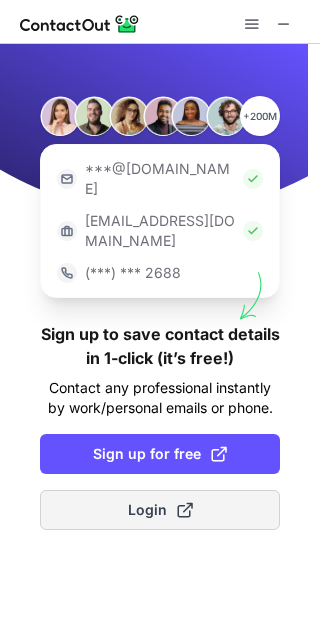 click on "Login" at bounding box center [160, 510] 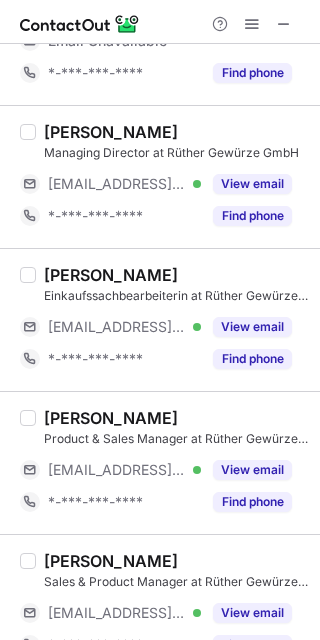 scroll, scrollTop: 555, scrollLeft: 0, axis: vertical 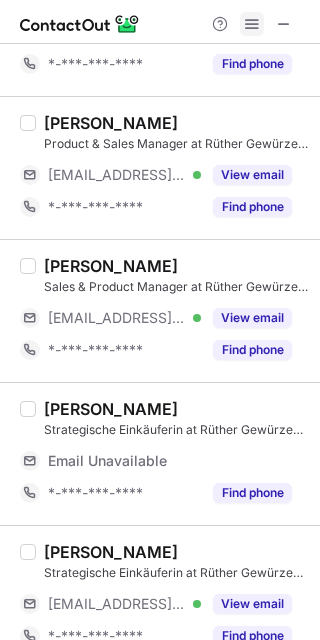 click at bounding box center [252, 24] 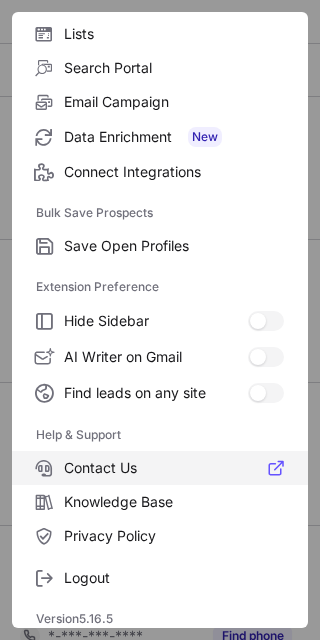 scroll, scrollTop: 193, scrollLeft: 0, axis: vertical 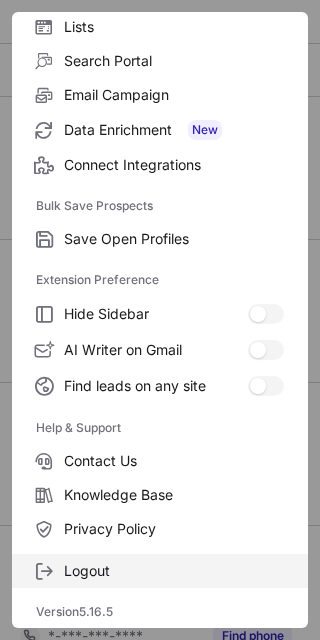 click on "Logout" at bounding box center (160, 571) 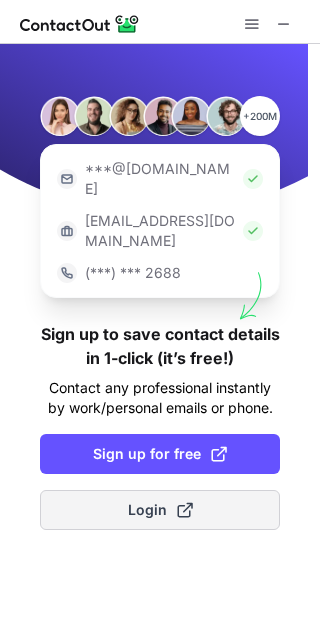 click on "Login" at bounding box center (160, 510) 